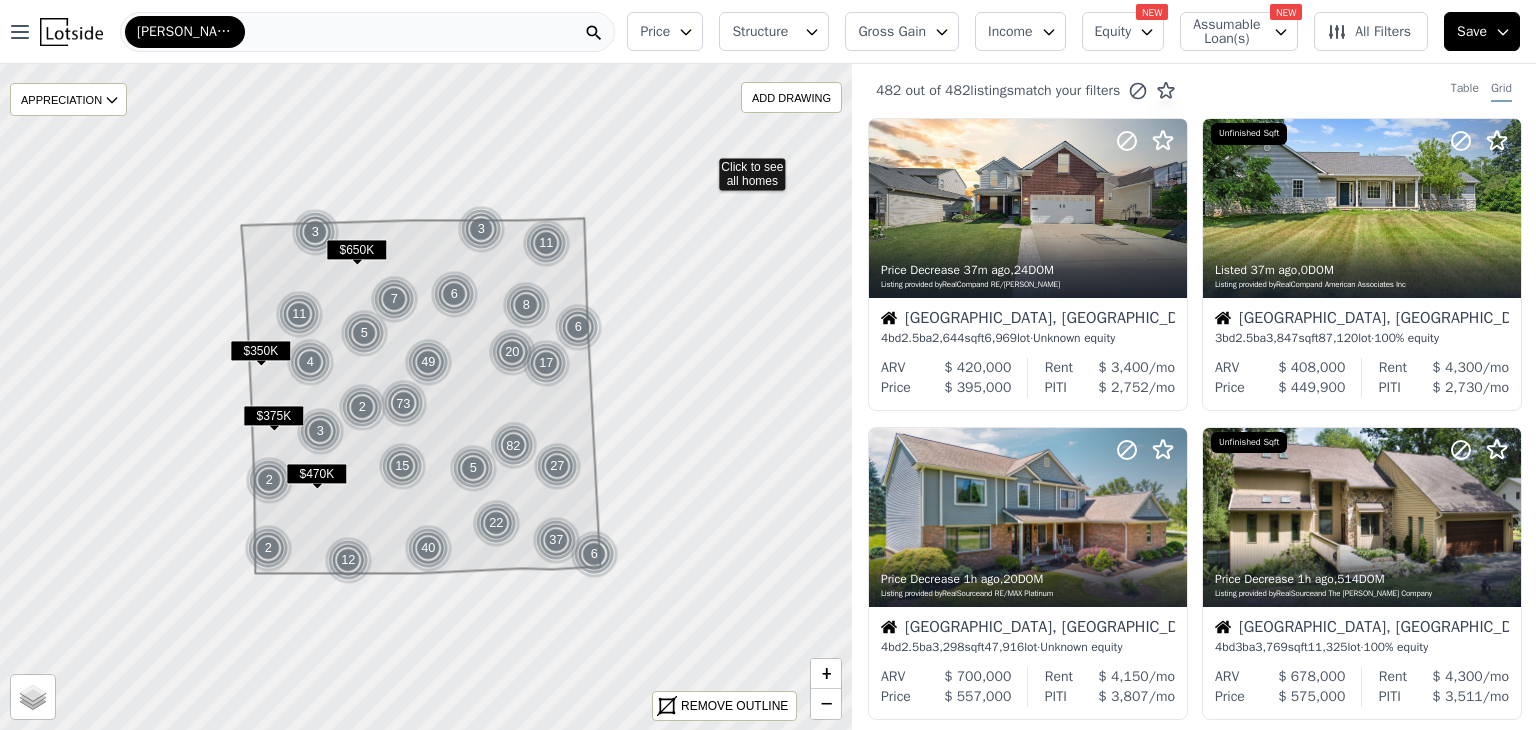 scroll, scrollTop: 0, scrollLeft: 0, axis: both 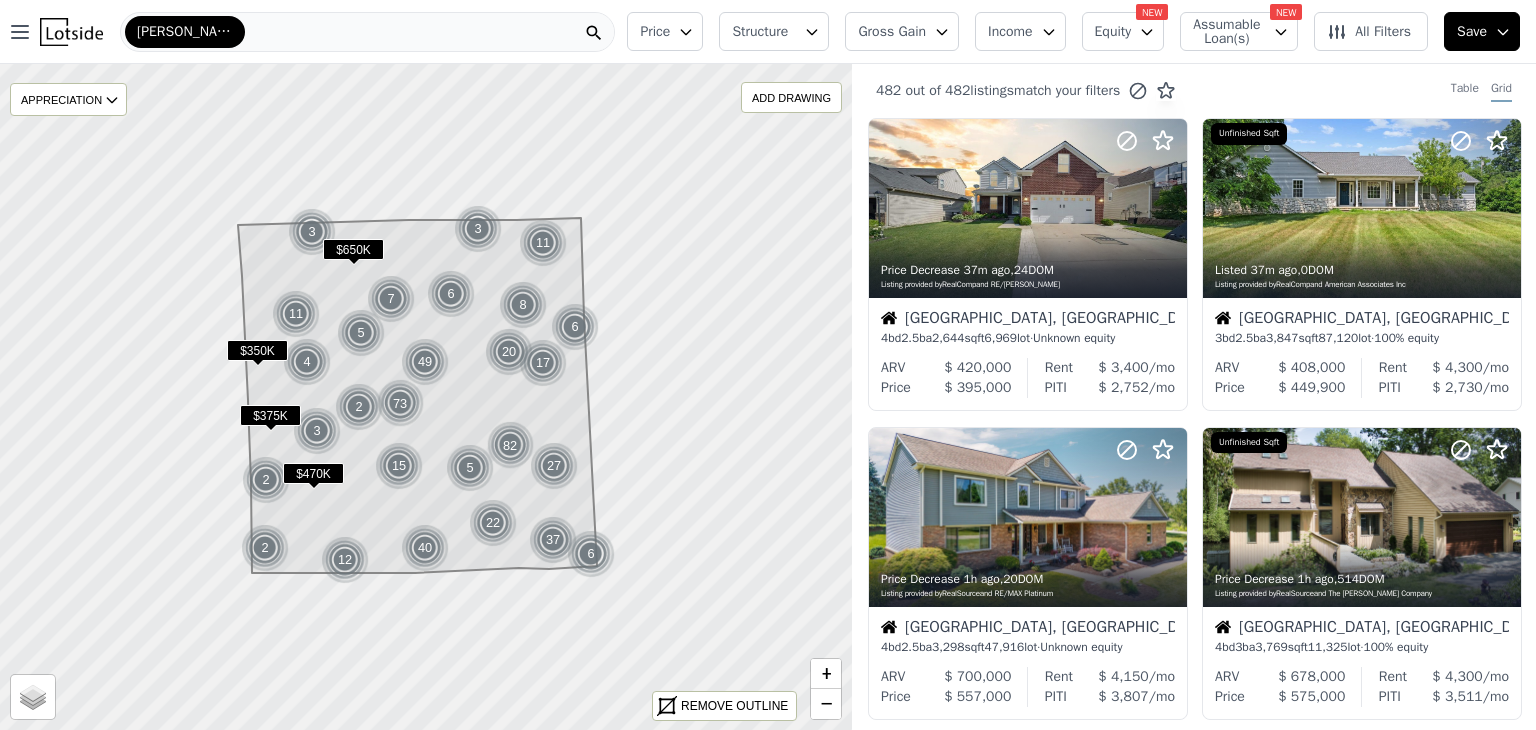 click 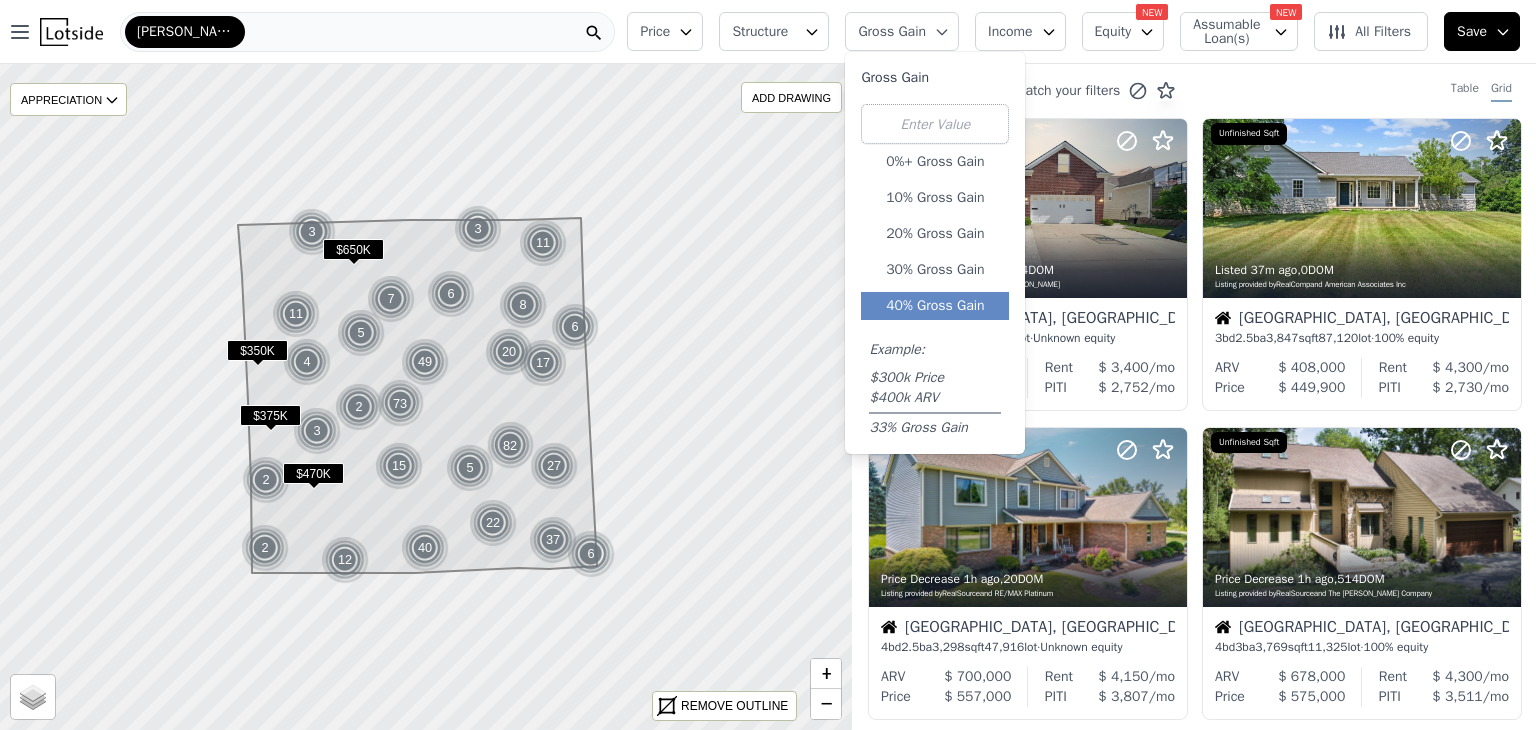 click on "40% Gross Gain" at bounding box center (935, 306) 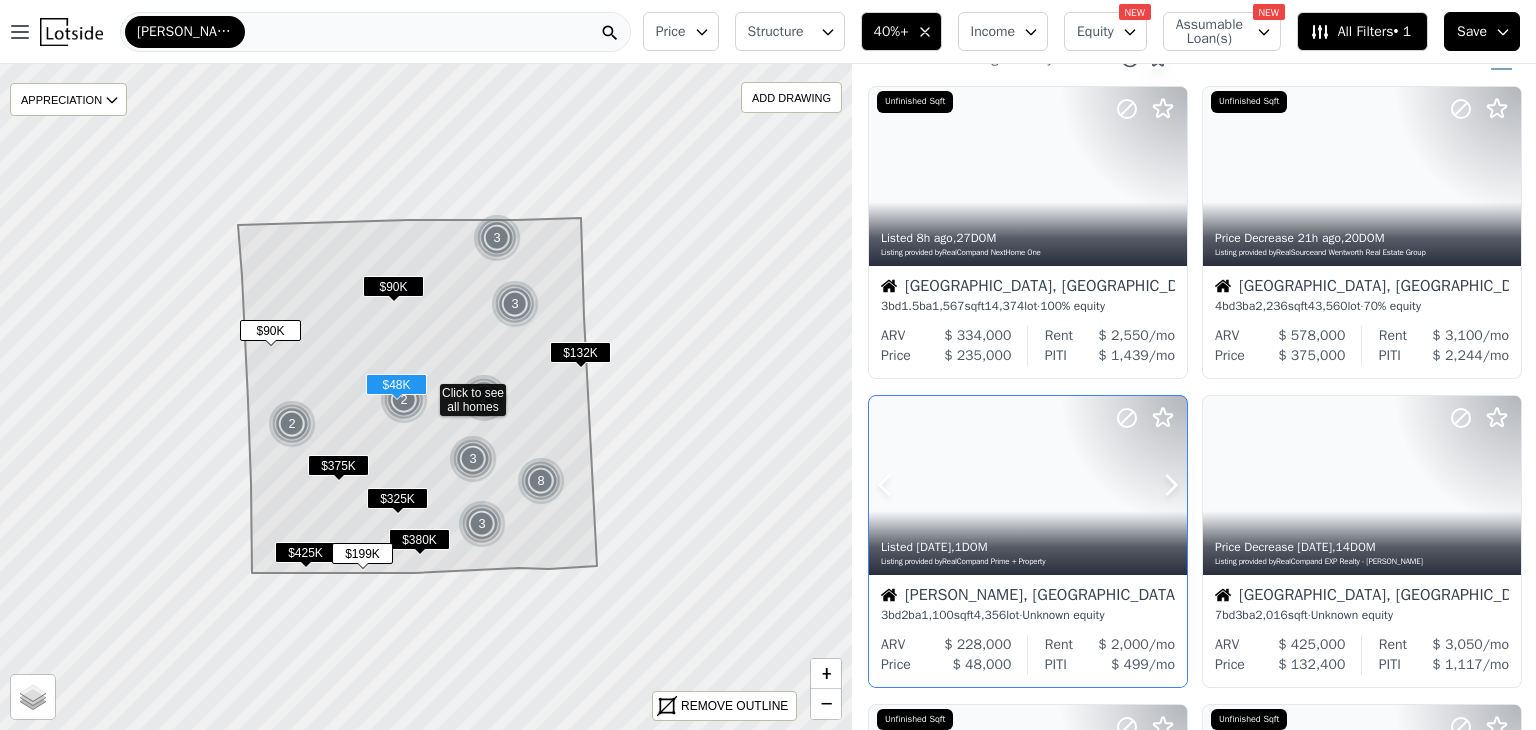 scroll, scrollTop: 8, scrollLeft: 0, axis: vertical 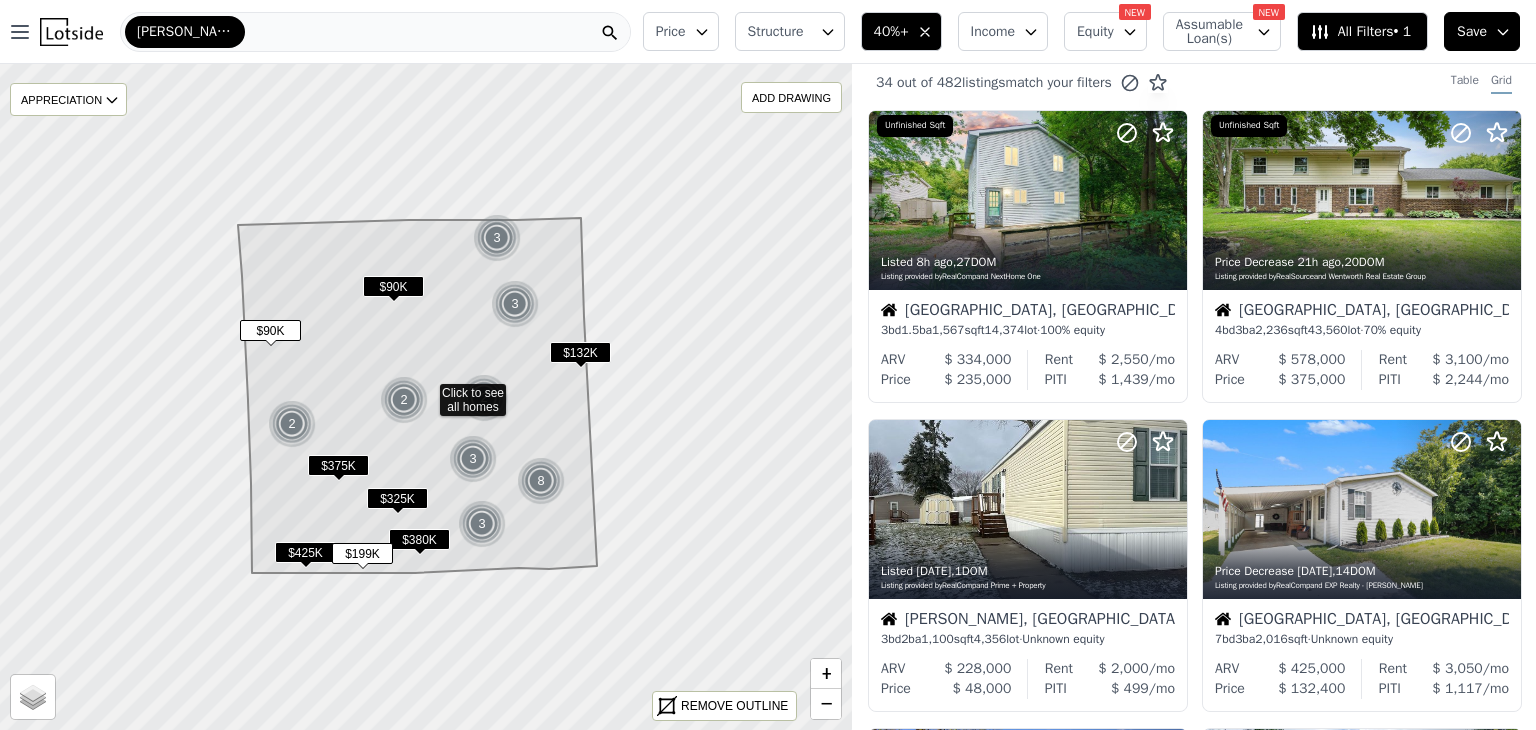 click 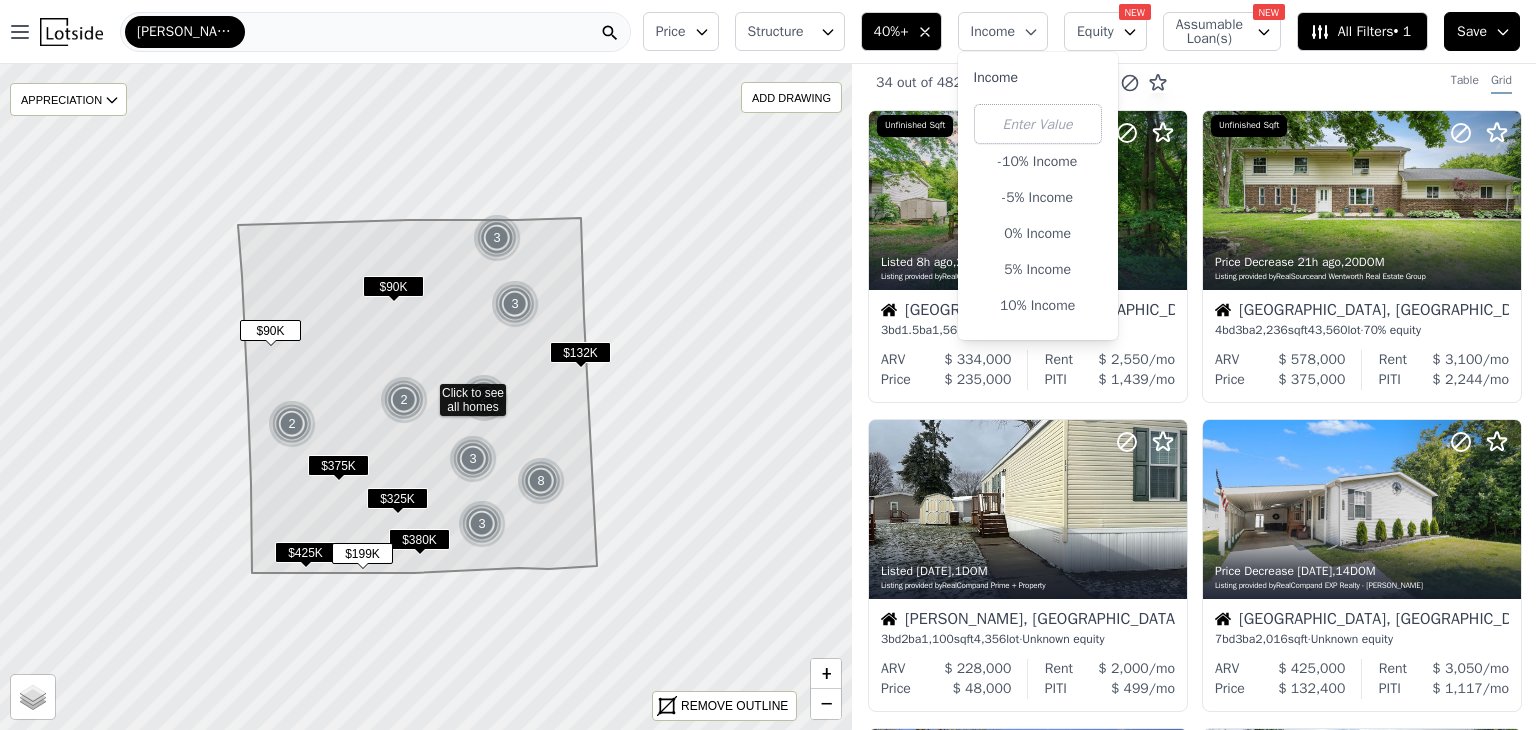 click 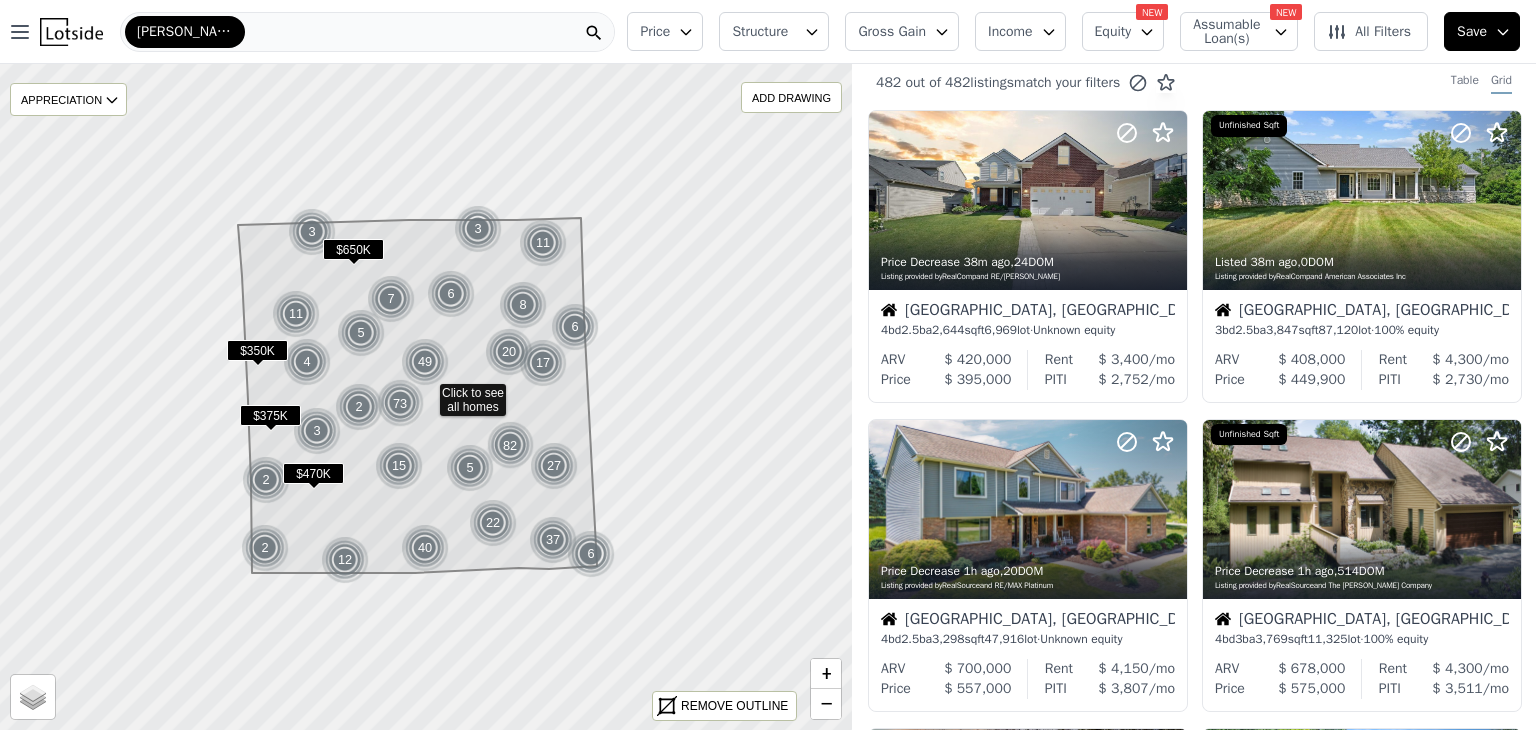 click 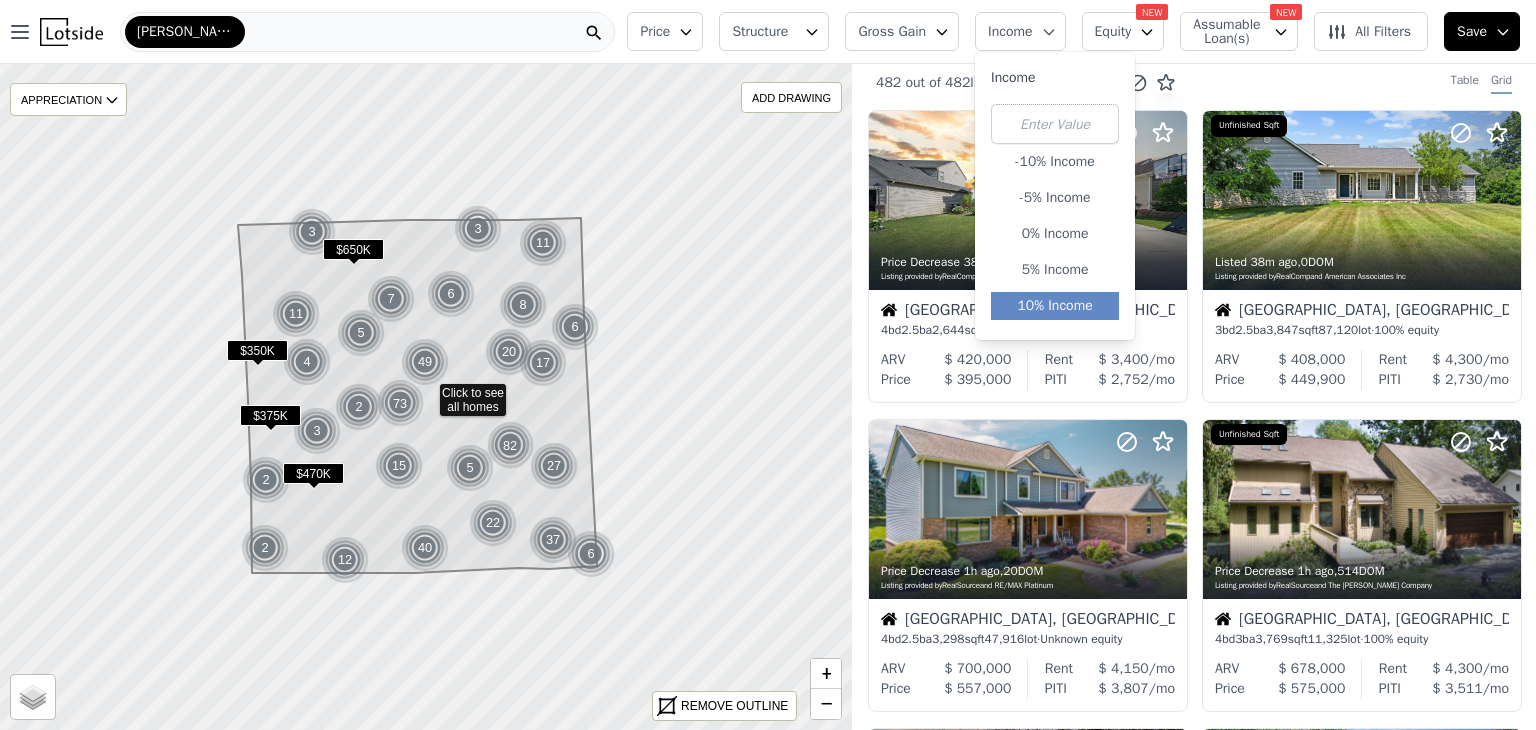 click on "10% Income" at bounding box center [1055, 306] 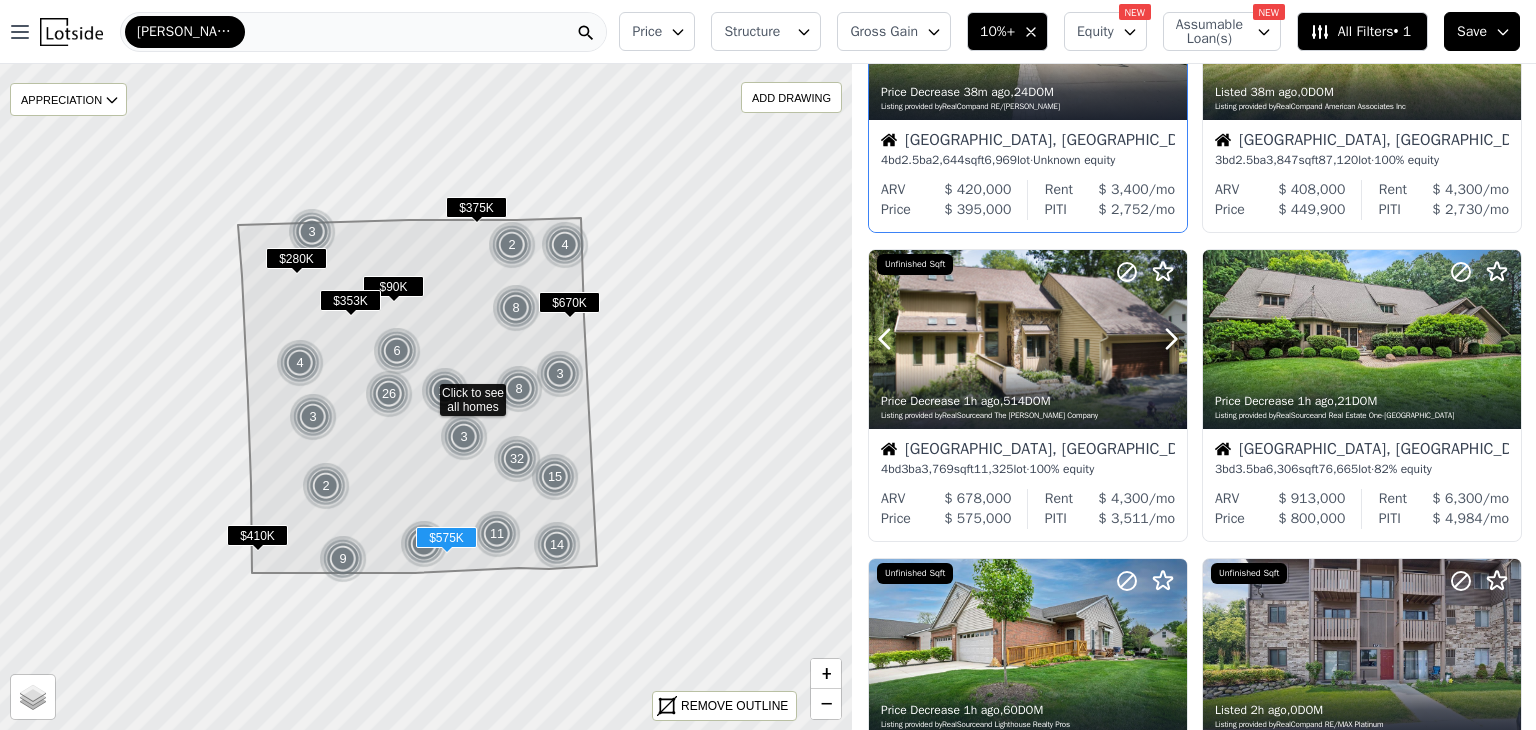 scroll, scrollTop: 0, scrollLeft: 0, axis: both 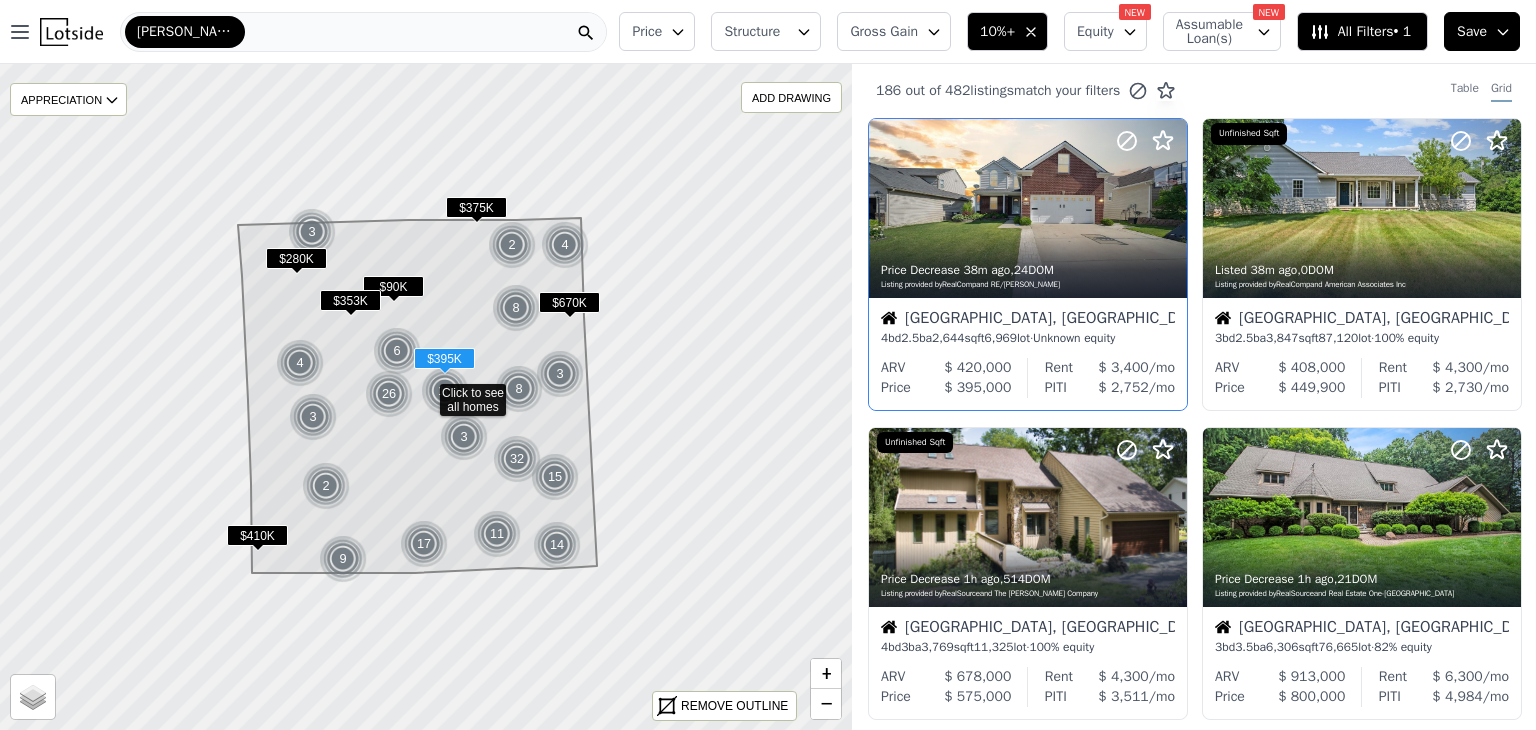 click on "Livingston, MI" at bounding box center (1028, 320) 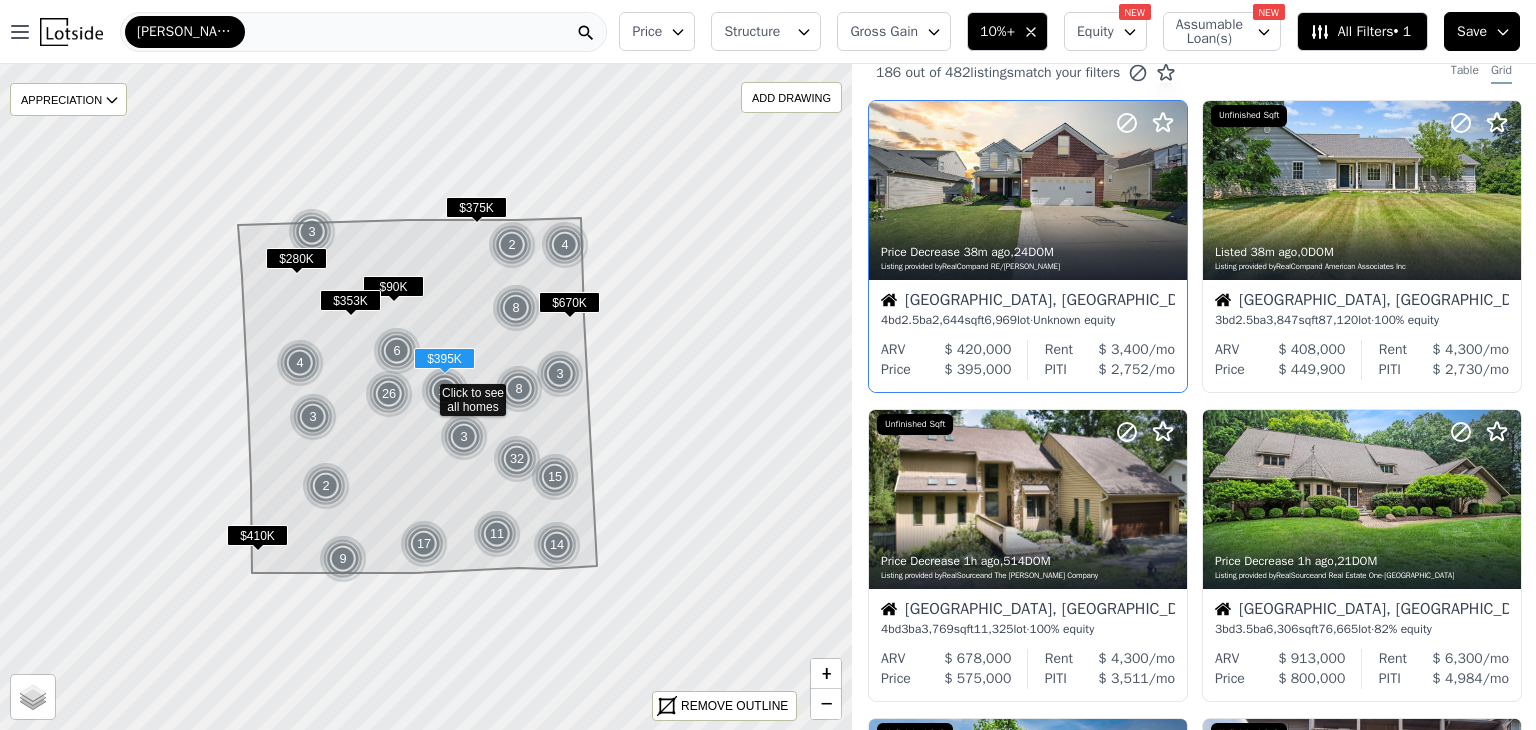 scroll, scrollTop: 19, scrollLeft: 0, axis: vertical 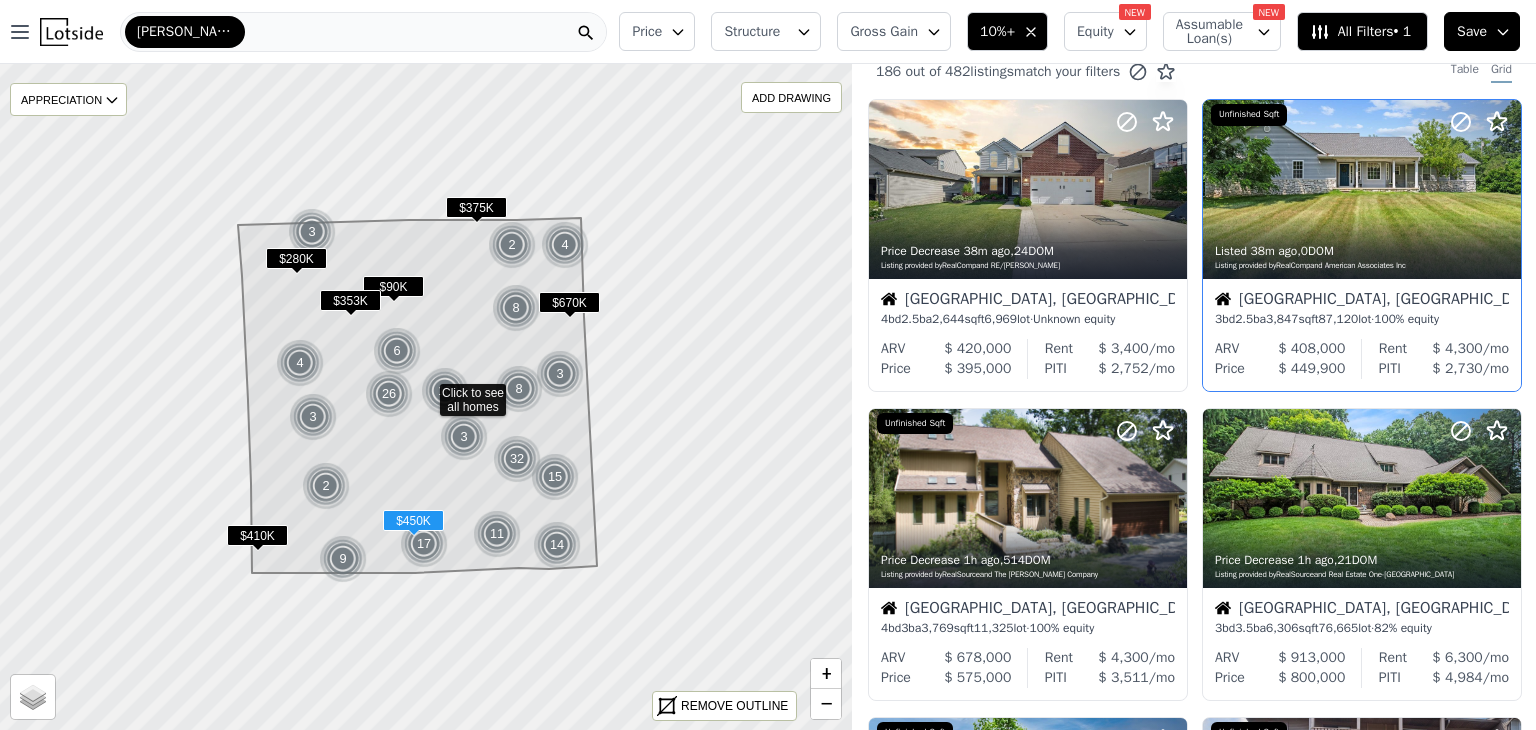 click on "3,847" at bounding box center [1282, 319] 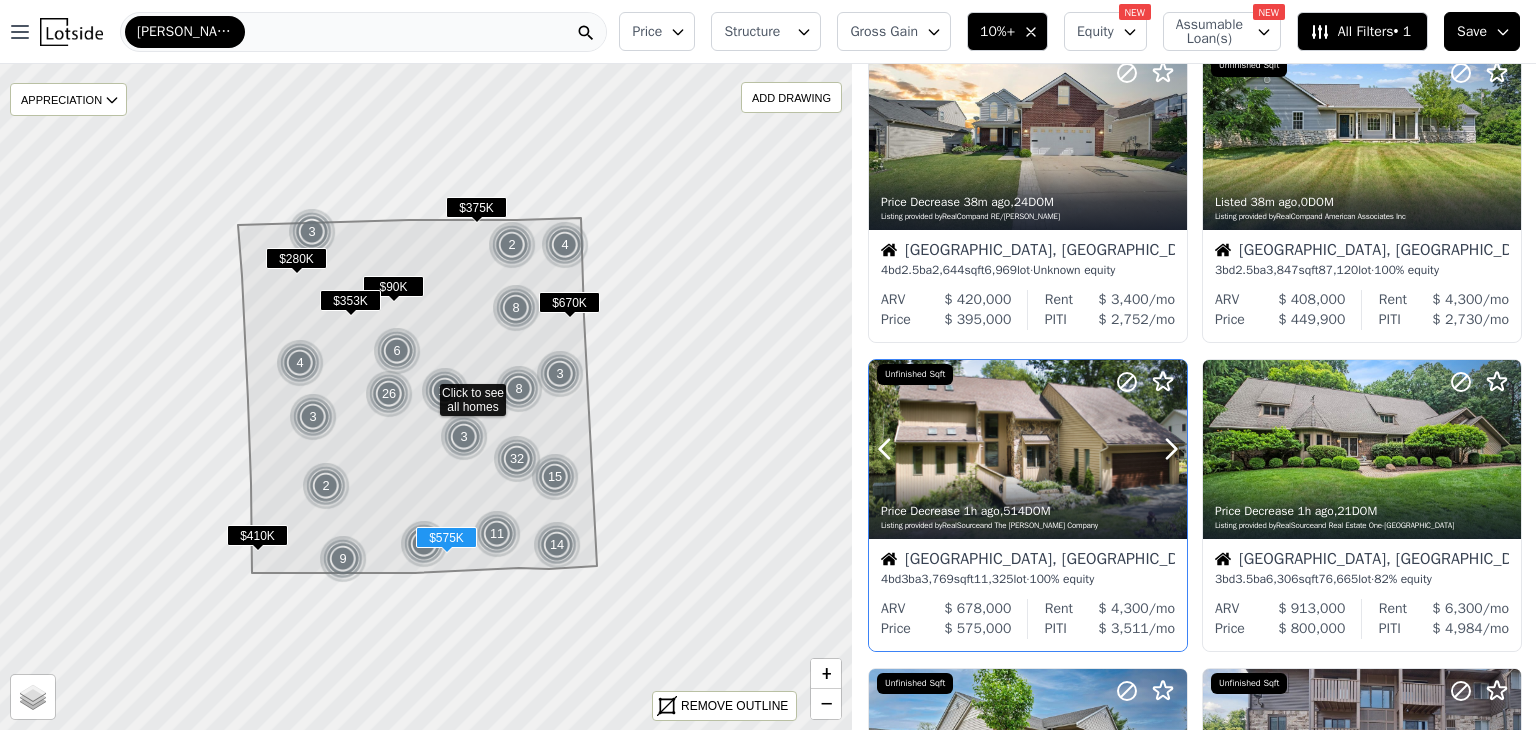 scroll, scrollTop: 0, scrollLeft: 0, axis: both 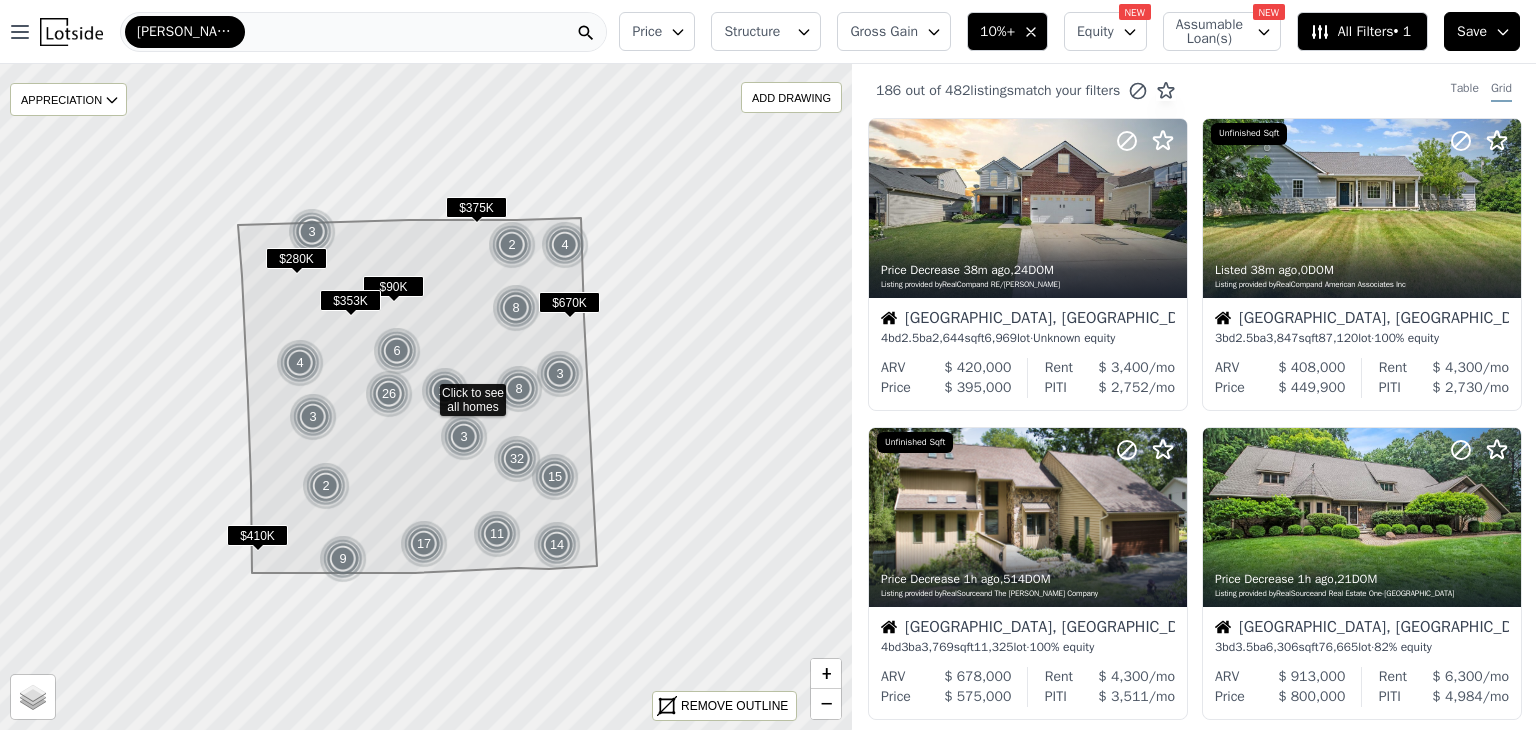 click on "Gross Gain" at bounding box center (894, 31) 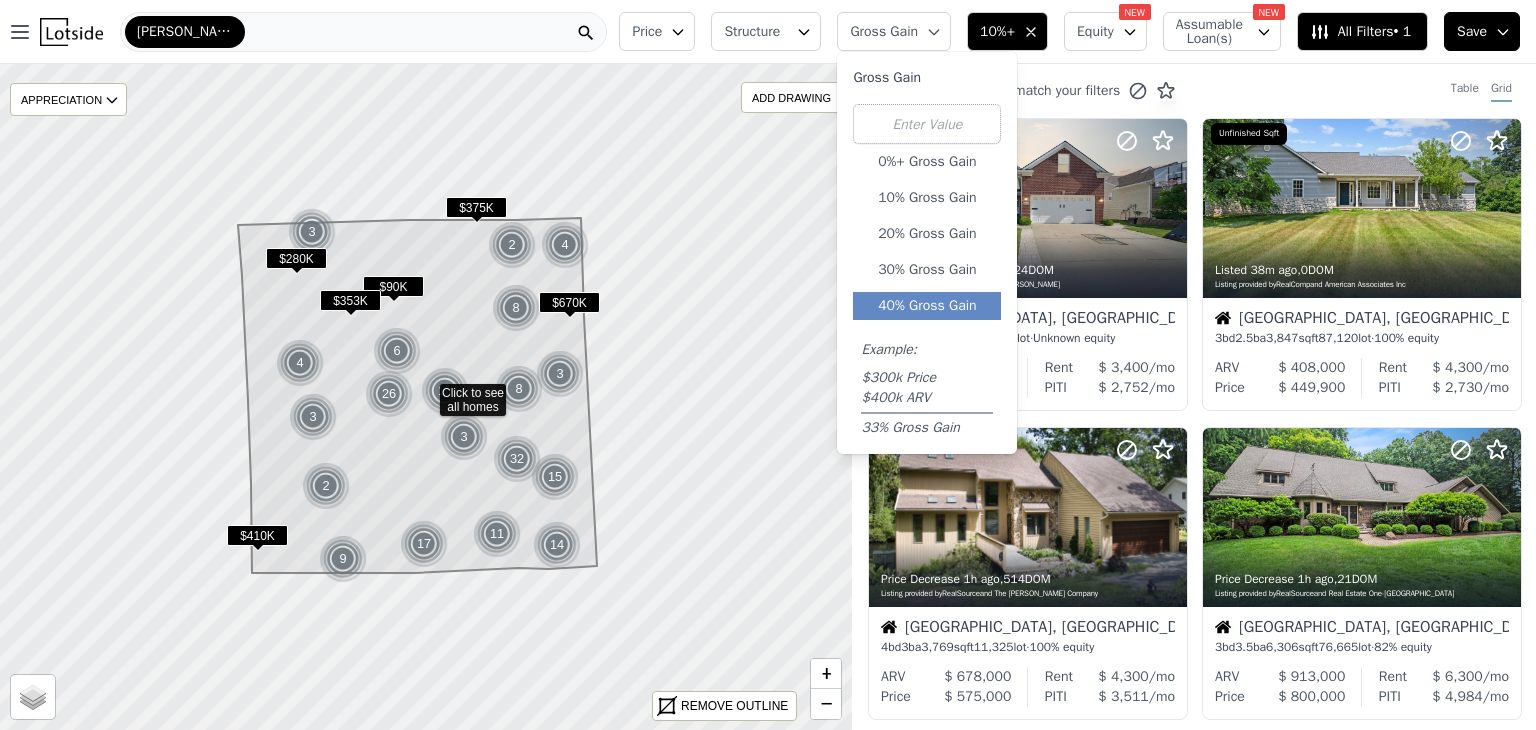 click on "40% Gross Gain" at bounding box center [927, 306] 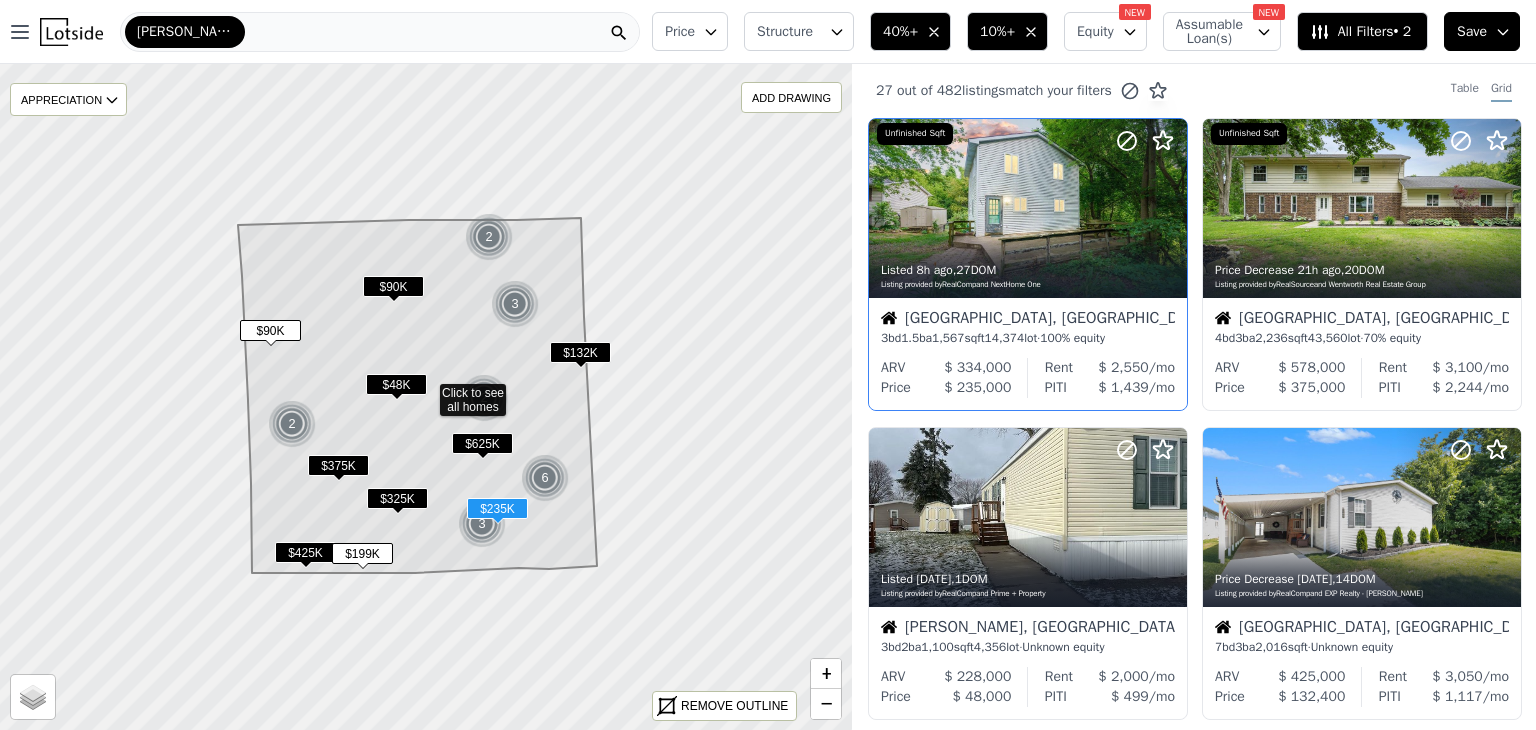 click on "$ 1,439 /mo" at bounding box center [1121, 388] 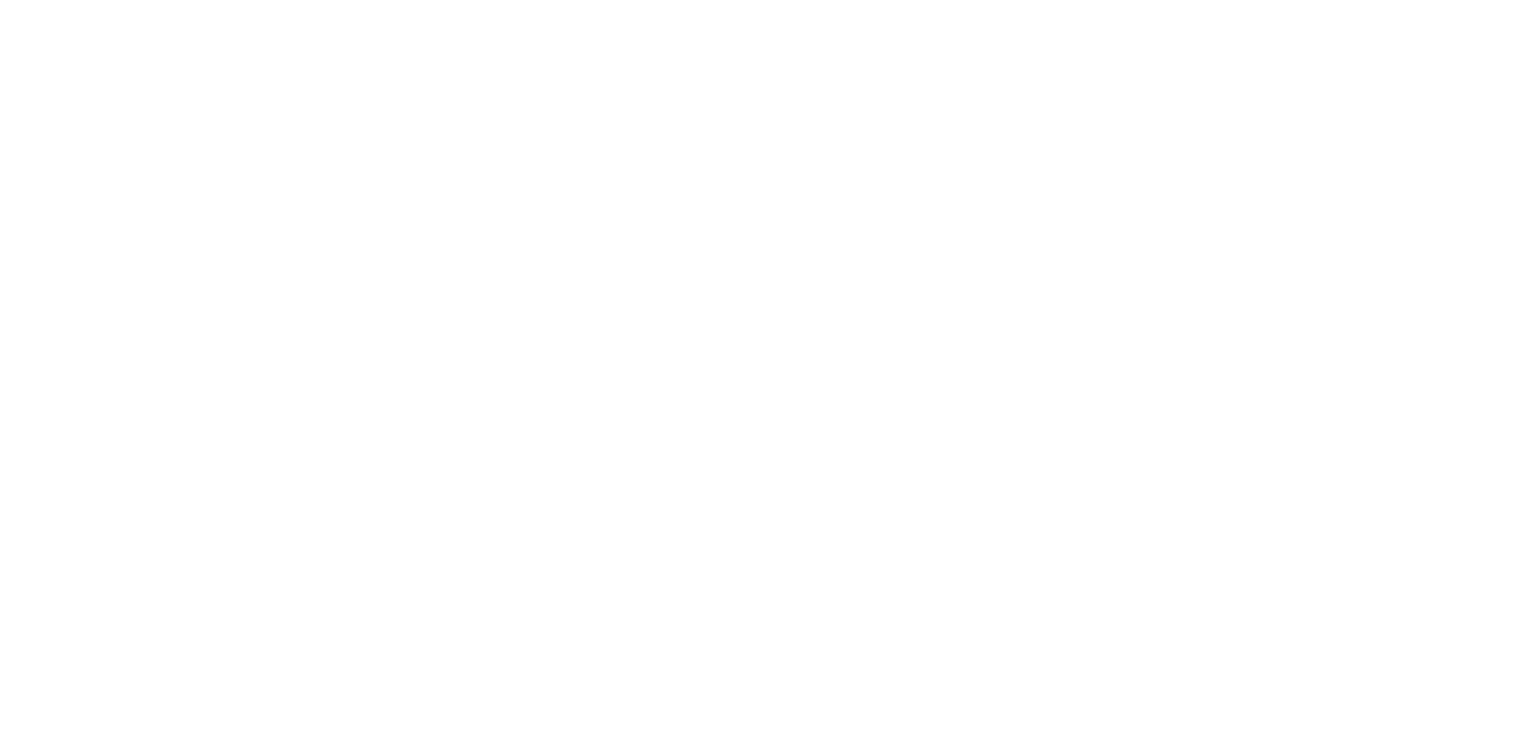scroll, scrollTop: 0, scrollLeft: 0, axis: both 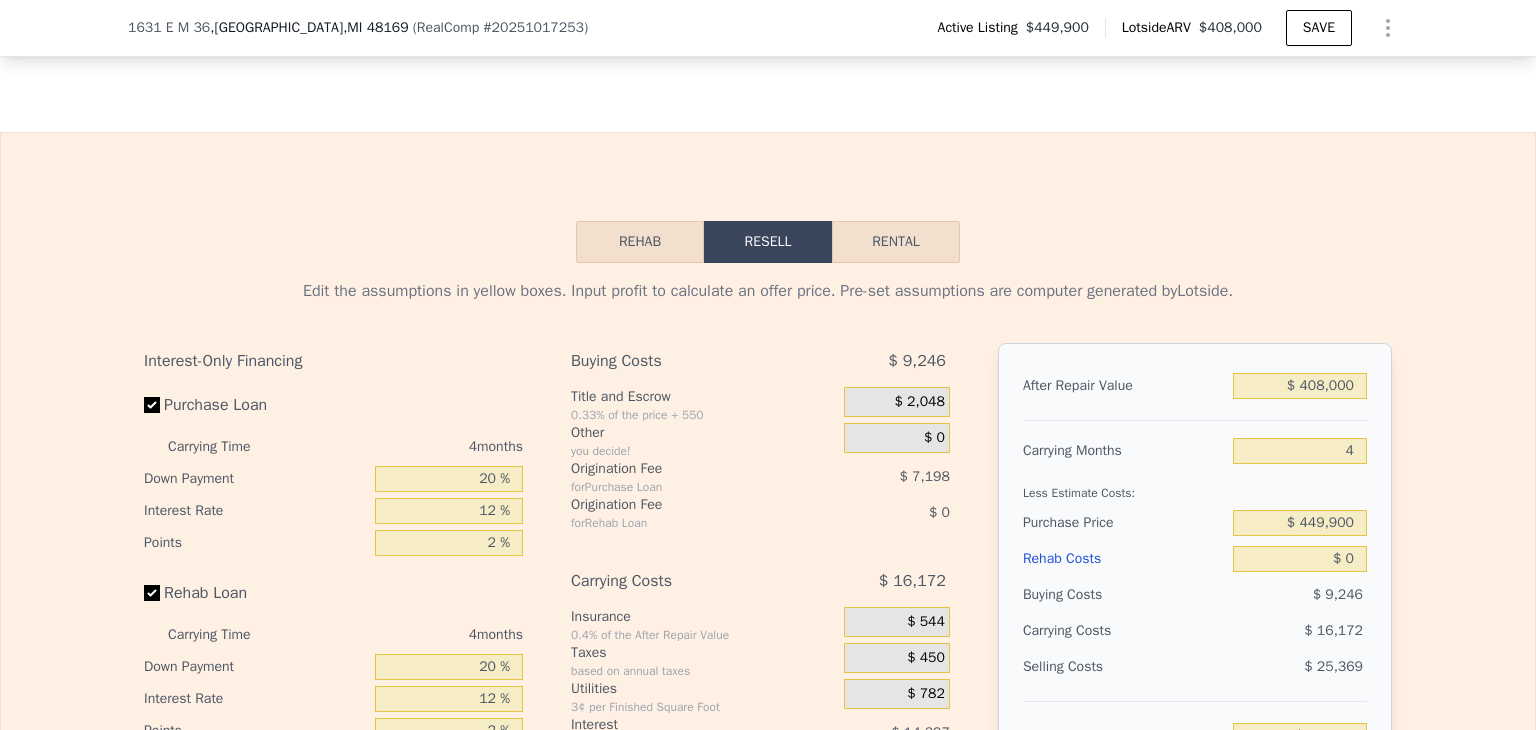 click on "Rental" at bounding box center [896, 242] 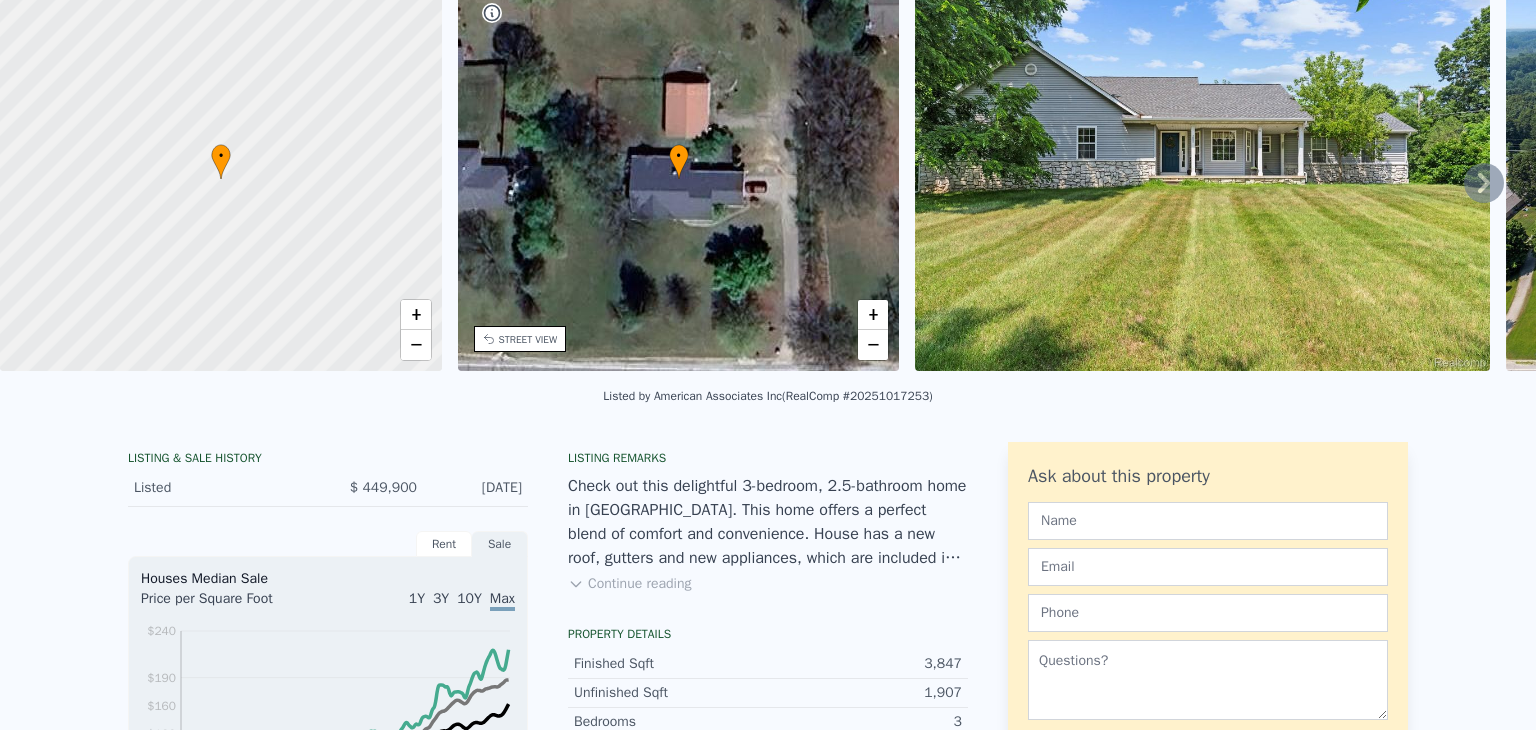scroll, scrollTop: 0, scrollLeft: 0, axis: both 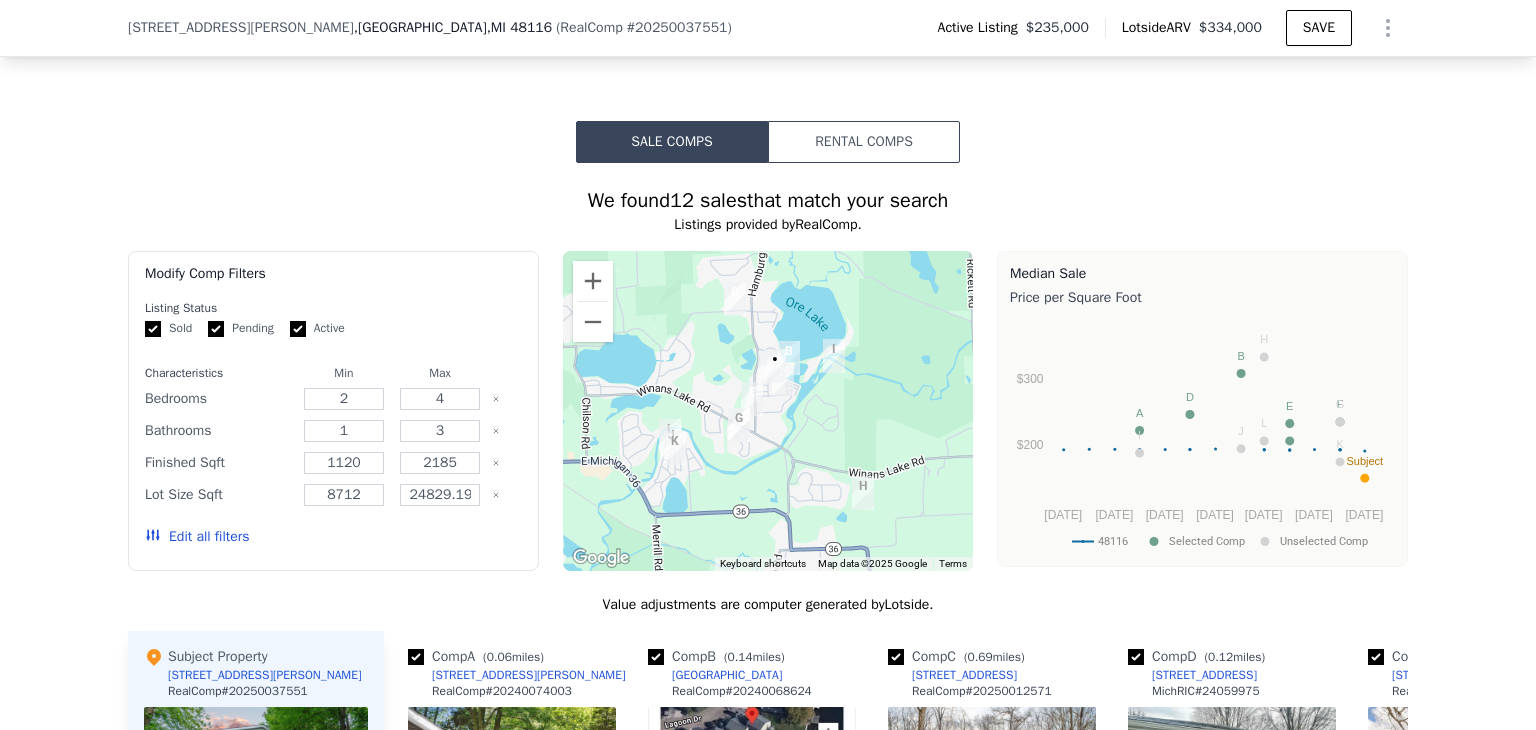 click on "Rental Comps" at bounding box center (864, 142) 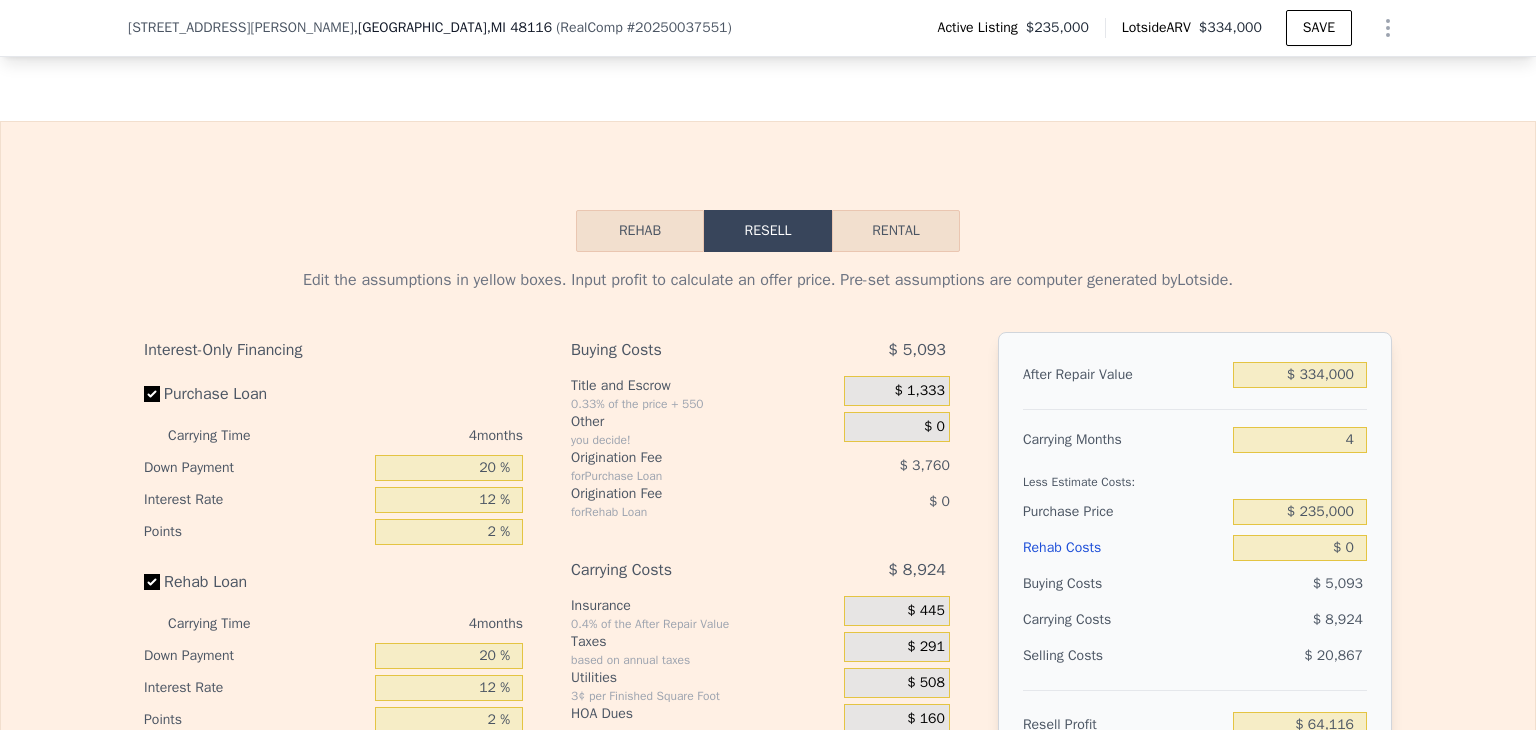 scroll, scrollTop: 2708, scrollLeft: 0, axis: vertical 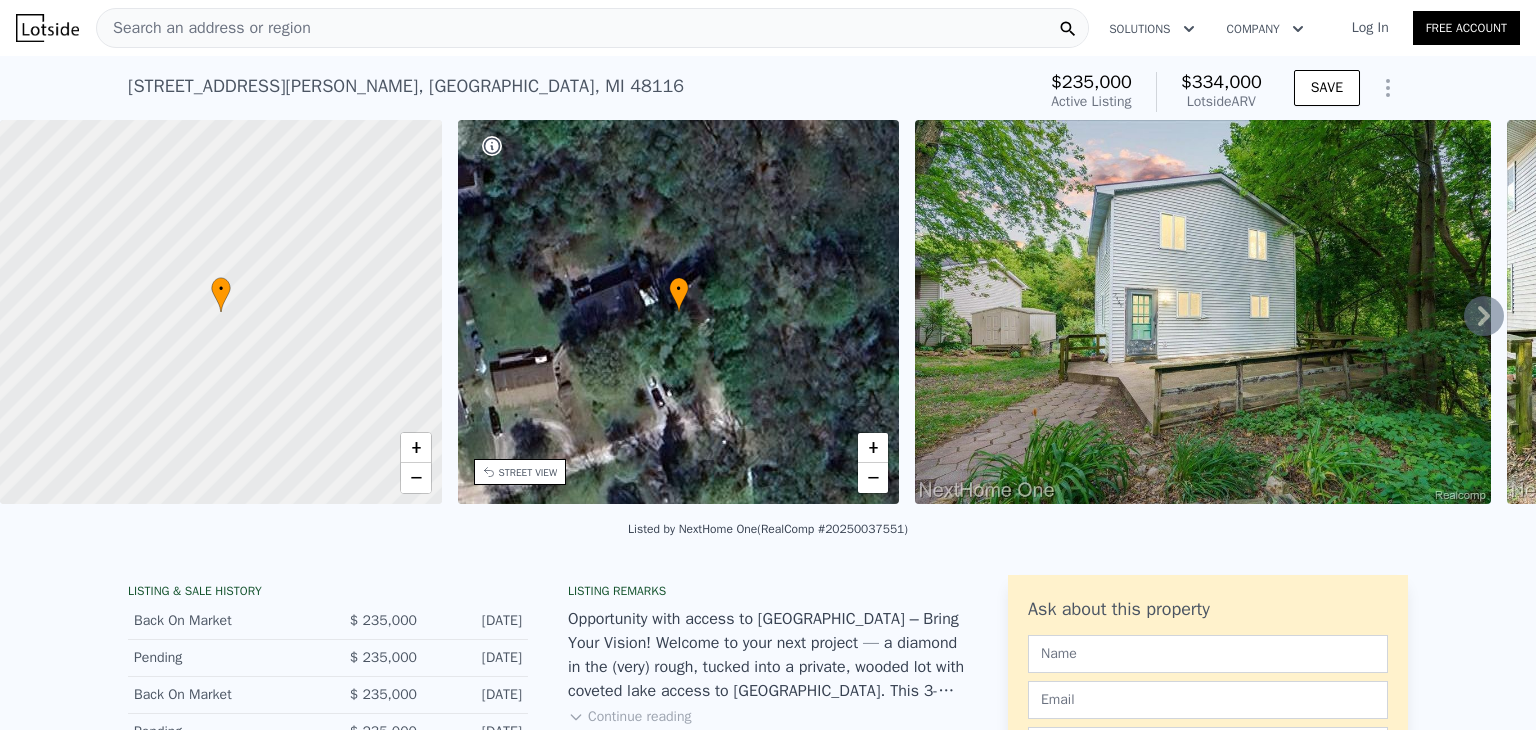 click 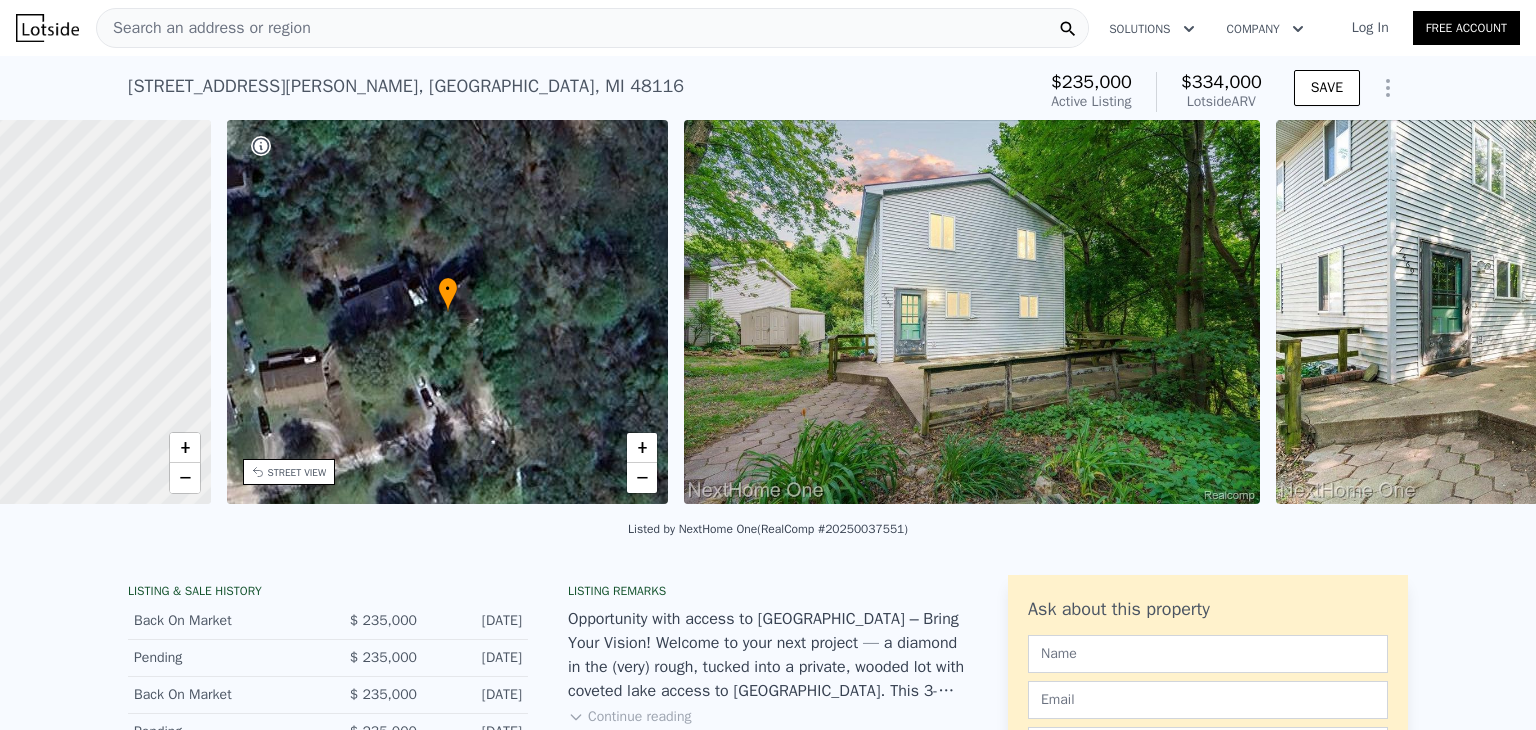 scroll, scrollTop: 0, scrollLeft: 465, axis: horizontal 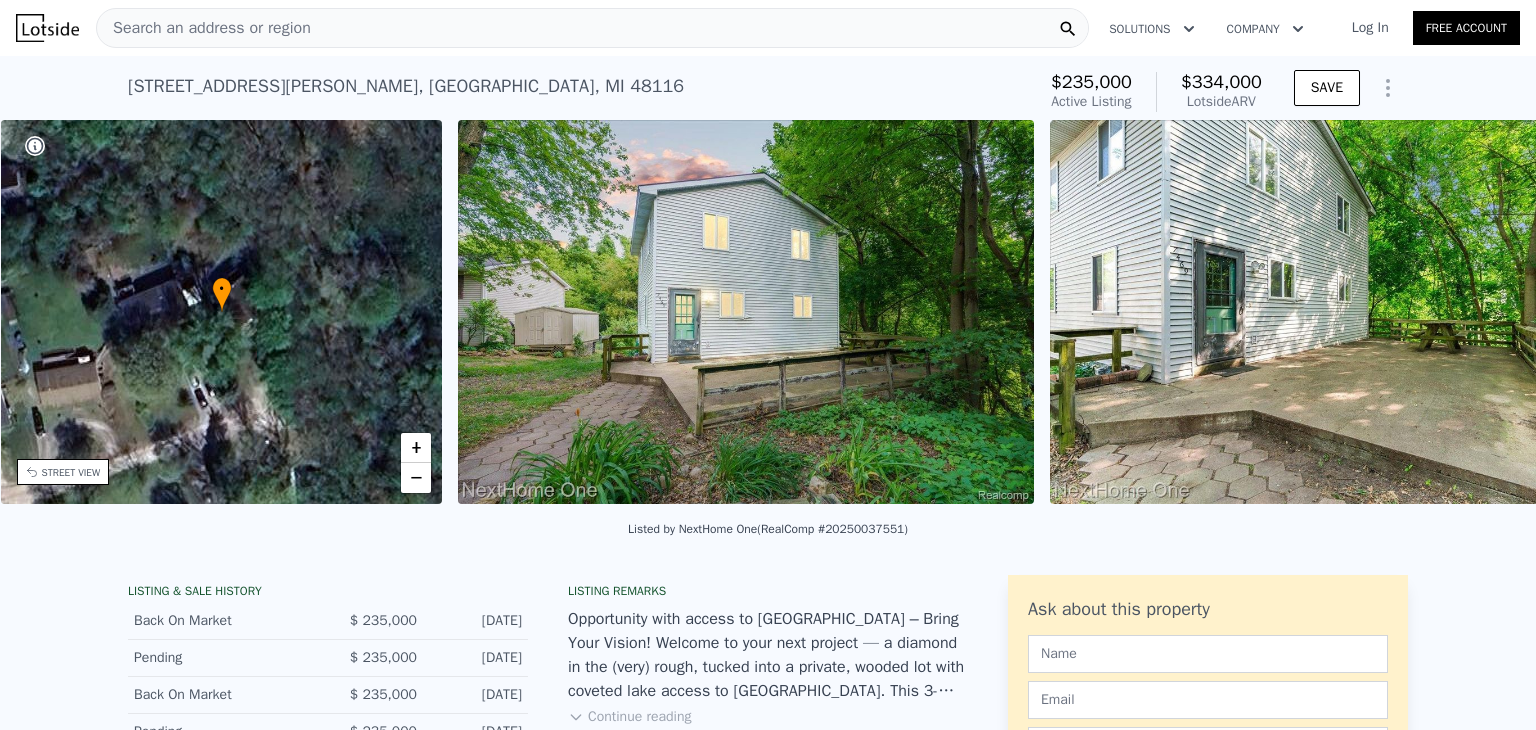 click on "•
+ −
•
+ − STREET VIEW Loading...   SATELLITE VIEW" at bounding box center [768, 315] 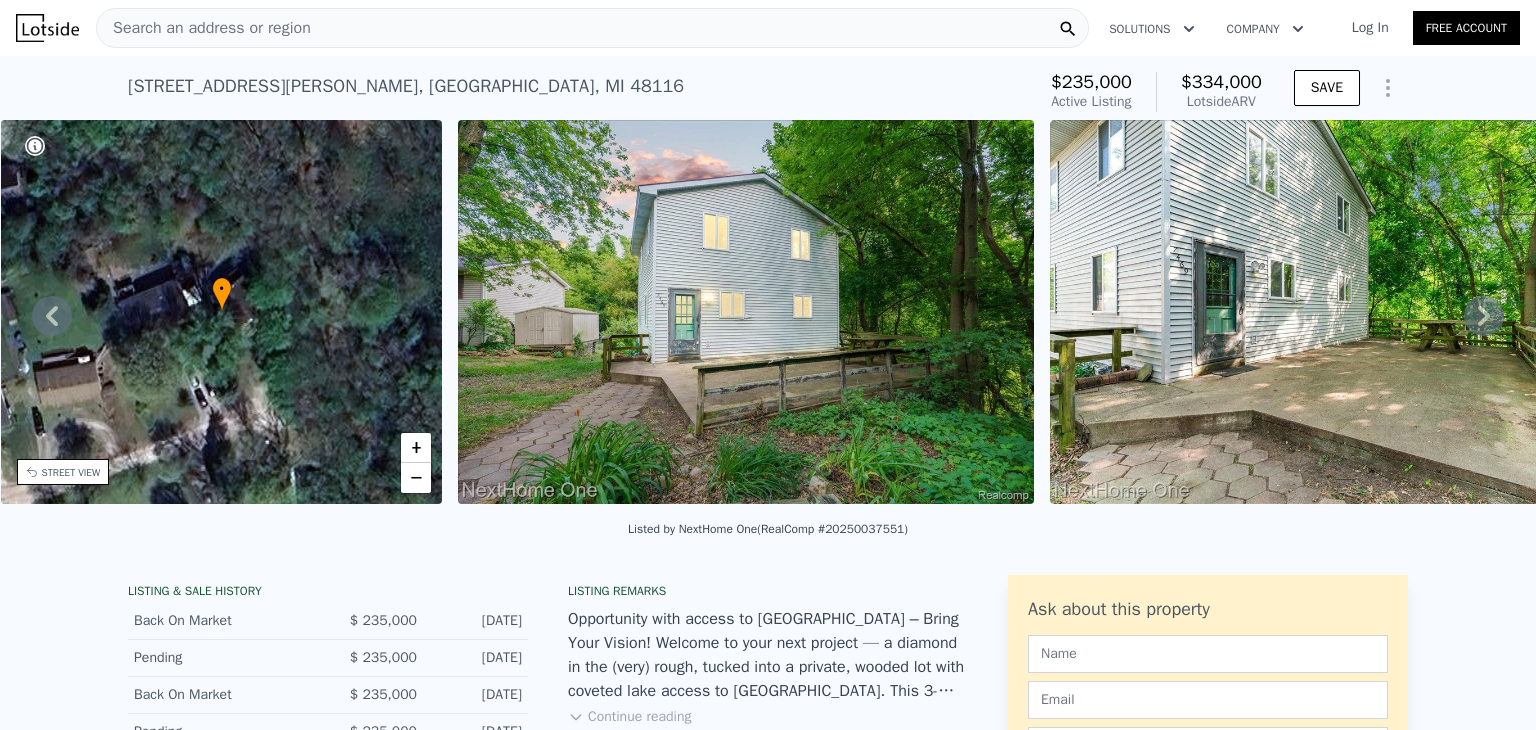 click 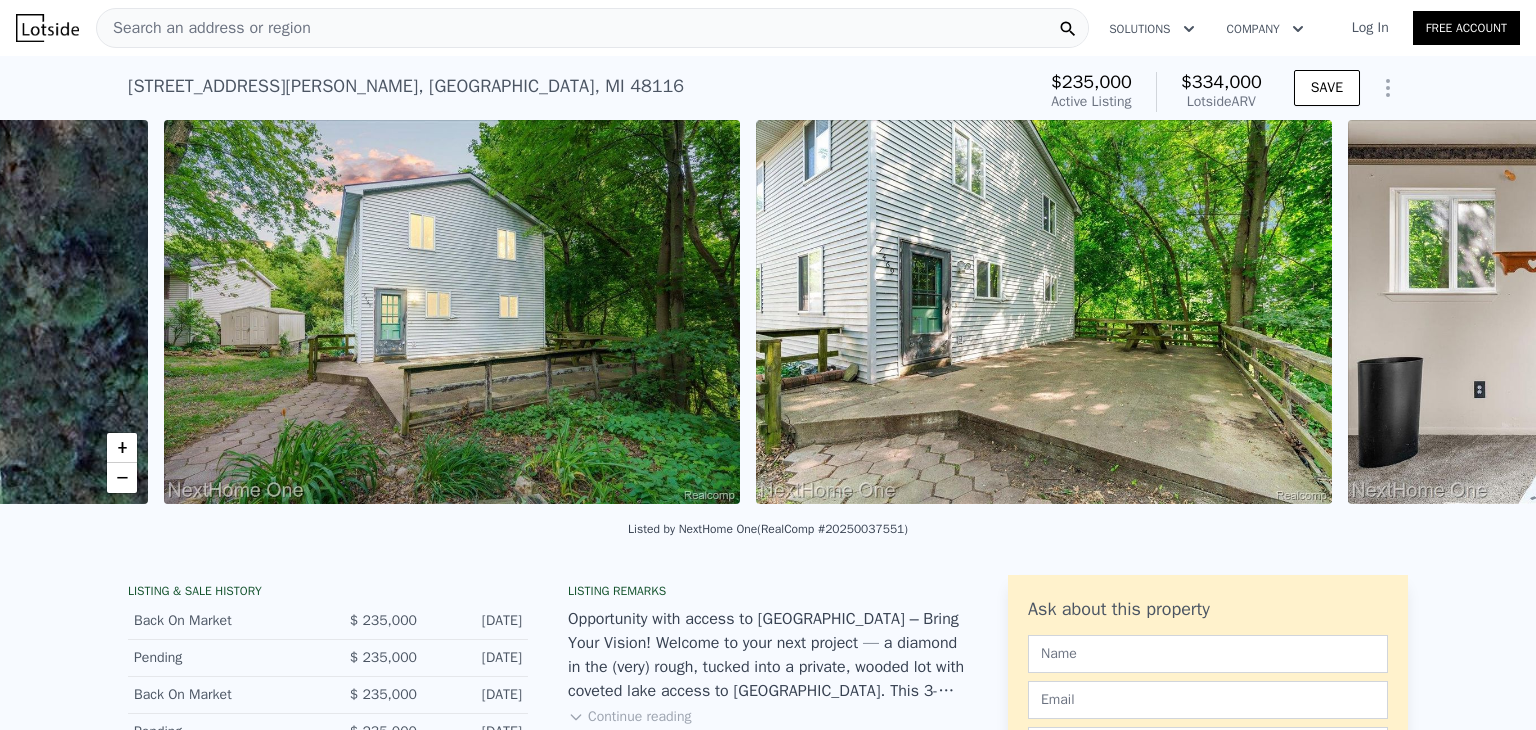 scroll, scrollTop: 0, scrollLeft: 915, axis: horizontal 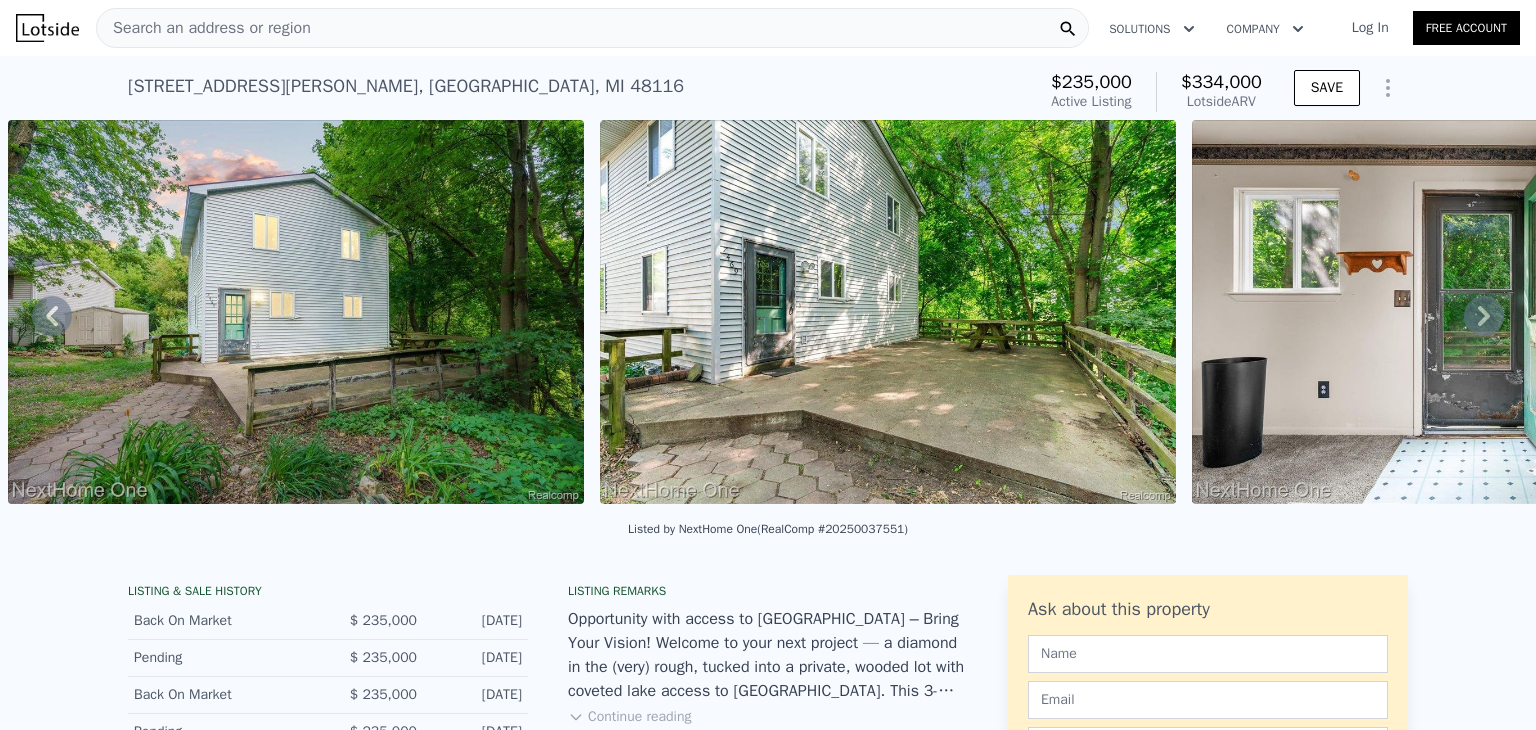 click 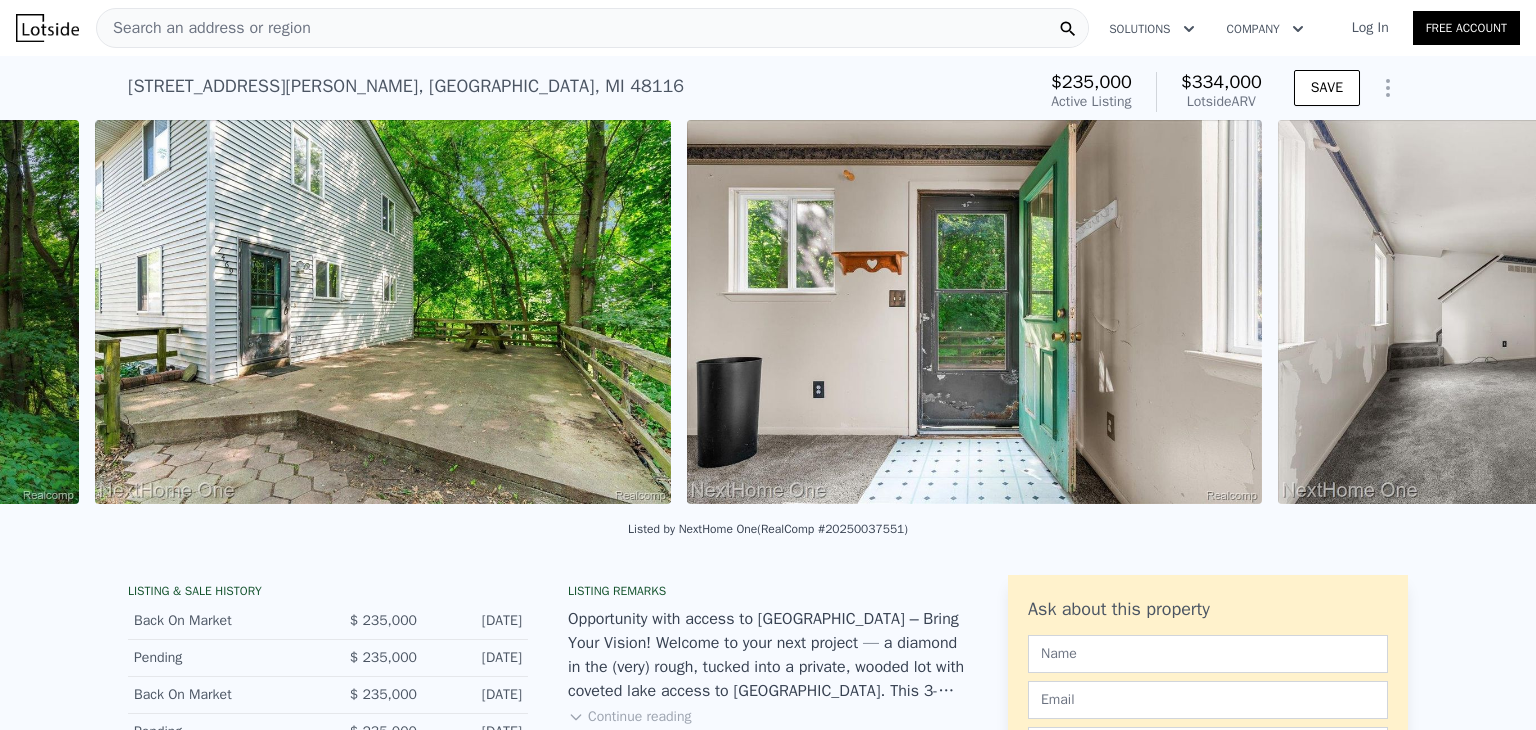 scroll, scrollTop: 0, scrollLeft: 1507, axis: horizontal 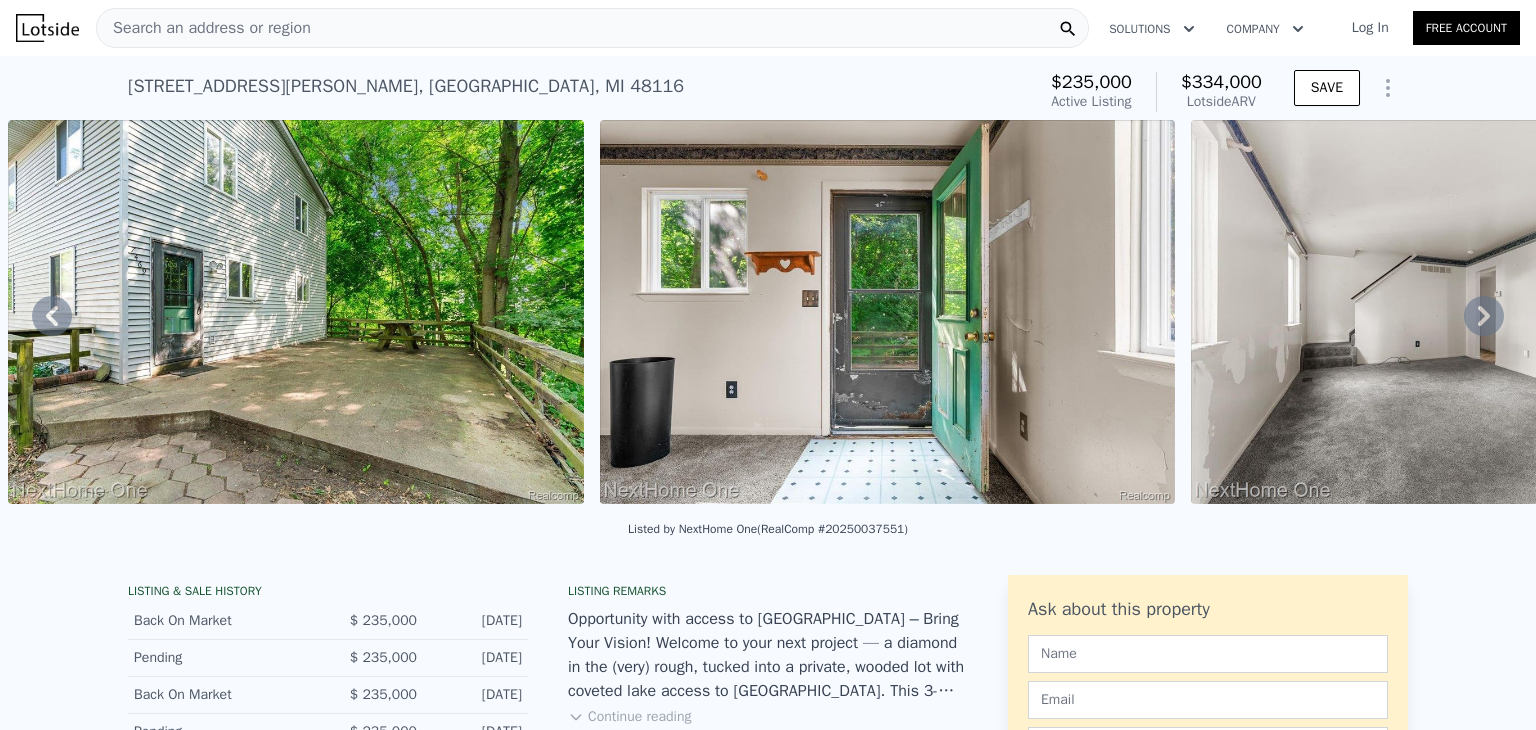 click 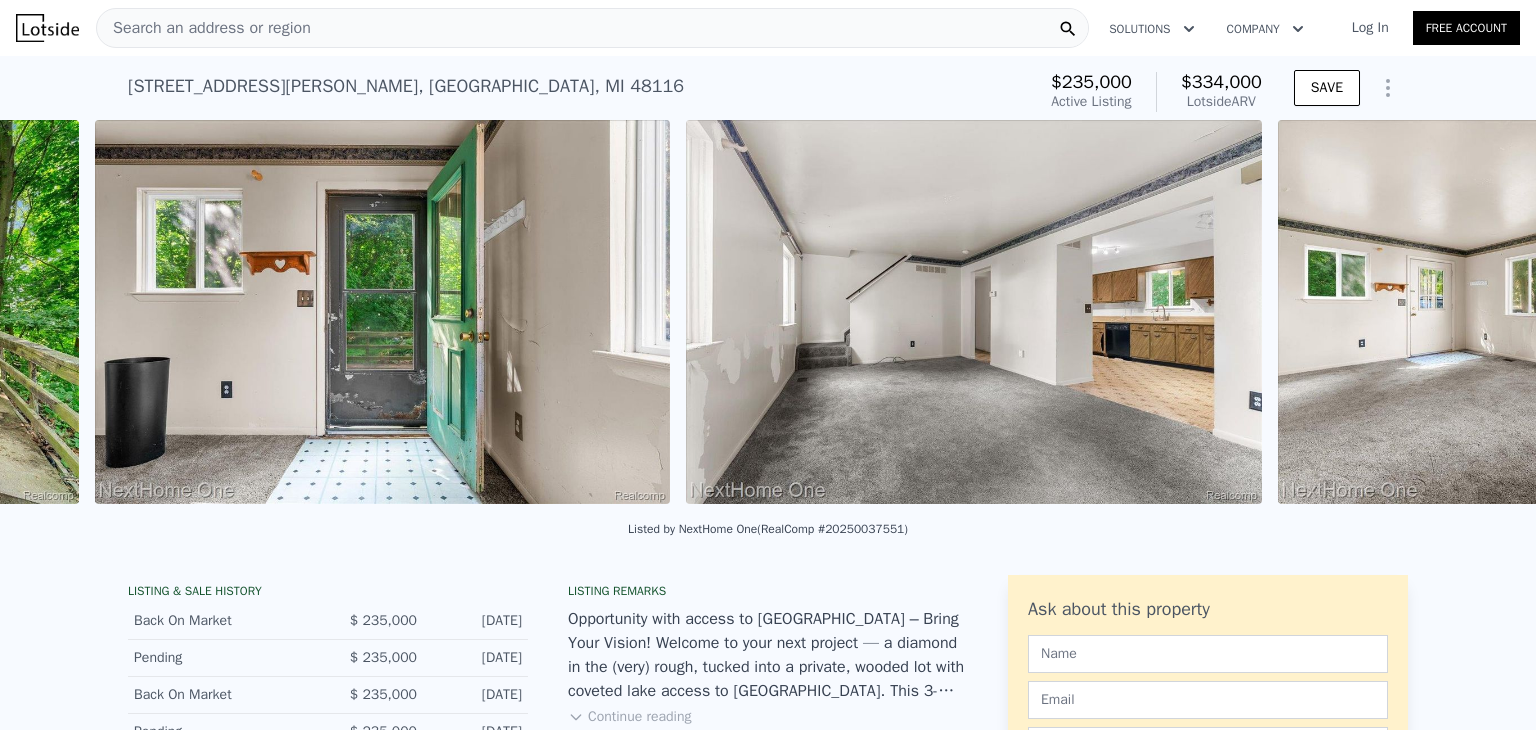 scroll, scrollTop: 0, scrollLeft: 2098, axis: horizontal 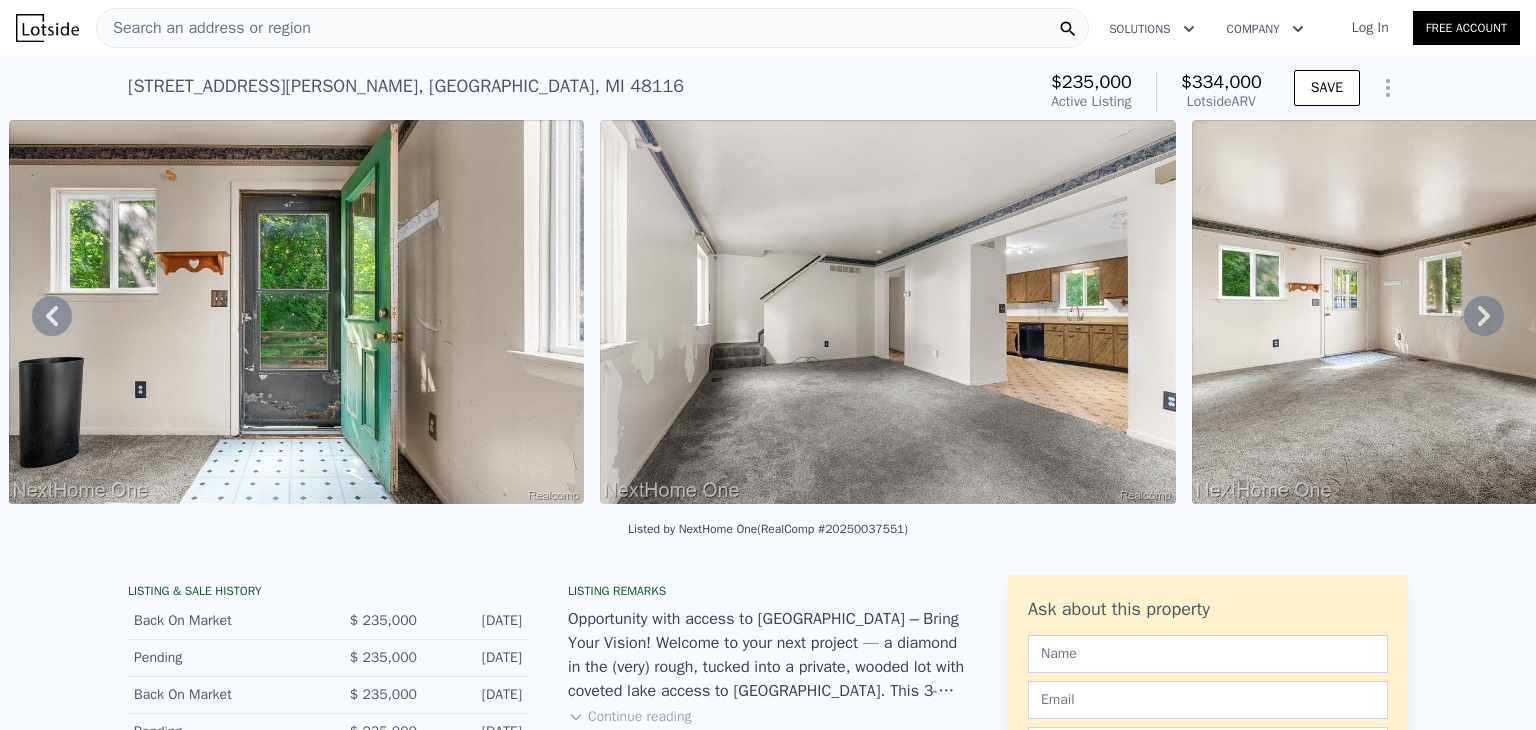click 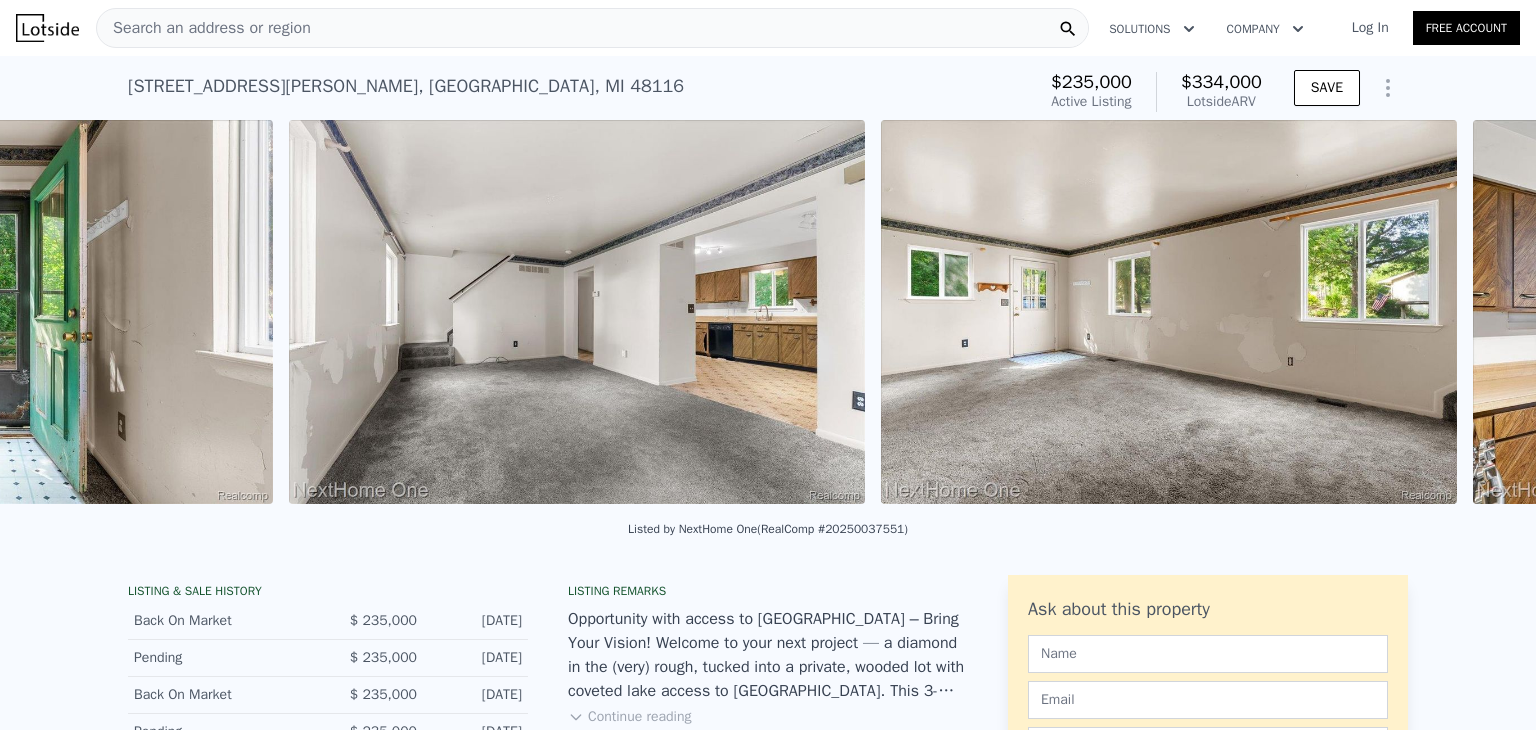 scroll, scrollTop: 0, scrollLeft: 2690, axis: horizontal 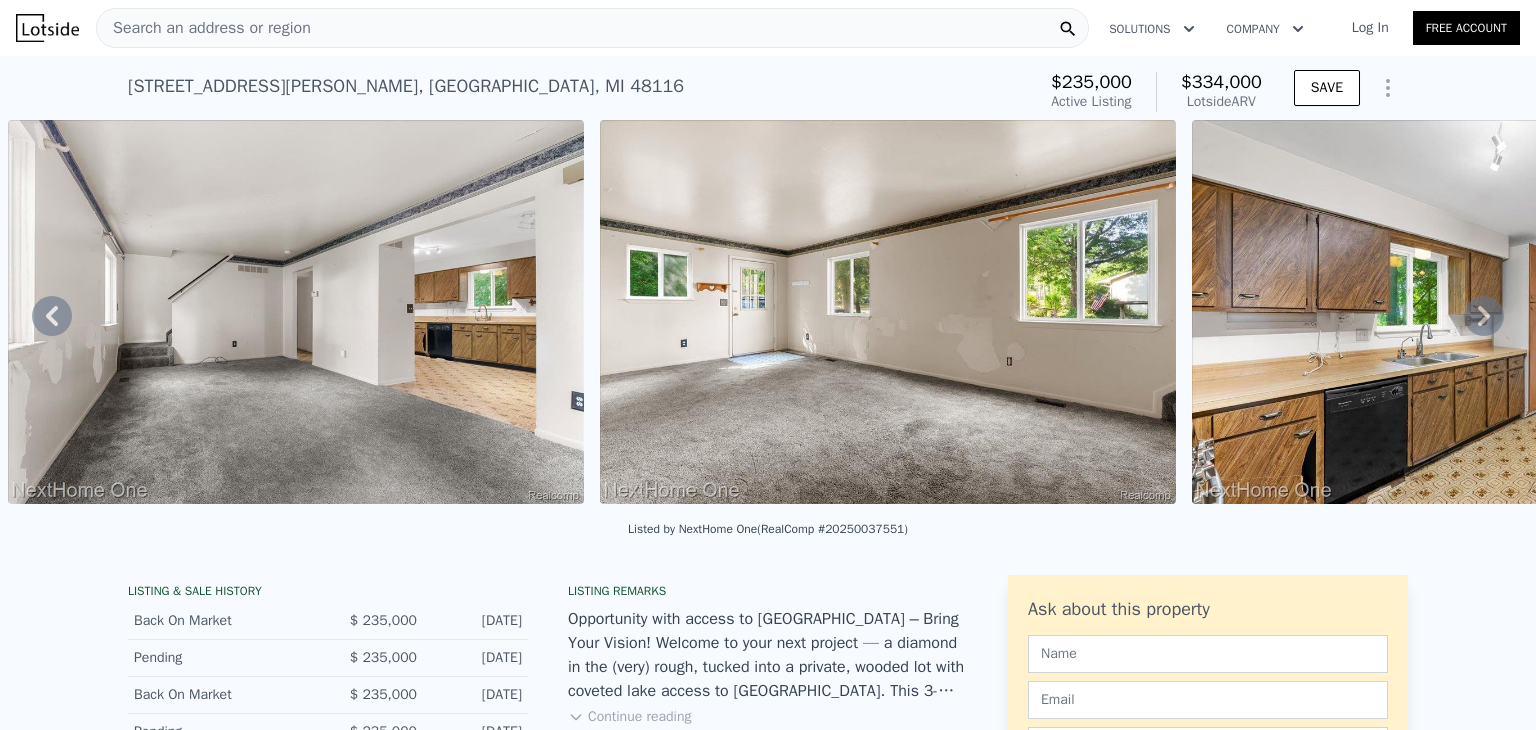 click 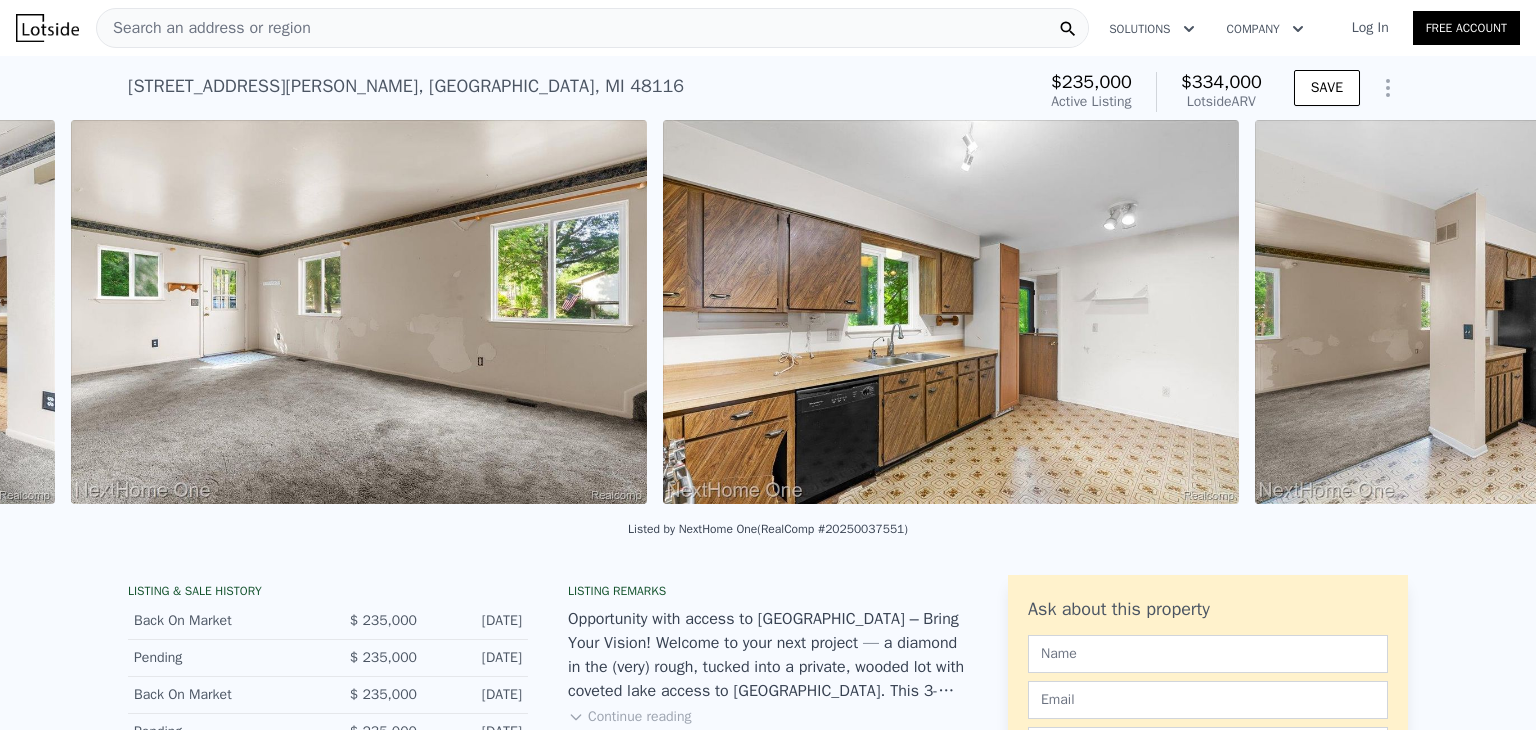 scroll, scrollTop: 0, scrollLeft: 3282, axis: horizontal 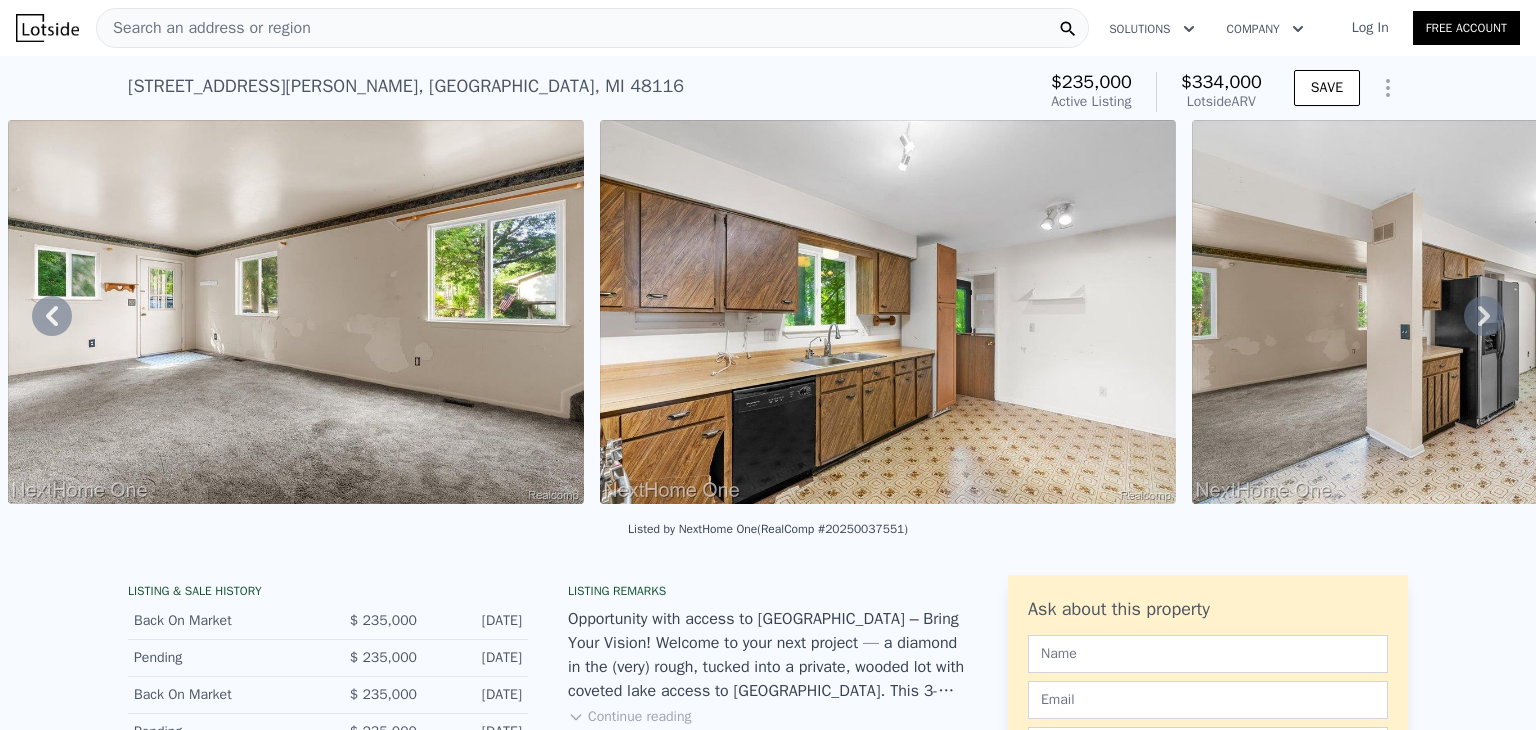 click 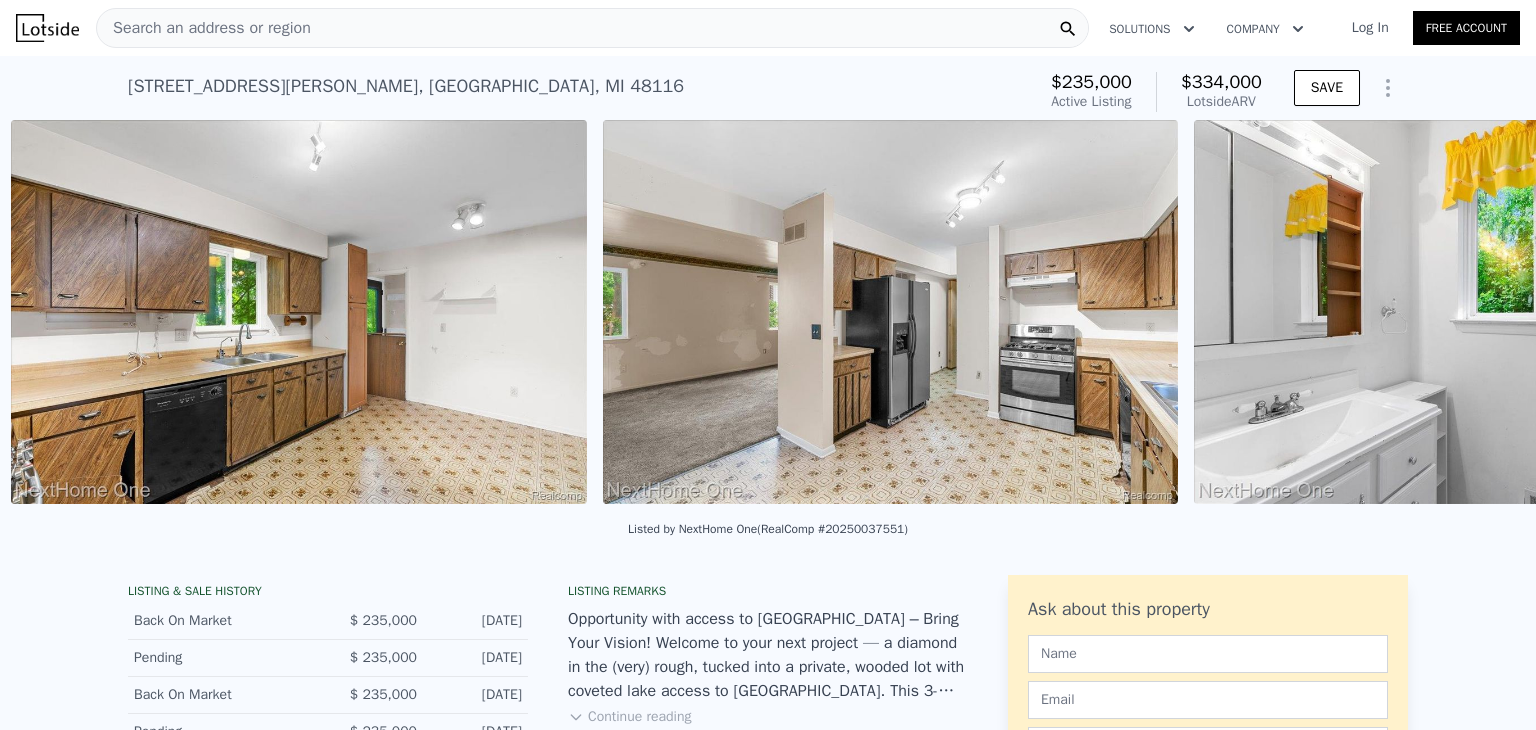 scroll, scrollTop: 0, scrollLeft: 3873, axis: horizontal 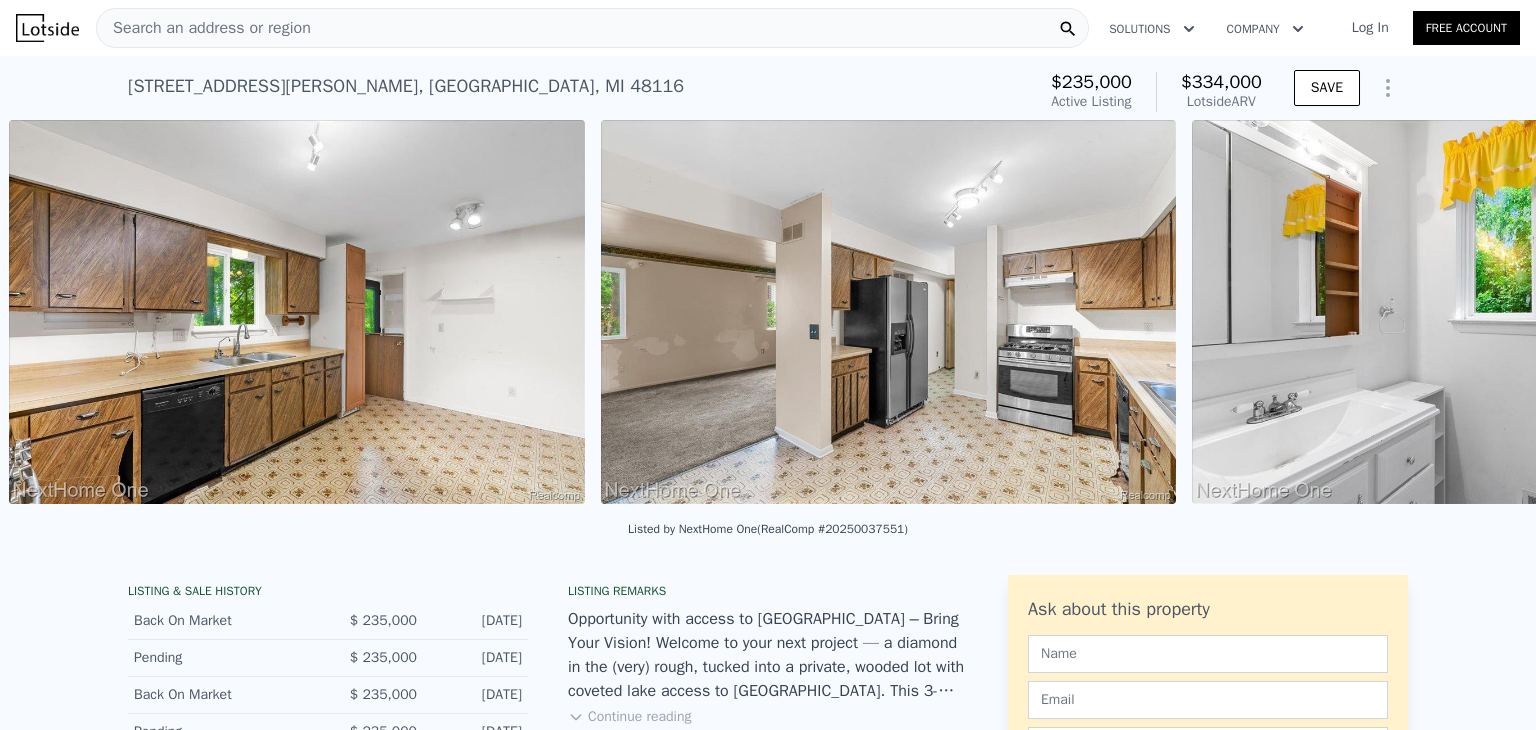 click at bounding box center [1480, 312] 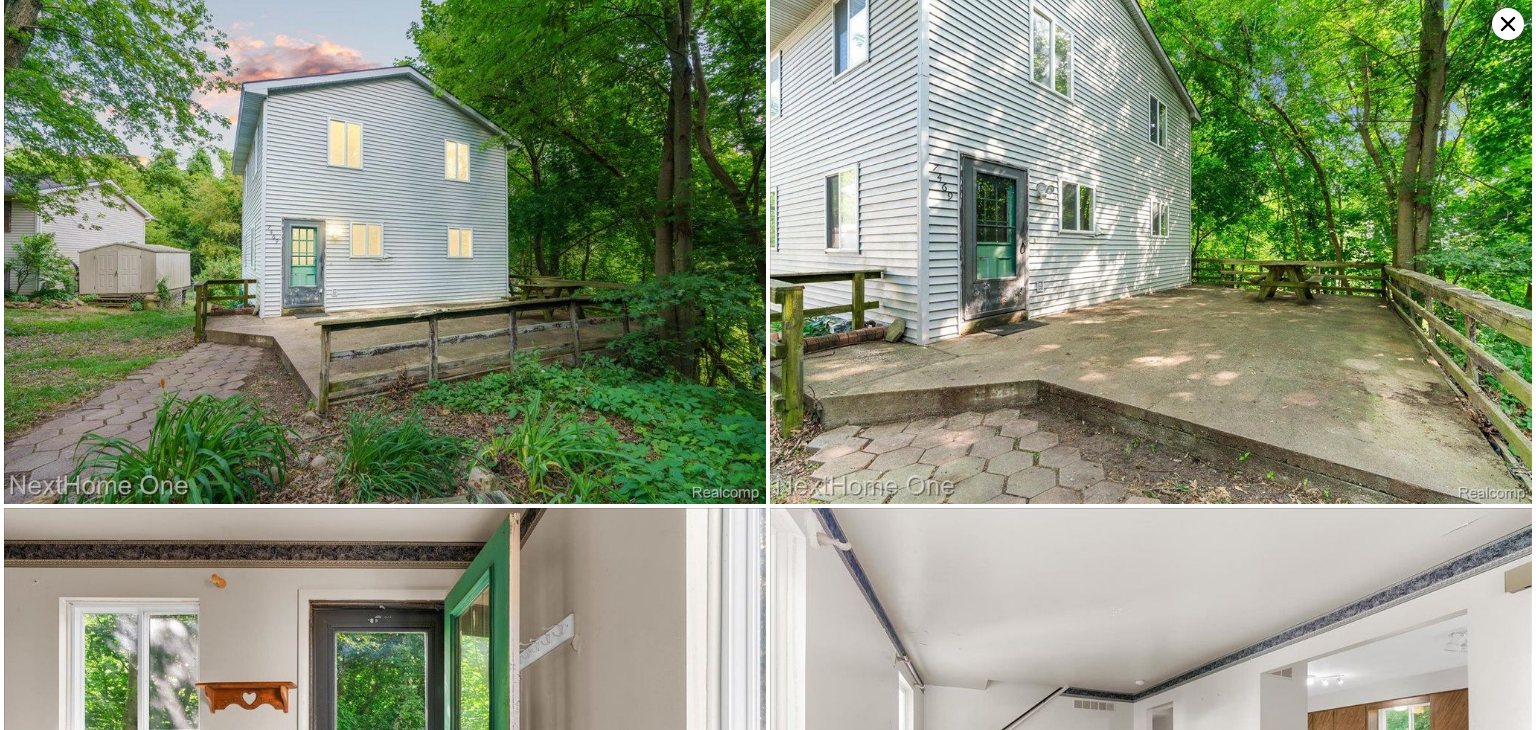 scroll, scrollTop: 0, scrollLeft: 0, axis: both 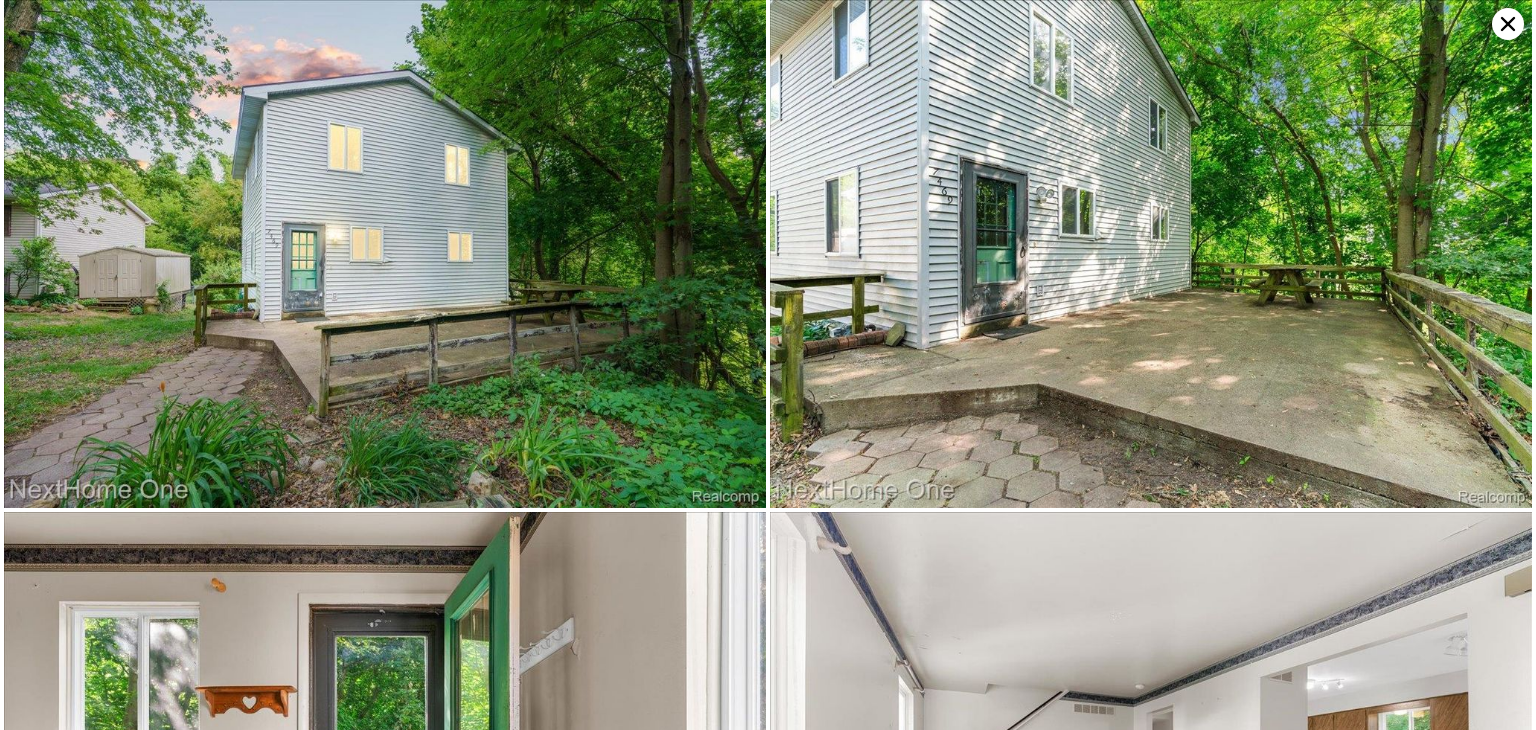 click 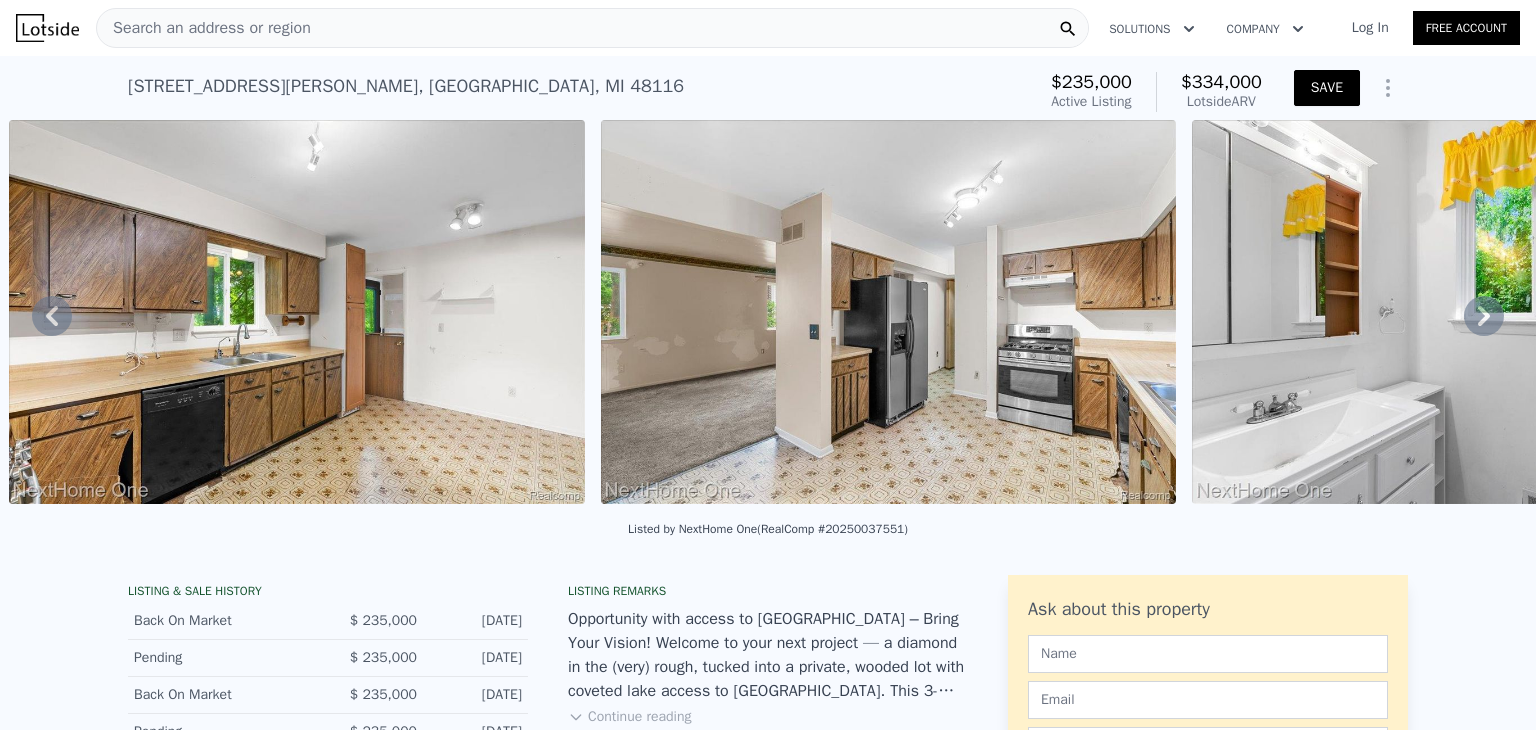 click on "SAVE" at bounding box center (1327, 88) 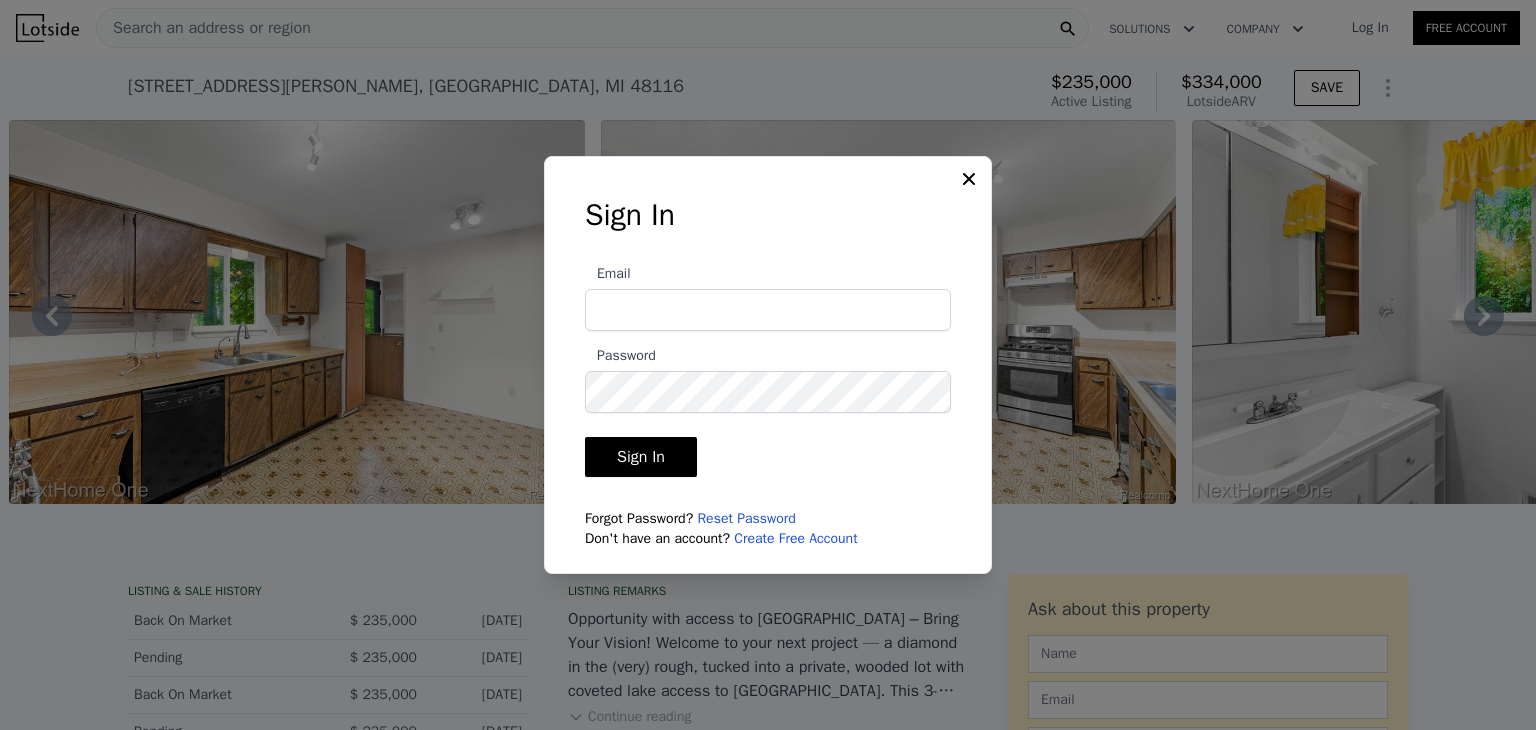 click on "Email" at bounding box center (768, 310) 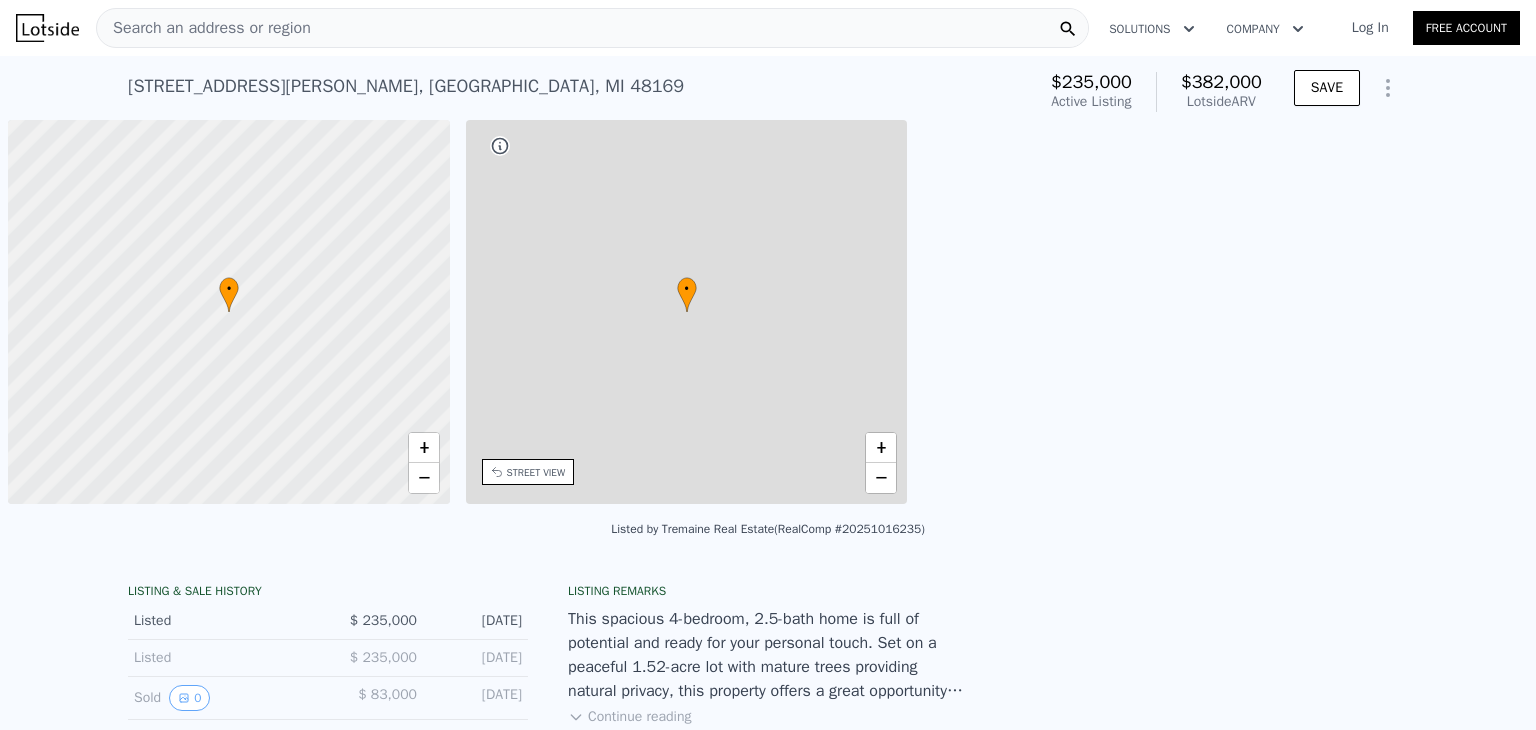 scroll, scrollTop: 0, scrollLeft: 0, axis: both 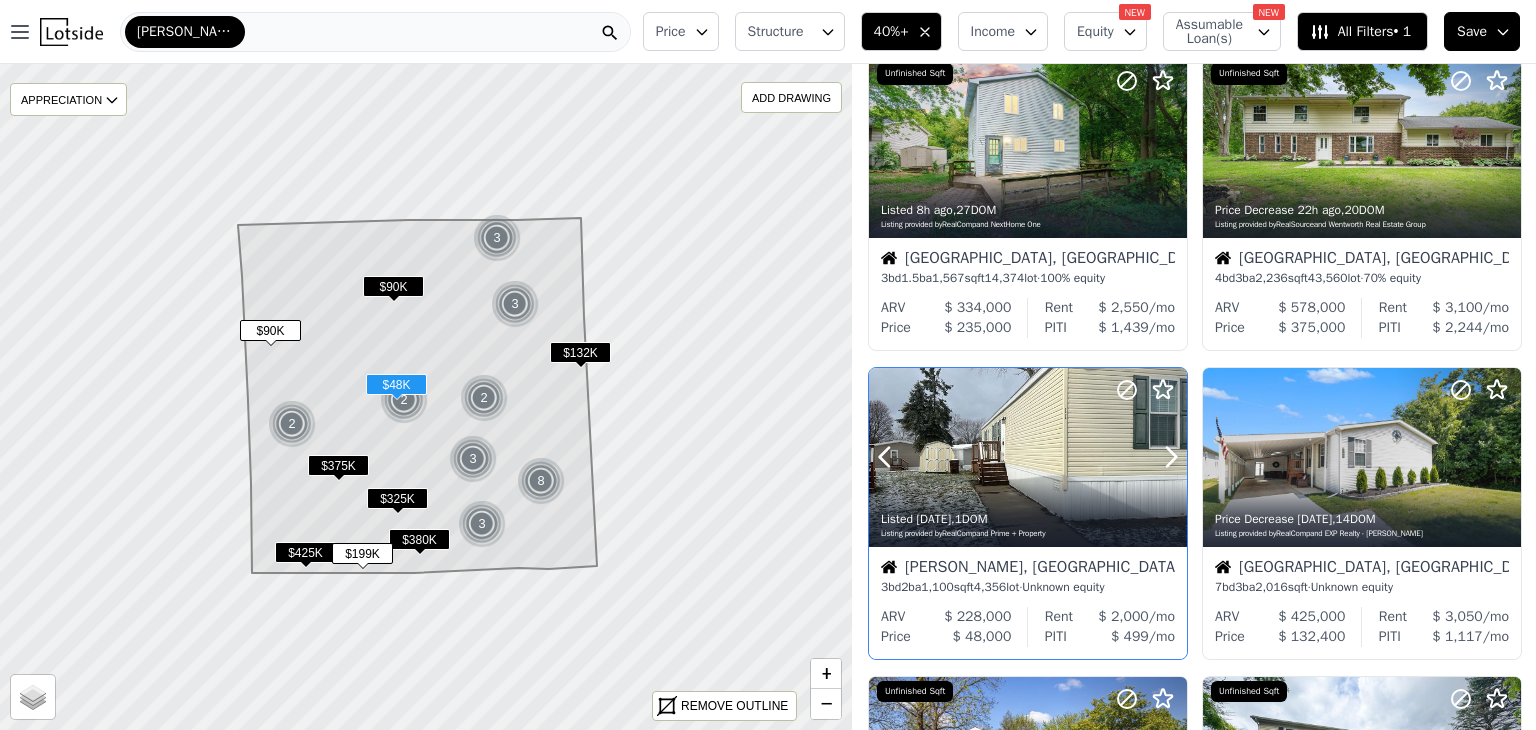 click 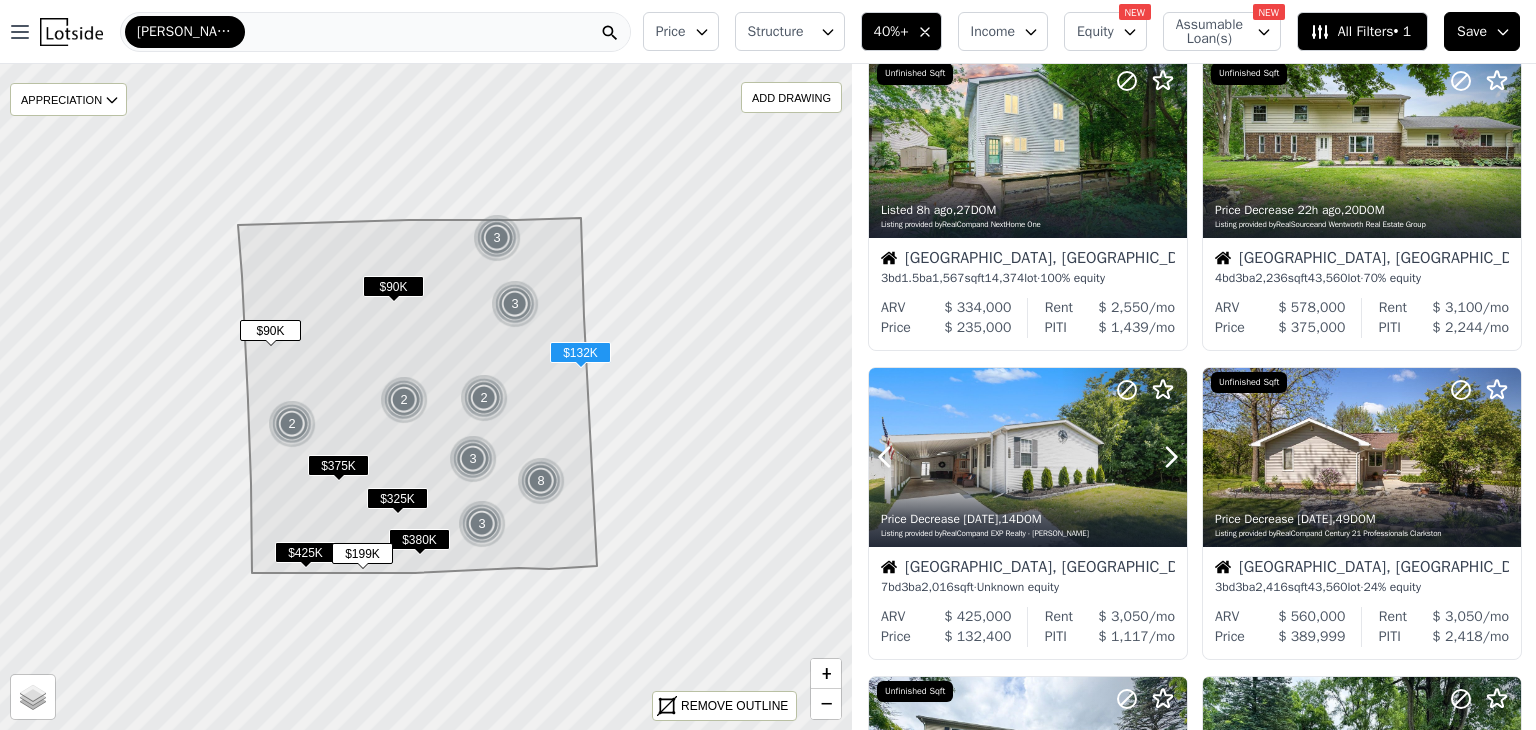click 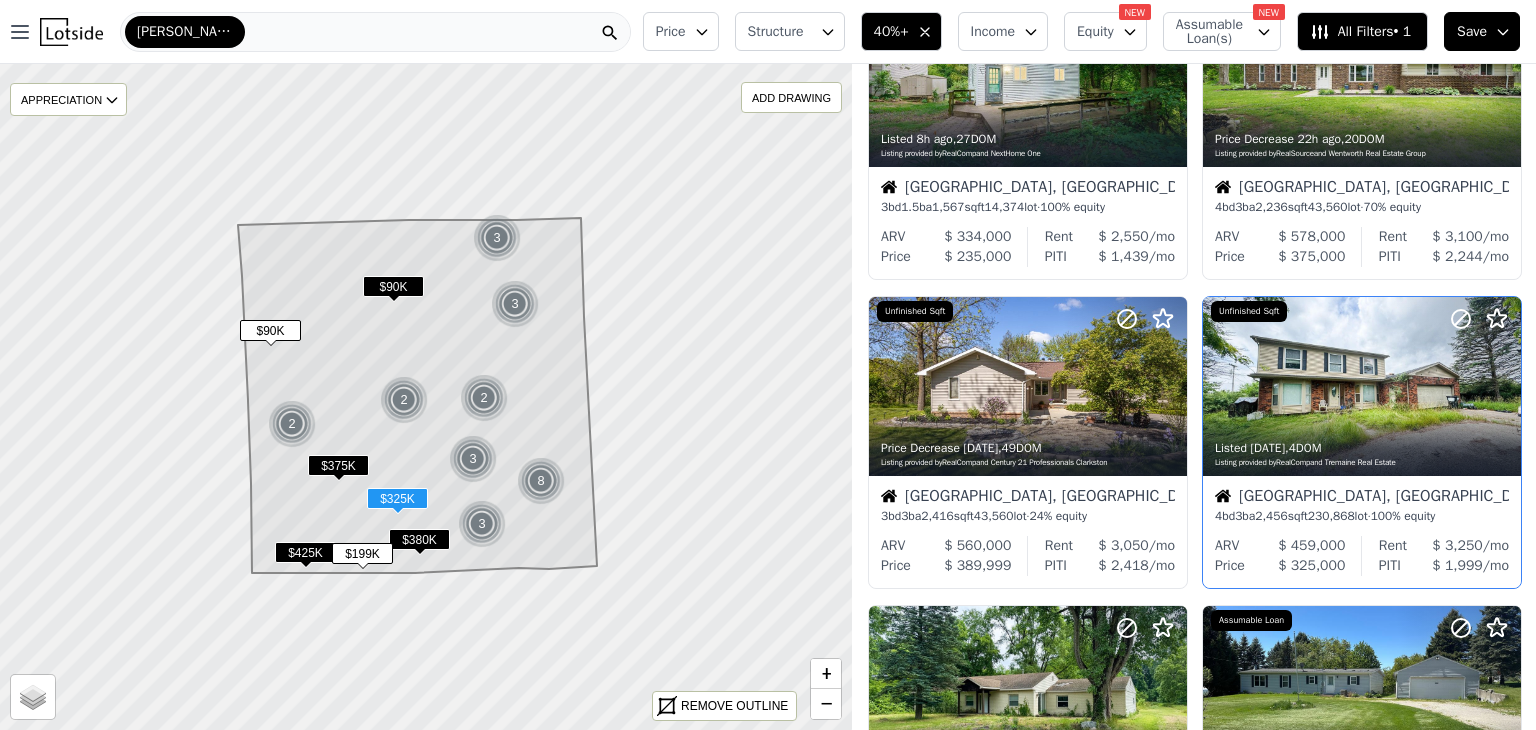 scroll, scrollTop: 126, scrollLeft: 0, axis: vertical 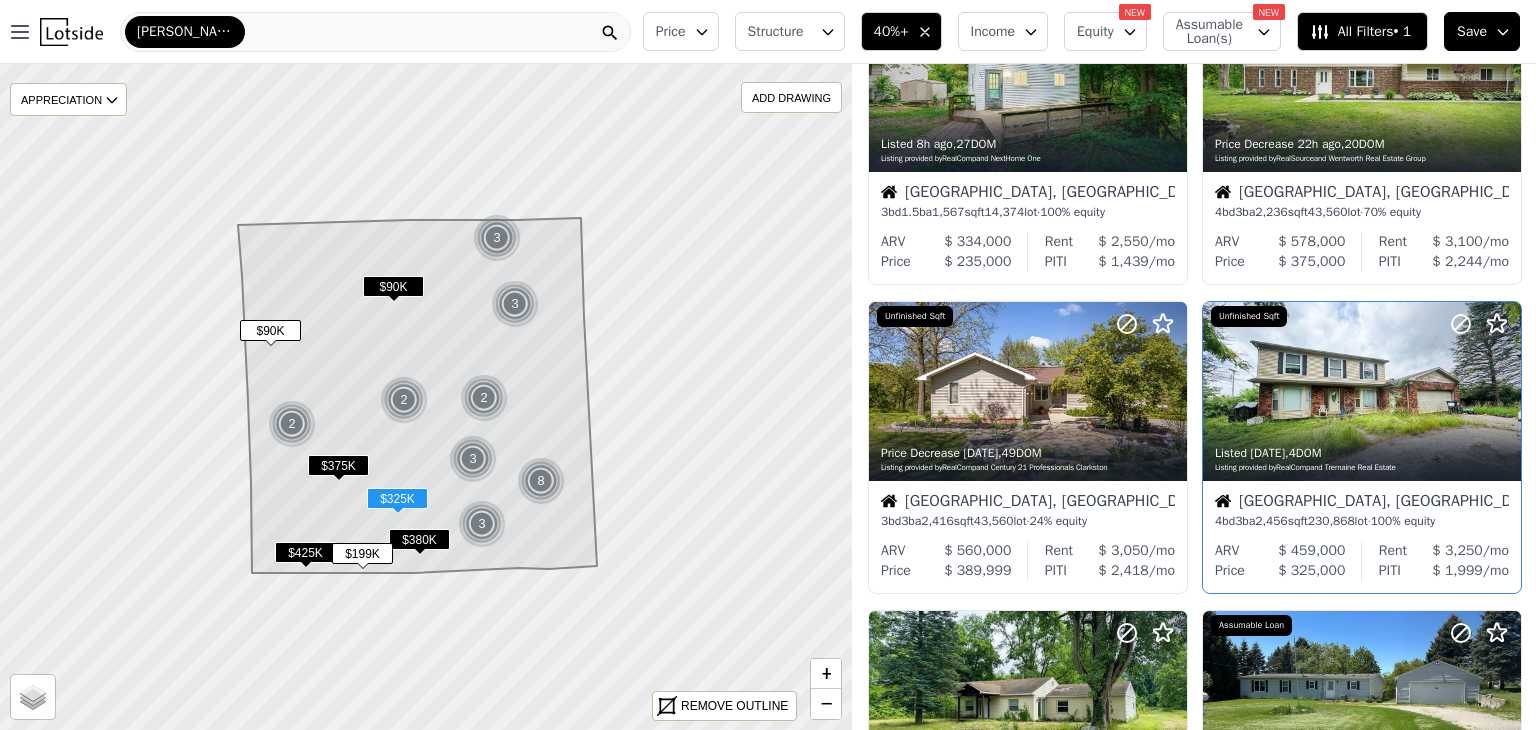 click on "Livingston, MI 4 bd  3 ba  2,456 sqft  230,868 lot  ·  100%   equity" at bounding box center [1362, 511] 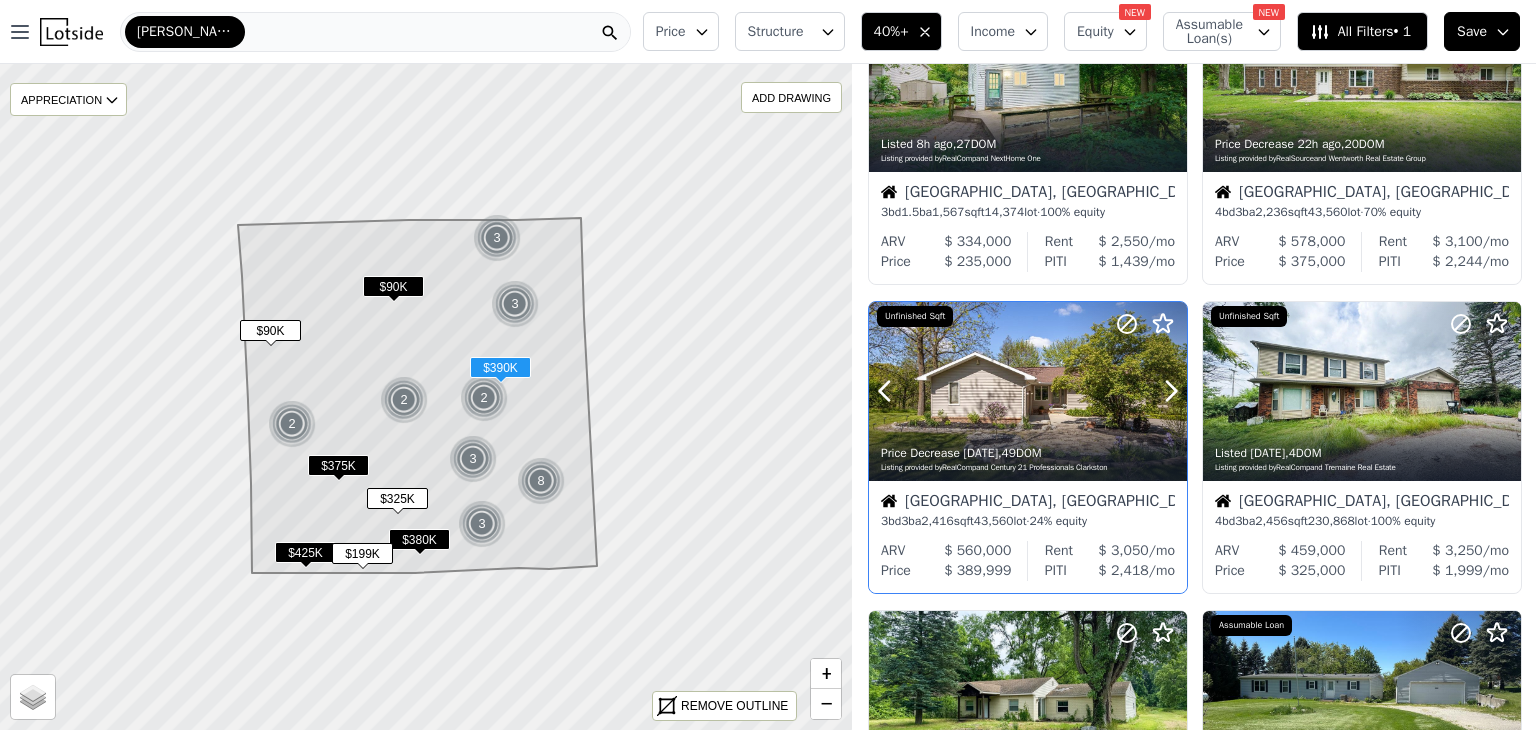 scroll, scrollTop: 0, scrollLeft: 0, axis: both 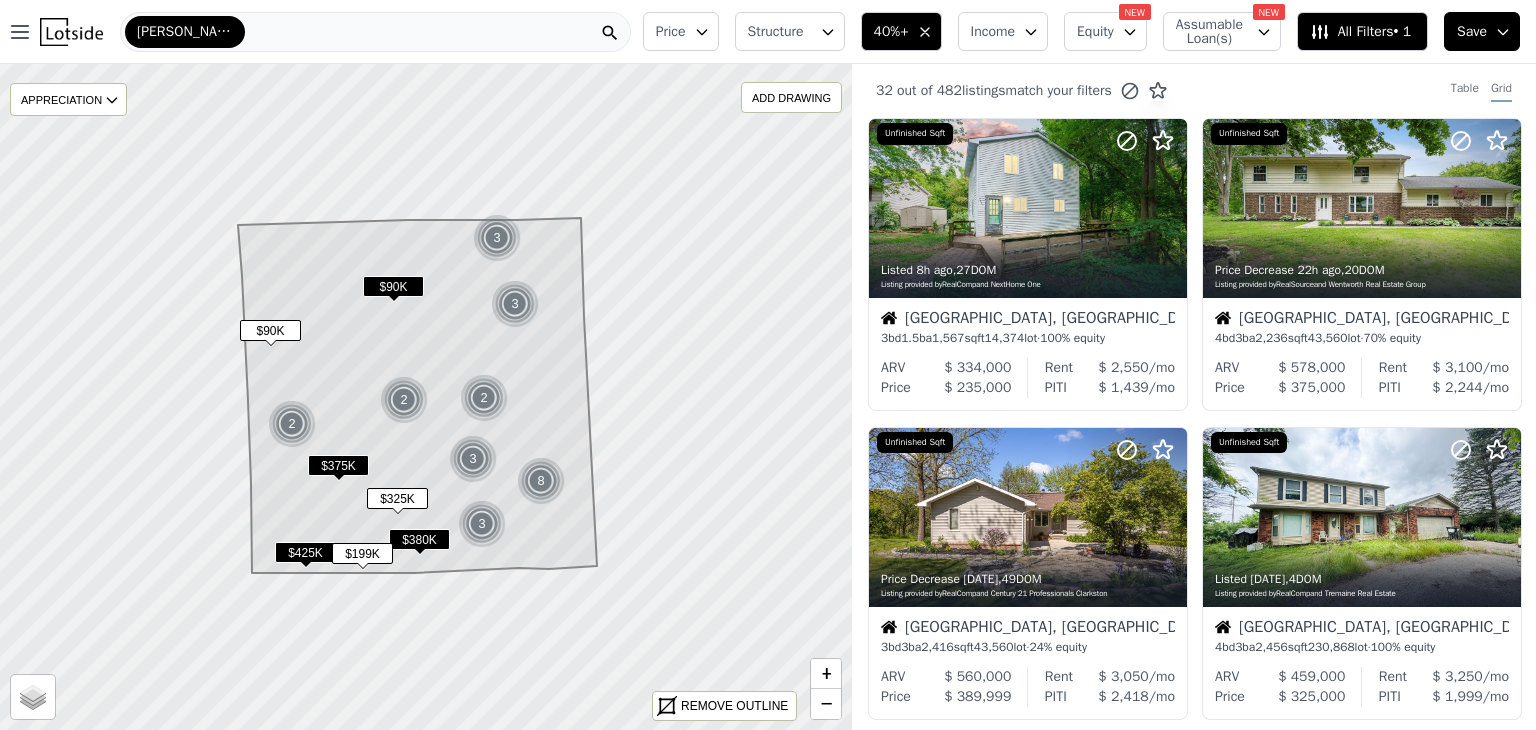 click 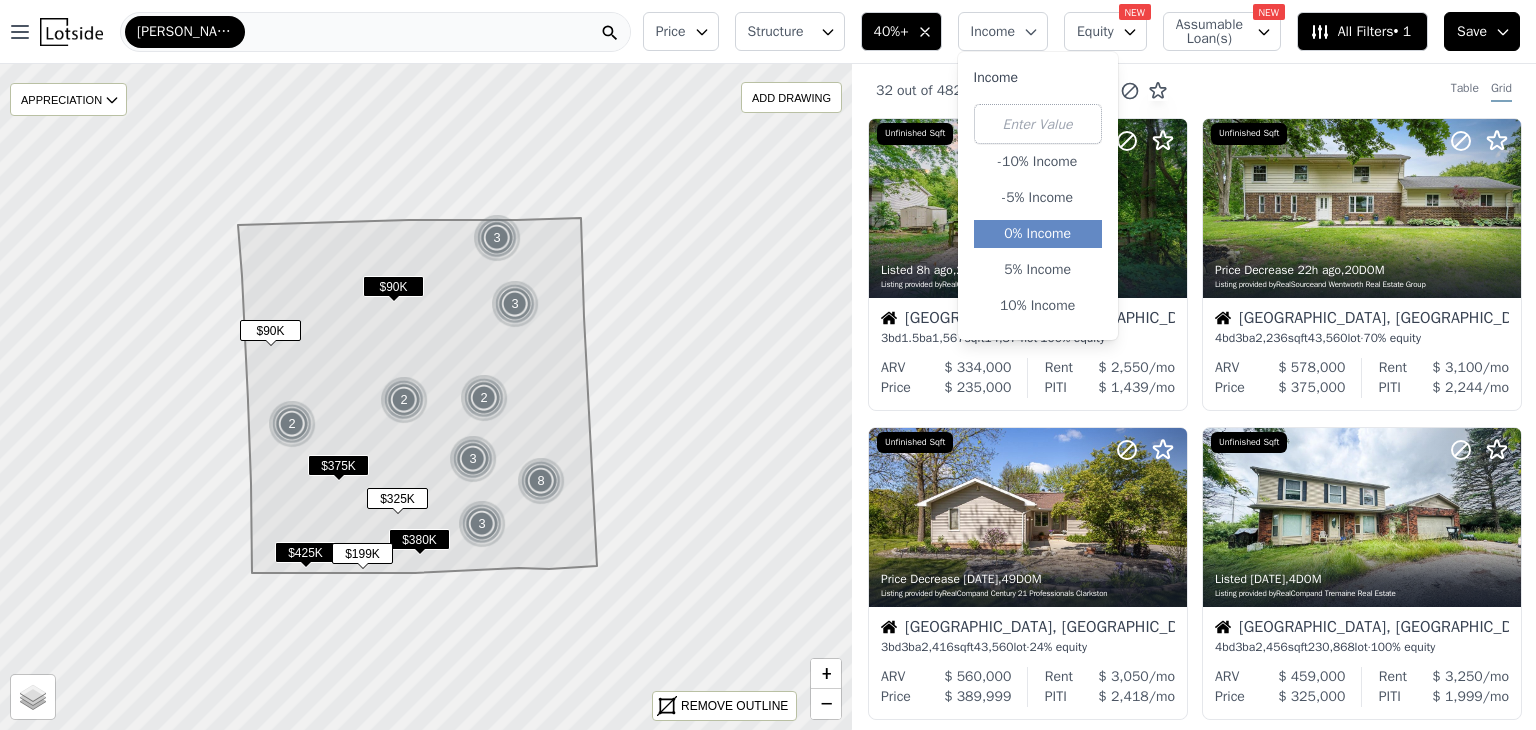 click on "0% Income" at bounding box center (1038, 234) 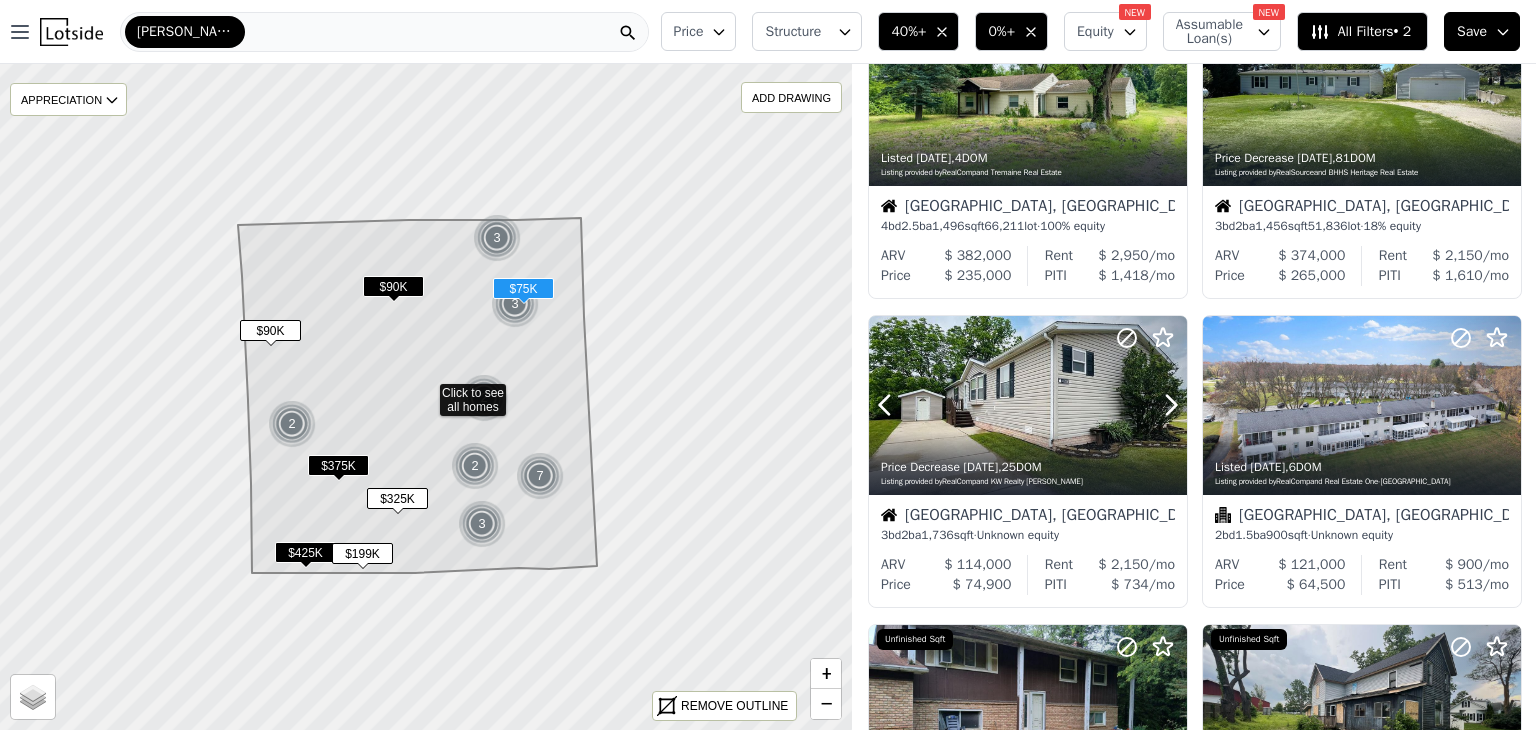 scroll, scrollTop: 732, scrollLeft: 0, axis: vertical 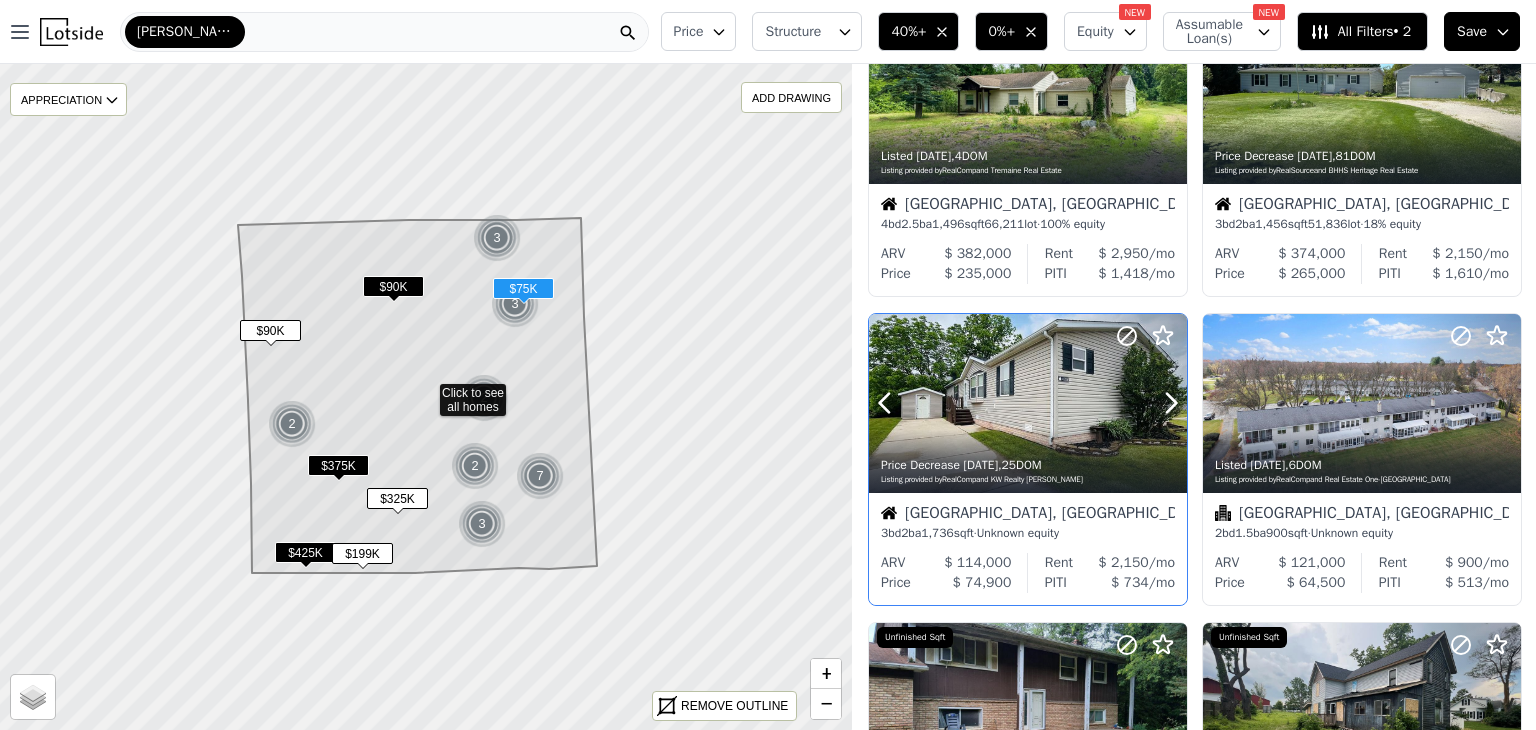 click 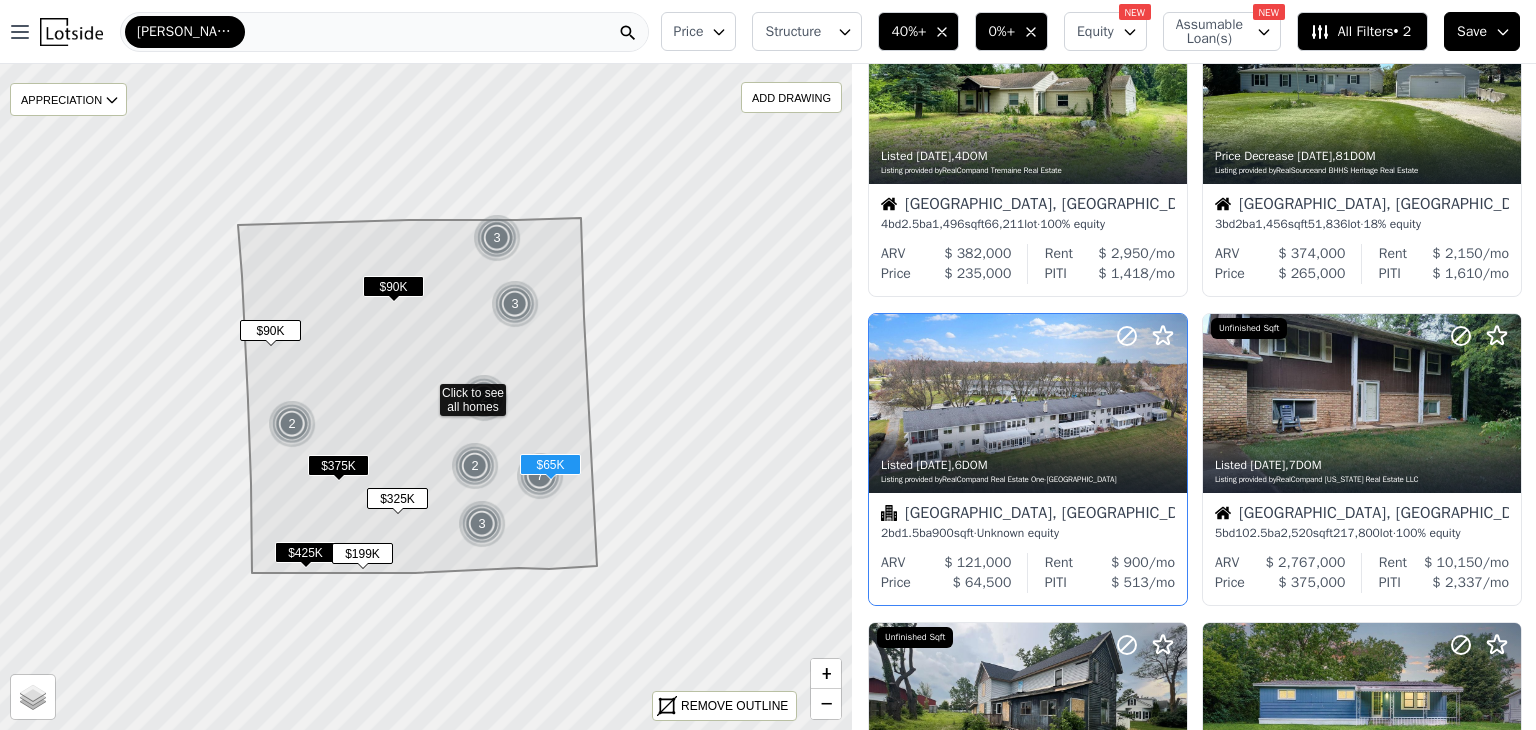 click on "2 bd  1.5 ba  900 sqft   ·  Unknown   equity" at bounding box center (1028, 533) 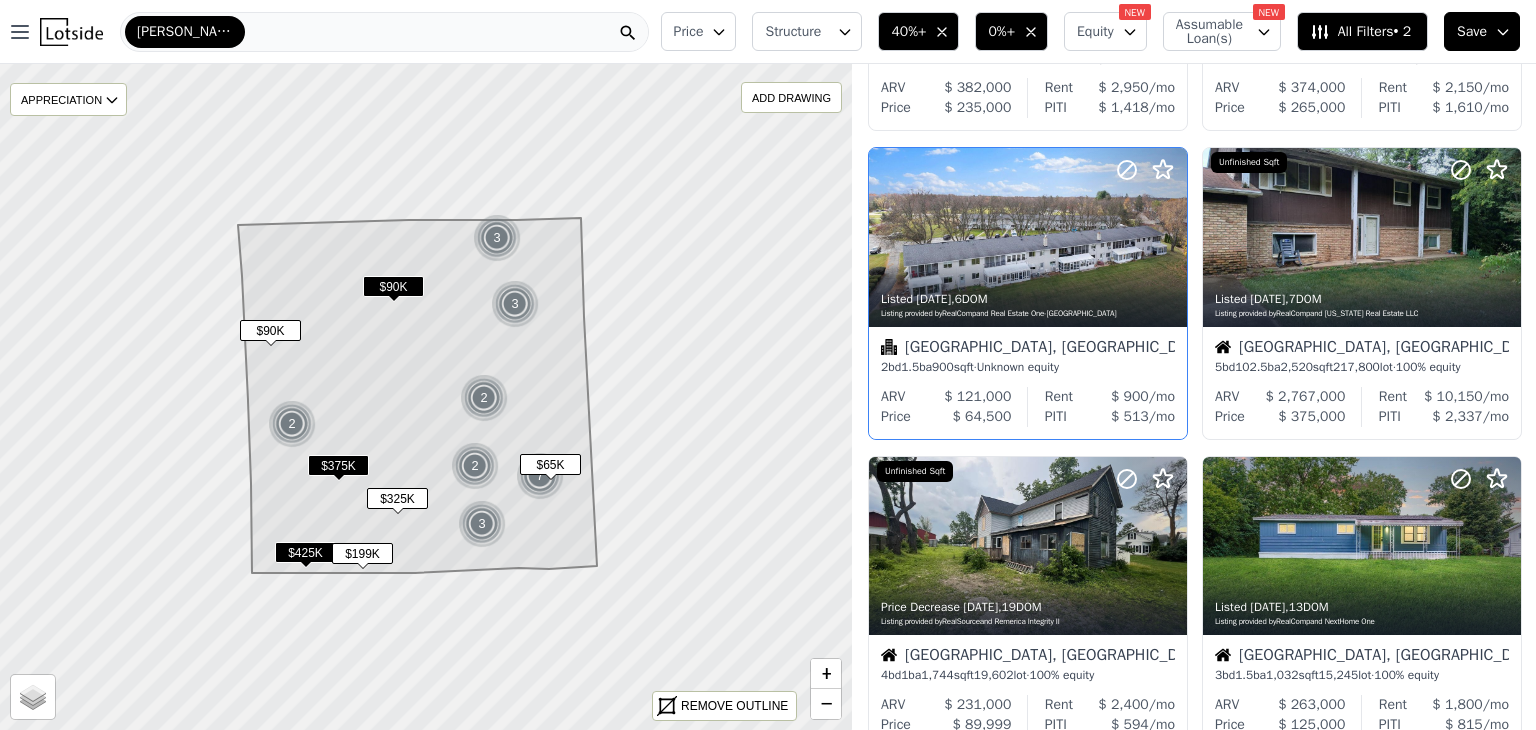 scroll, scrollTop: 932, scrollLeft: 0, axis: vertical 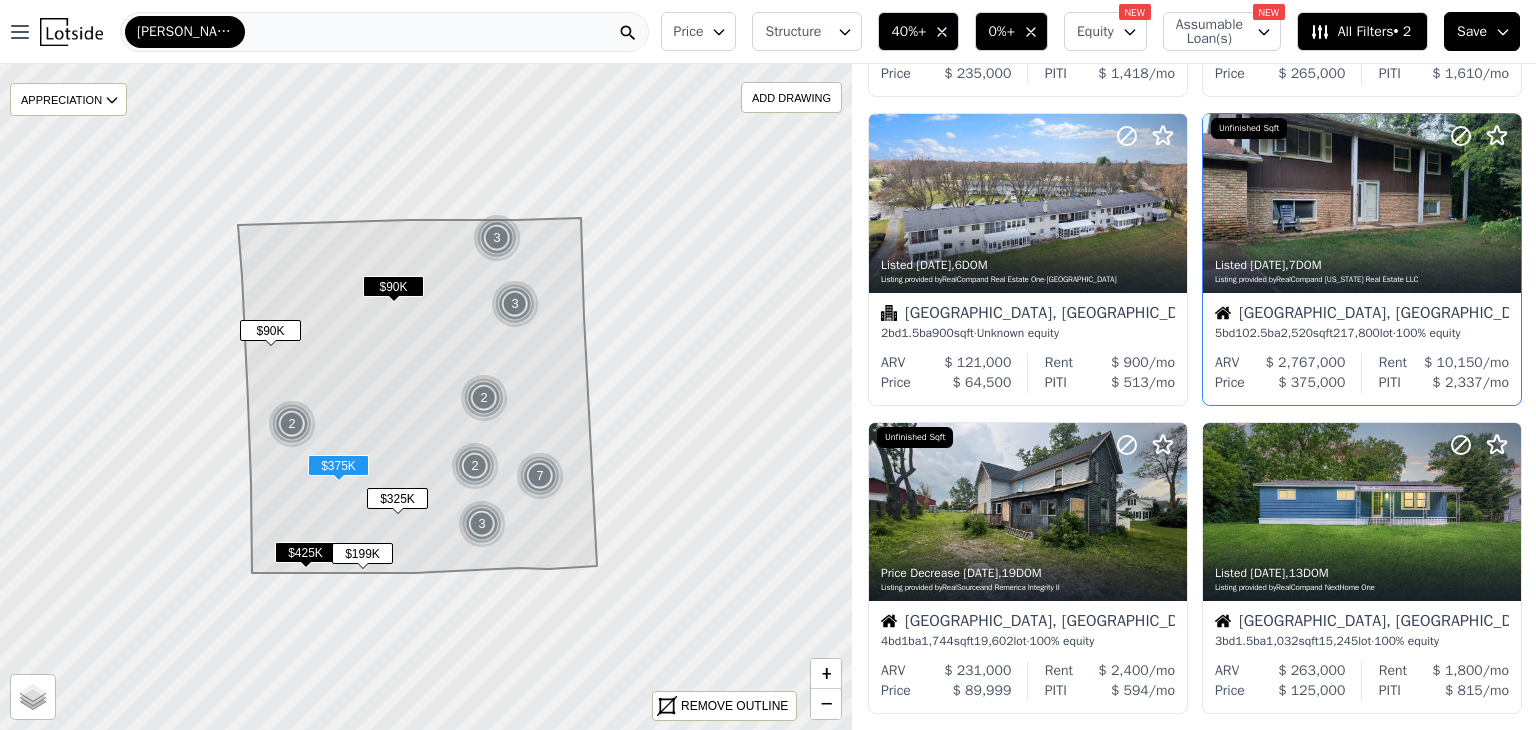 click on "Livingston, MI 5 bd  102.5 ba  2,520 sqft  217,800 lot  ·  100%   equity" at bounding box center [1362, 323] 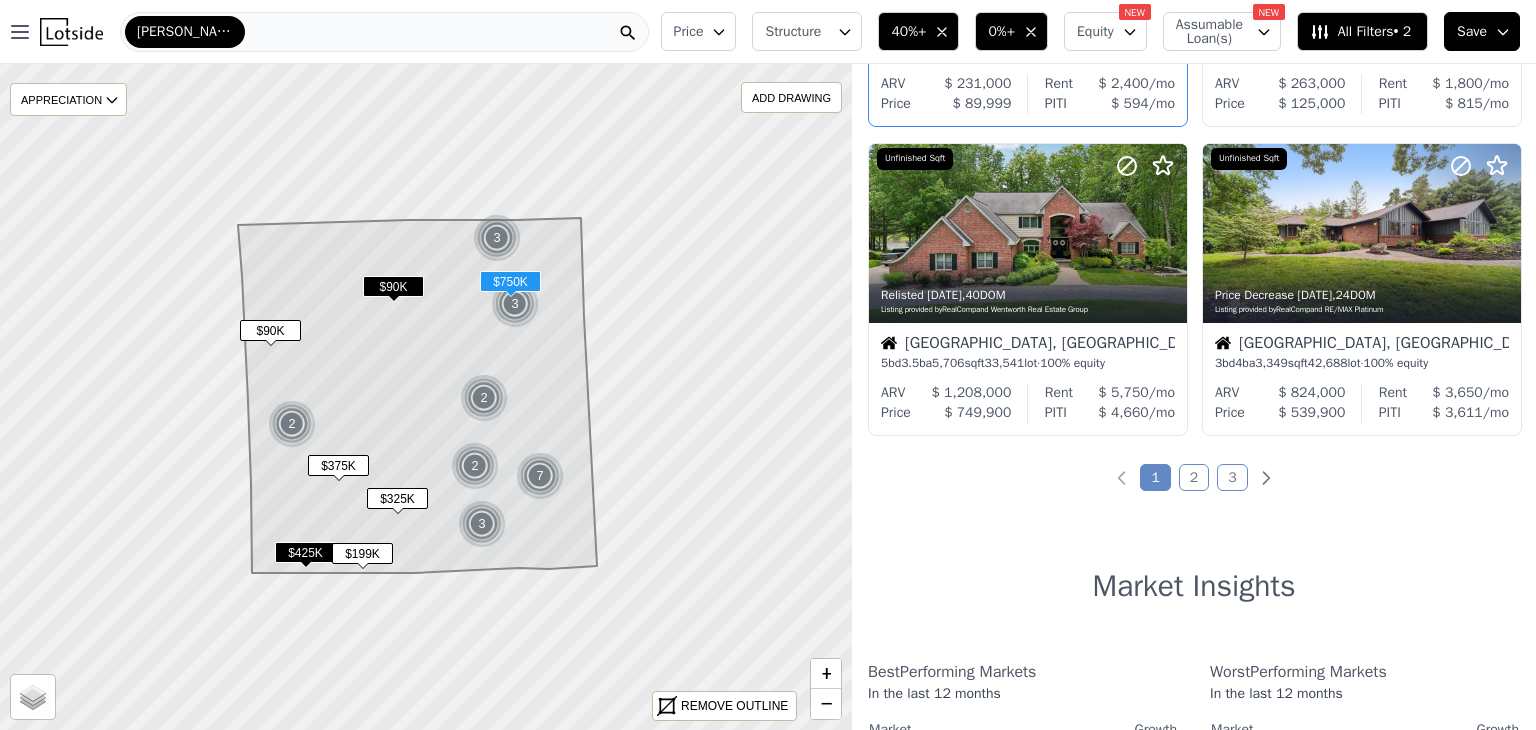 scroll, scrollTop: 1523, scrollLeft: 0, axis: vertical 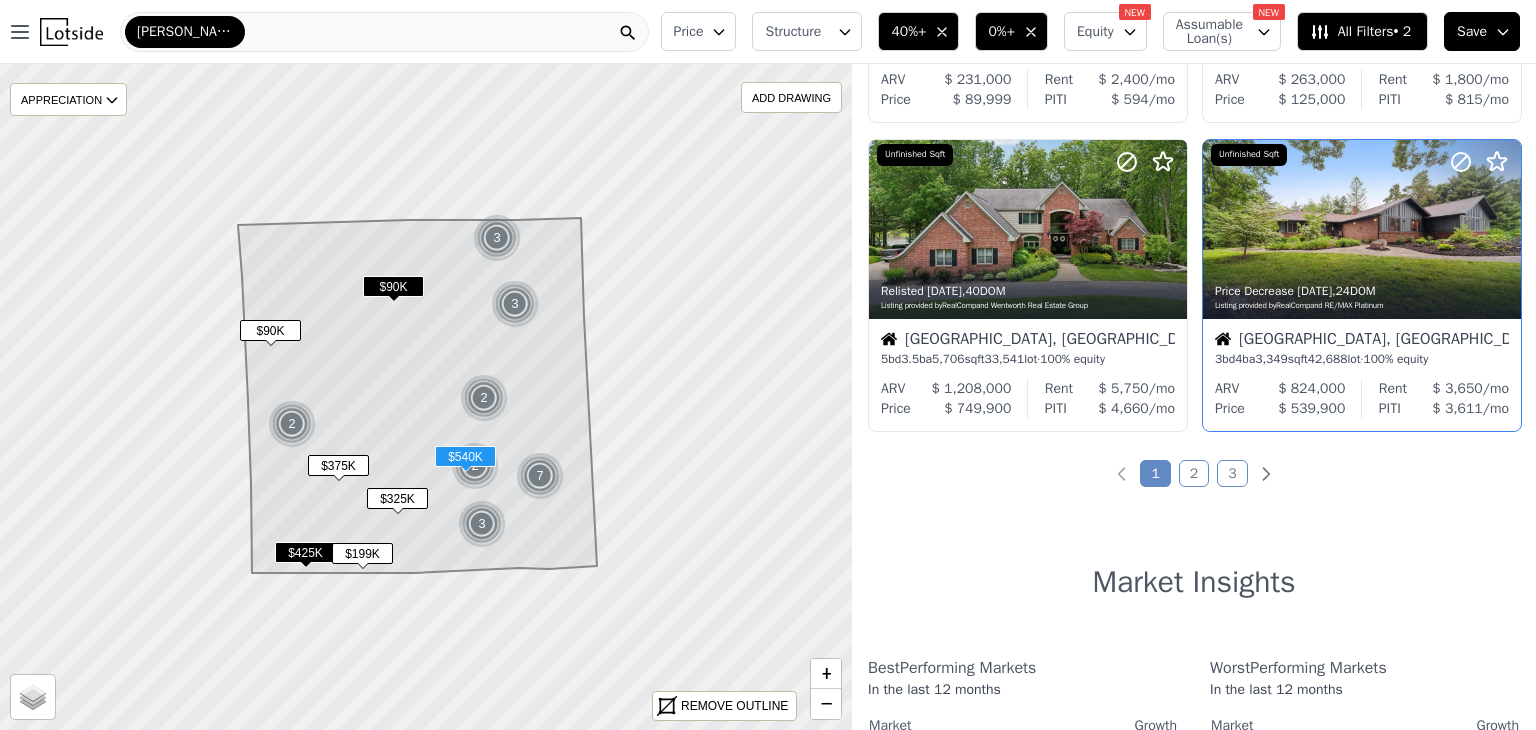 click on "ARV $ 824,000 Price $ 539,900" at bounding box center (1280, 399) 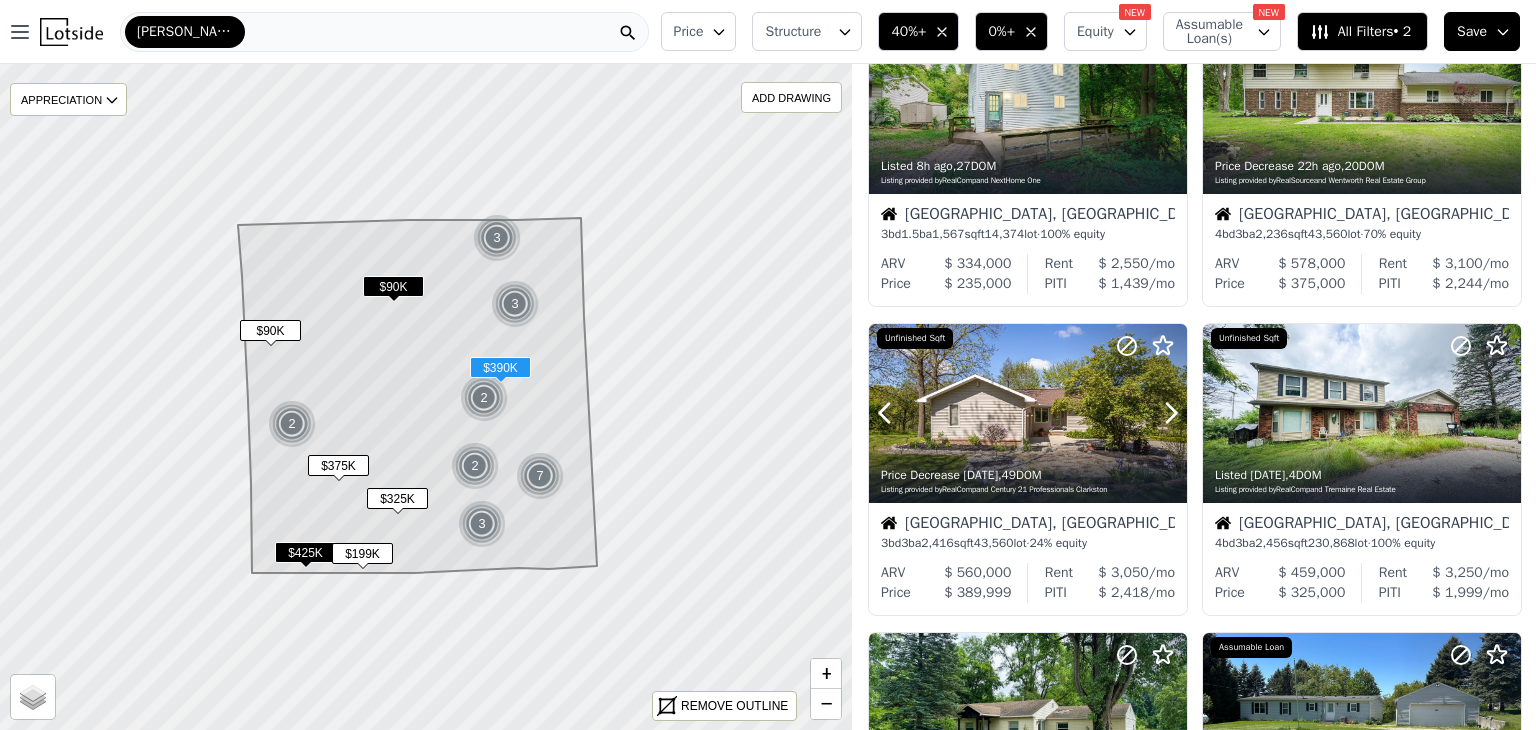 scroll, scrollTop: 103, scrollLeft: 0, axis: vertical 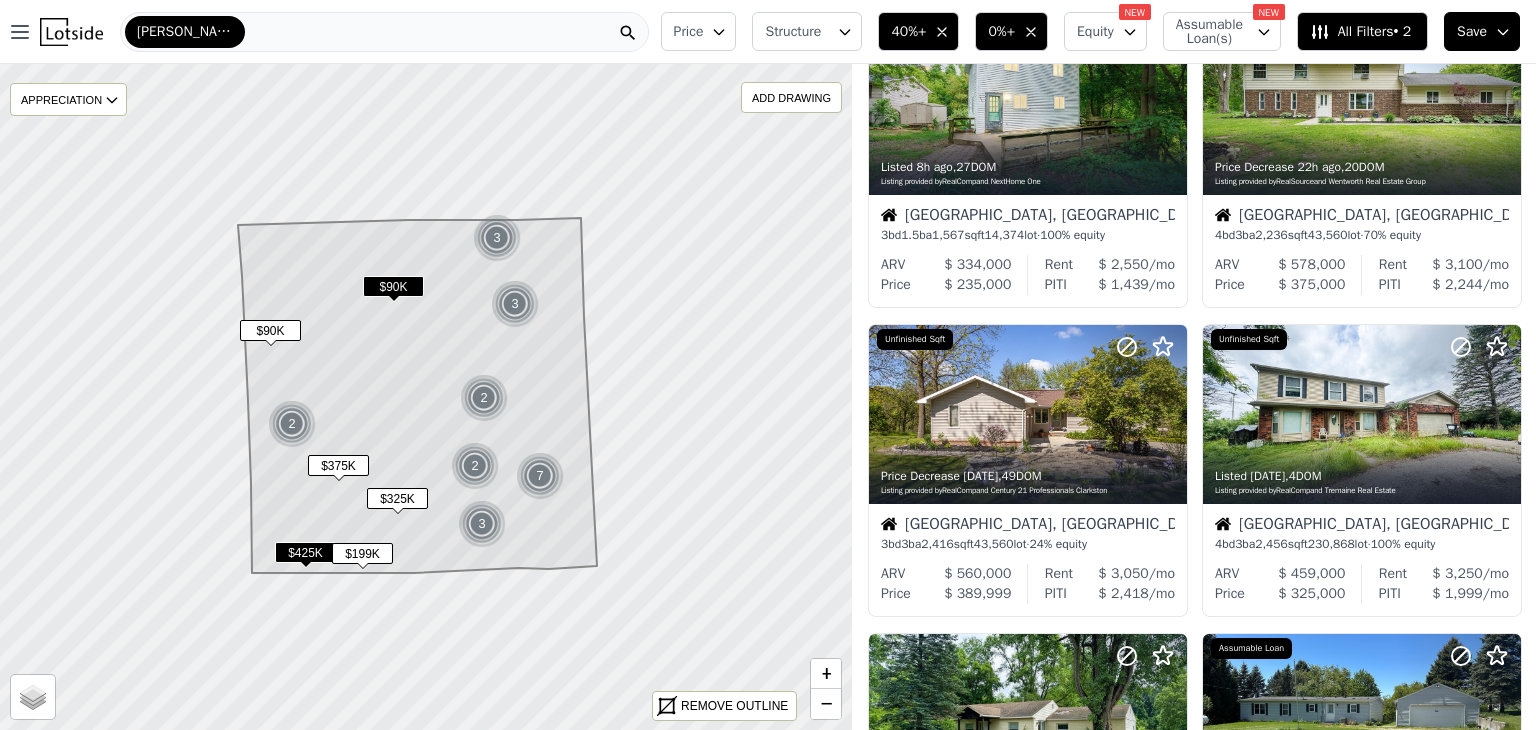 click on "[PERSON_NAME]" at bounding box center (384, 32) 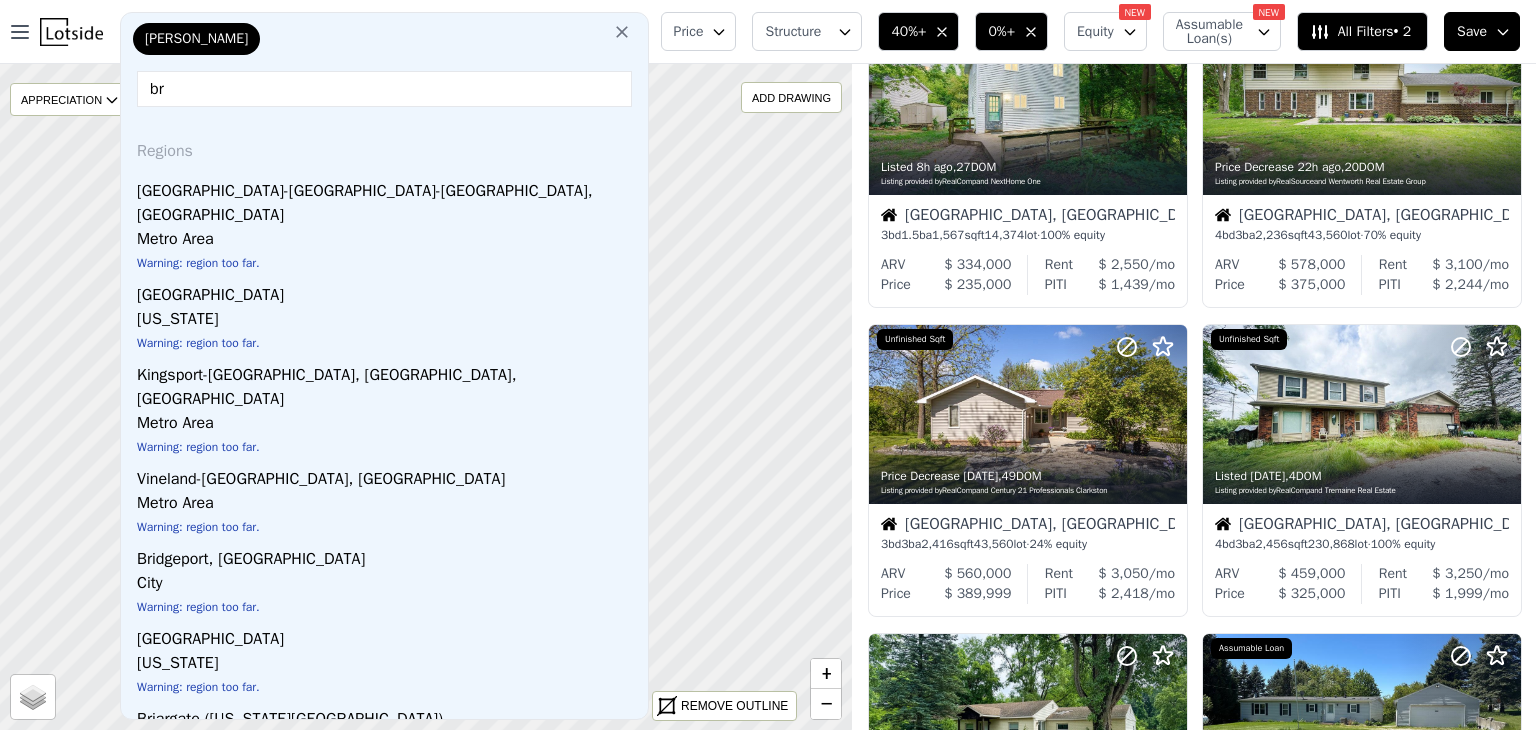 type on "b" 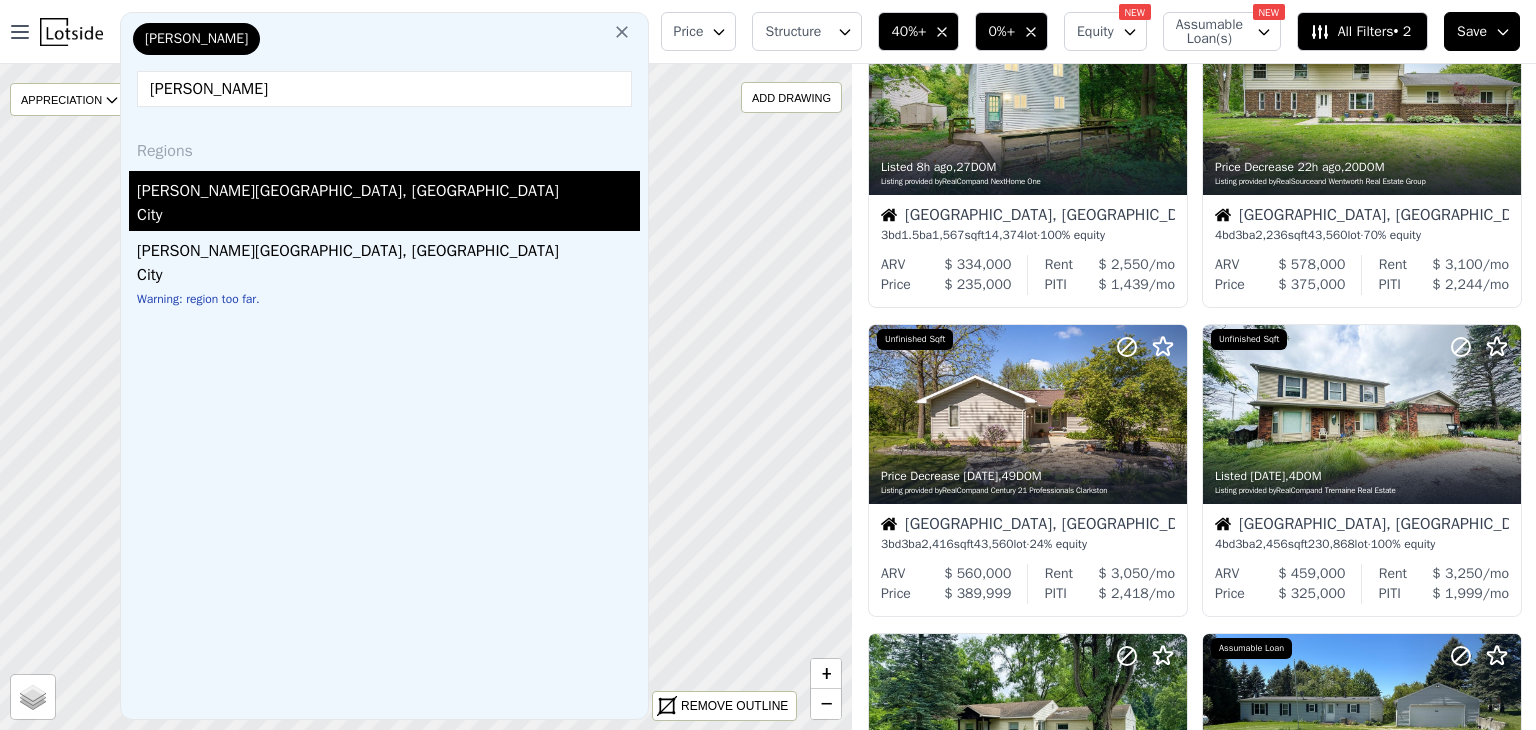 type on "whitmore" 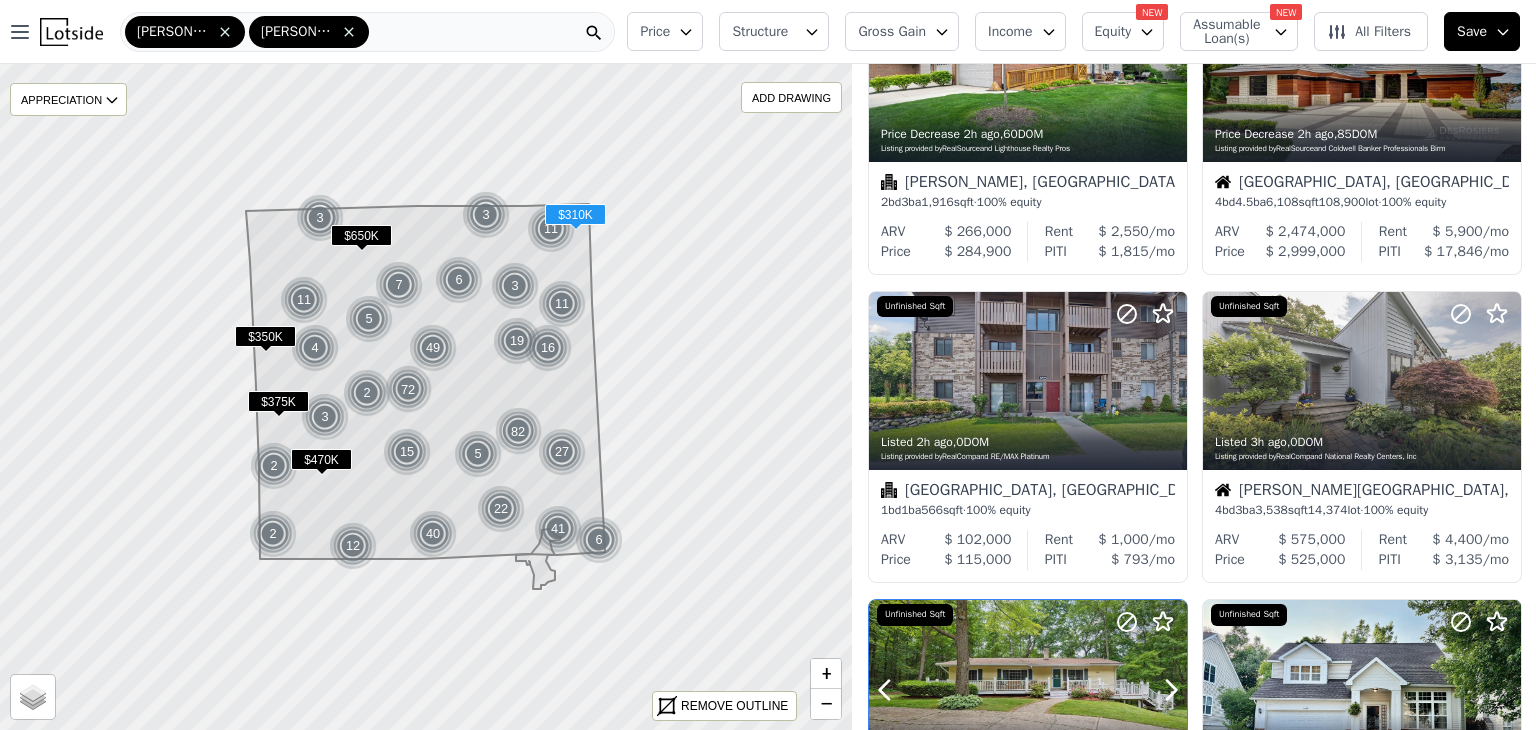 scroll, scrollTop: 1058, scrollLeft: 0, axis: vertical 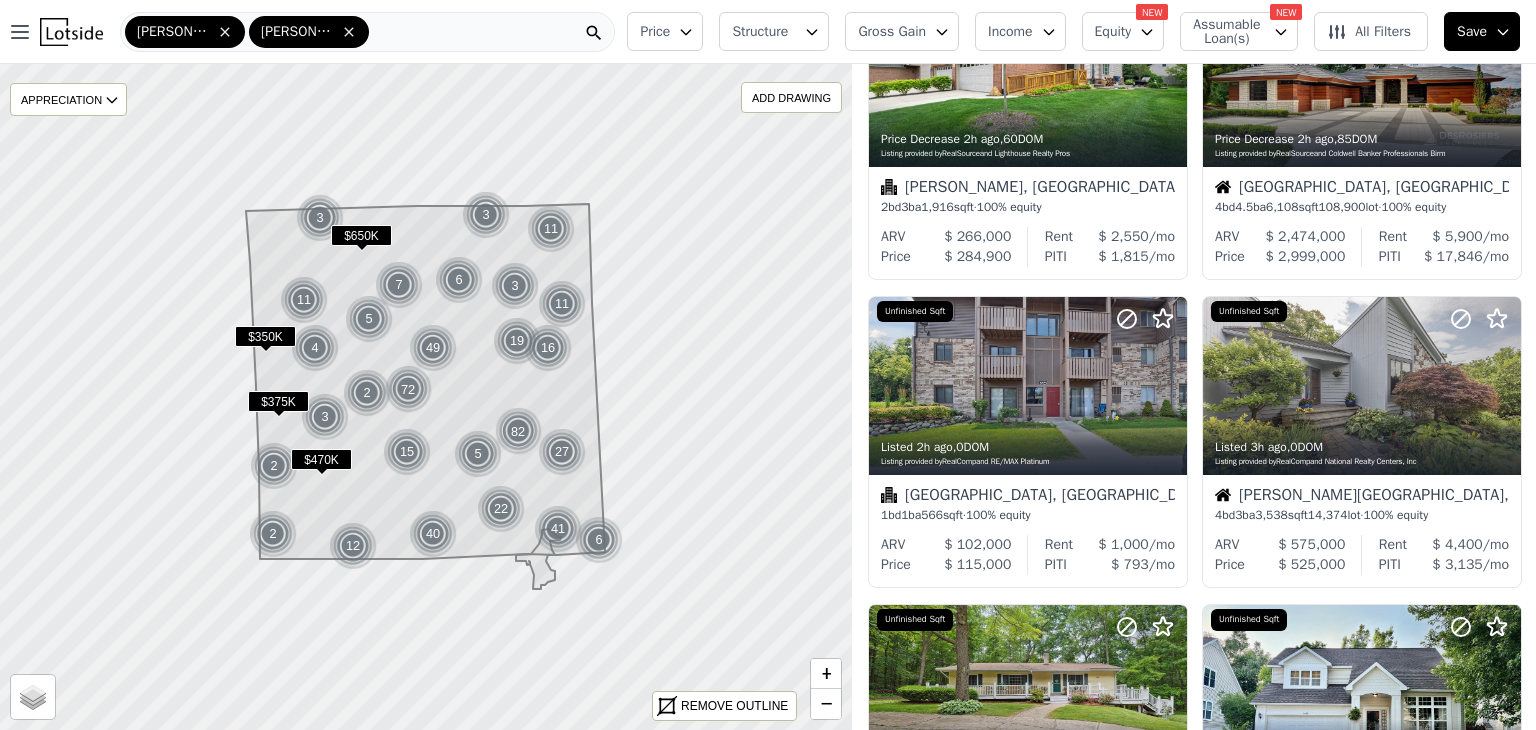click on "Gross Gain" at bounding box center [892, 32] 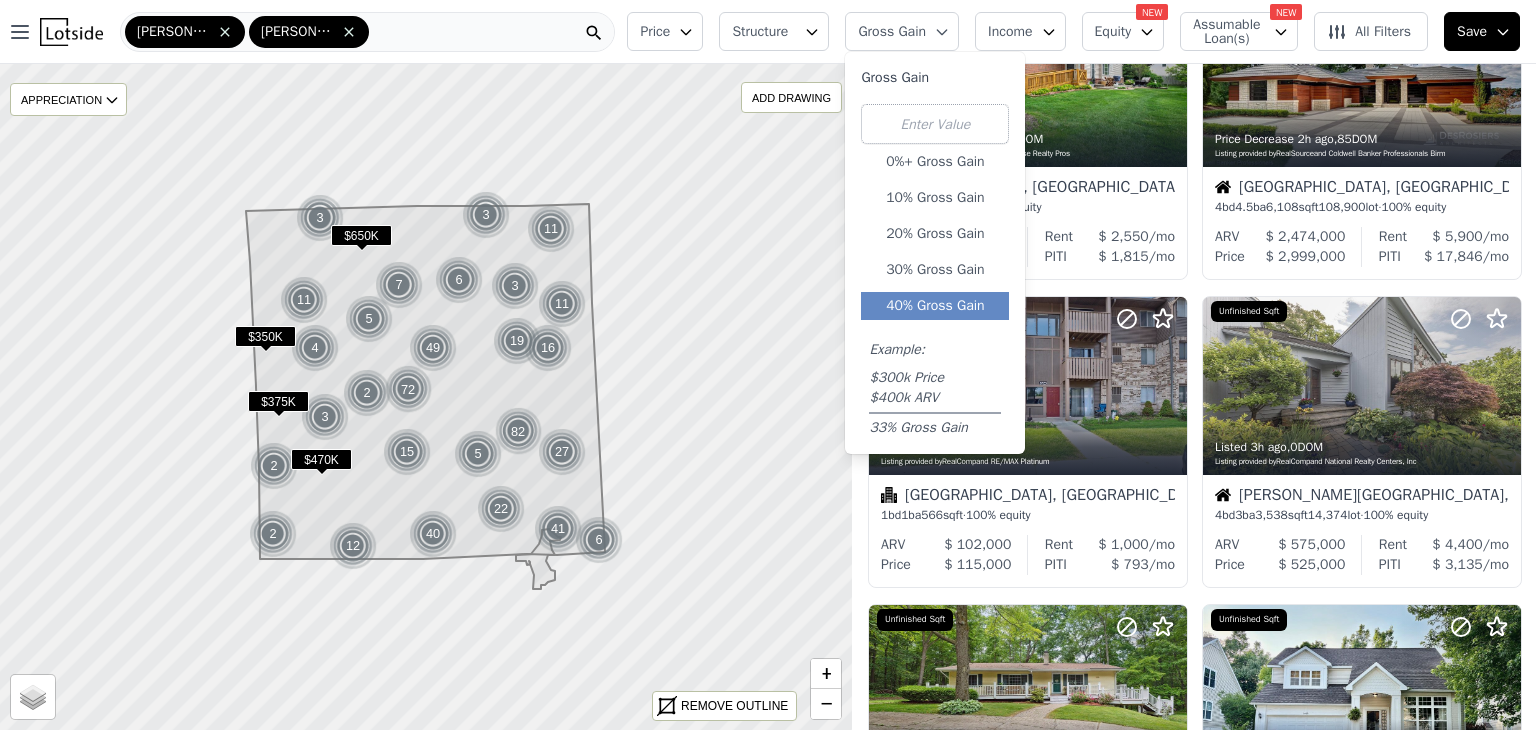 click on "40% Gross Gain" at bounding box center (935, 306) 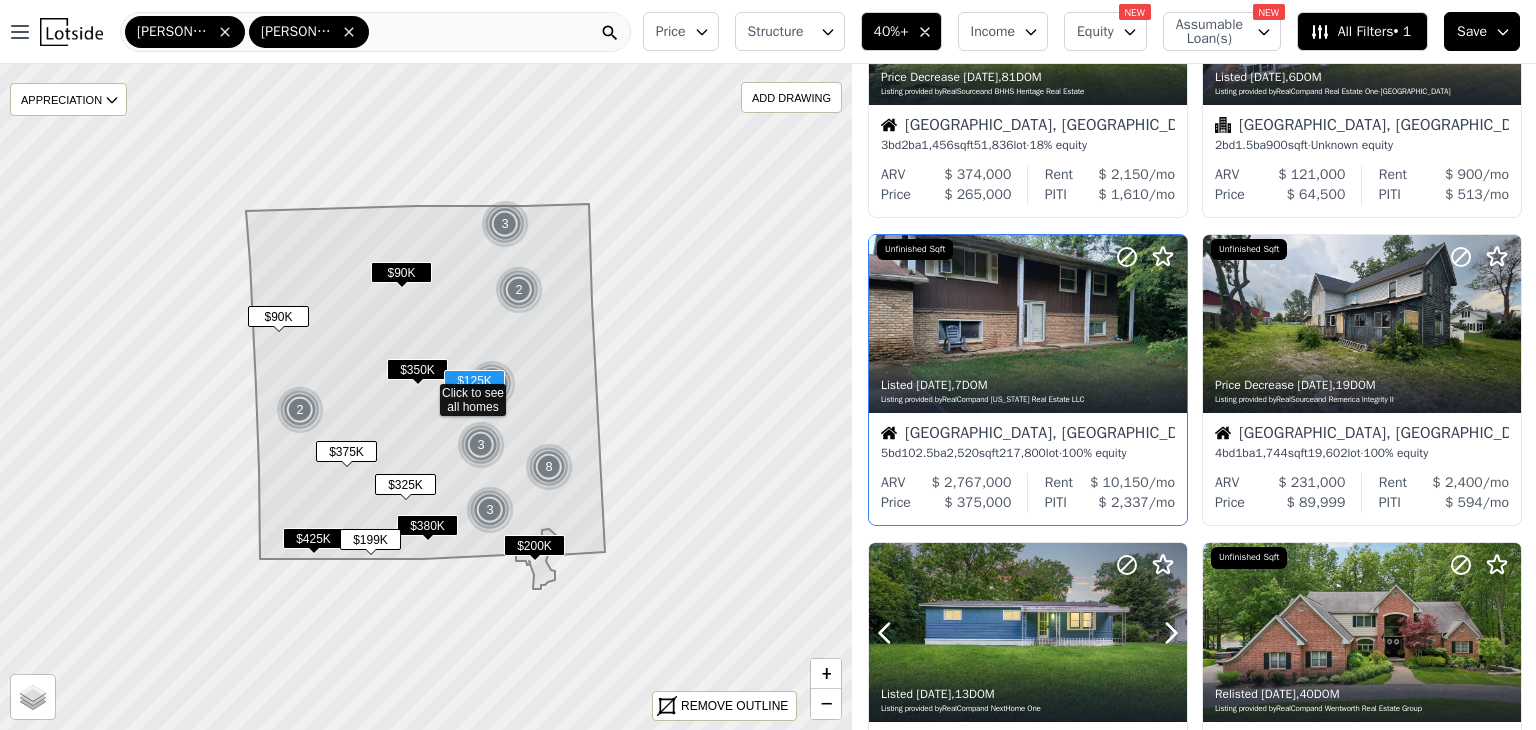 scroll, scrollTop: 1119, scrollLeft: 0, axis: vertical 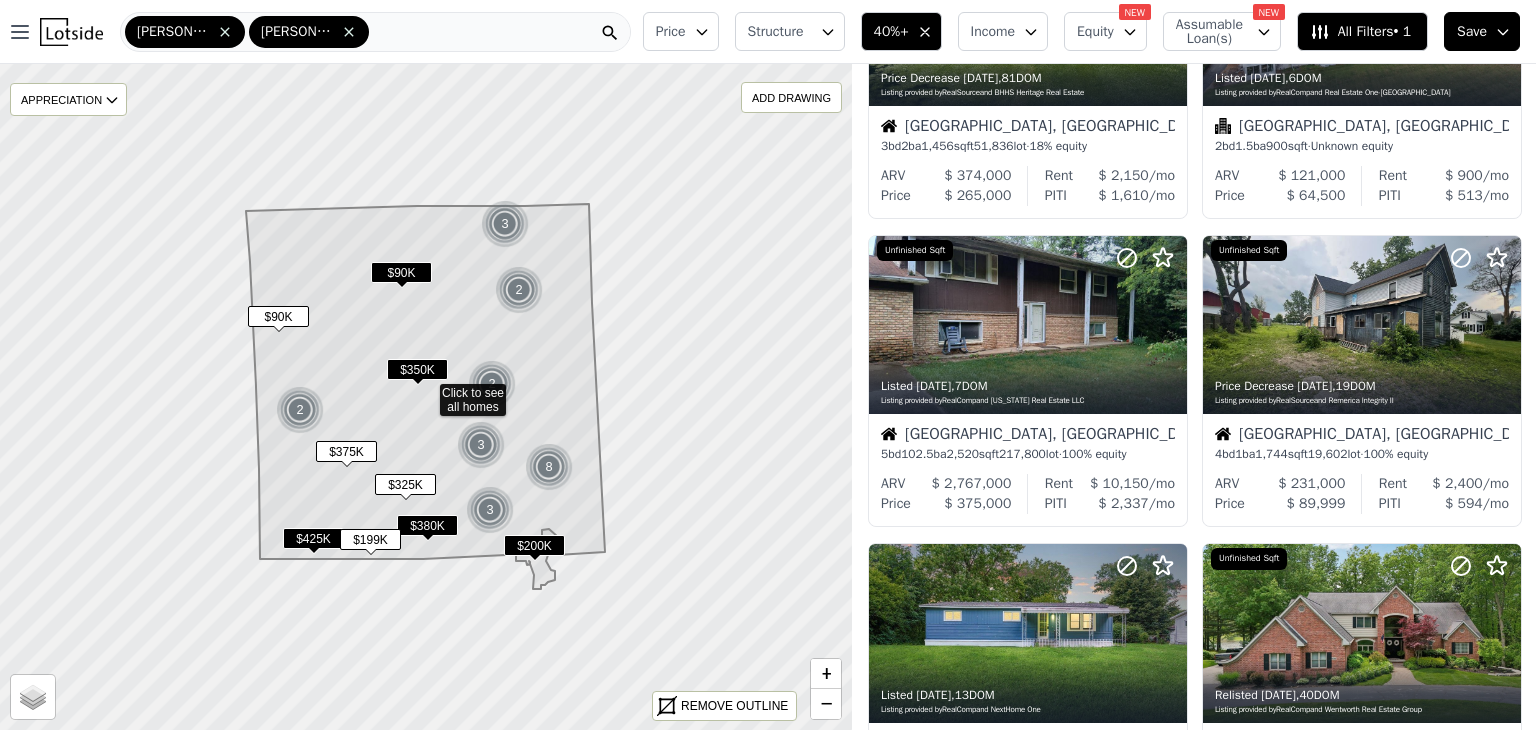 click 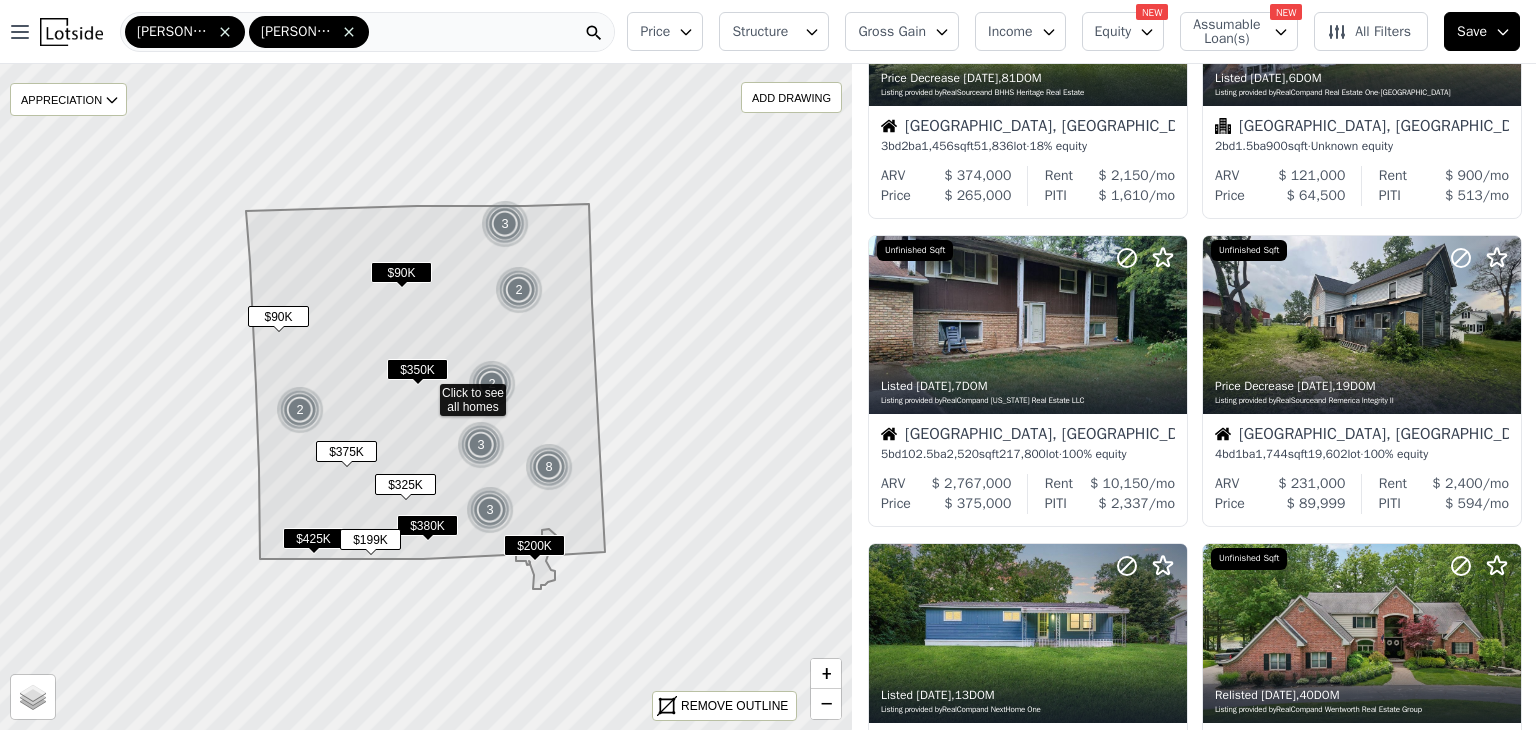 click on "Gross Gain" at bounding box center [892, 32] 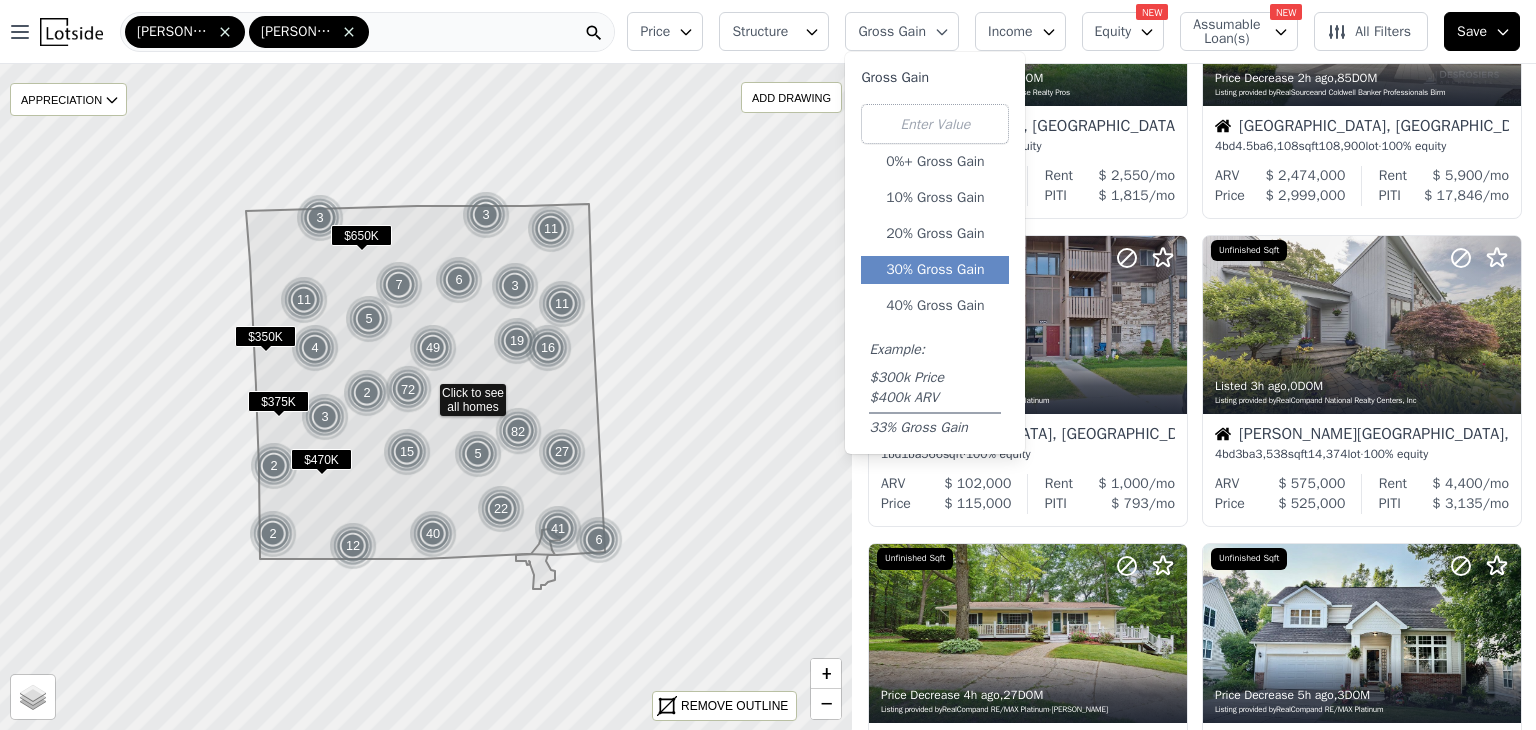 click on "30% Gross Gain" at bounding box center [935, 270] 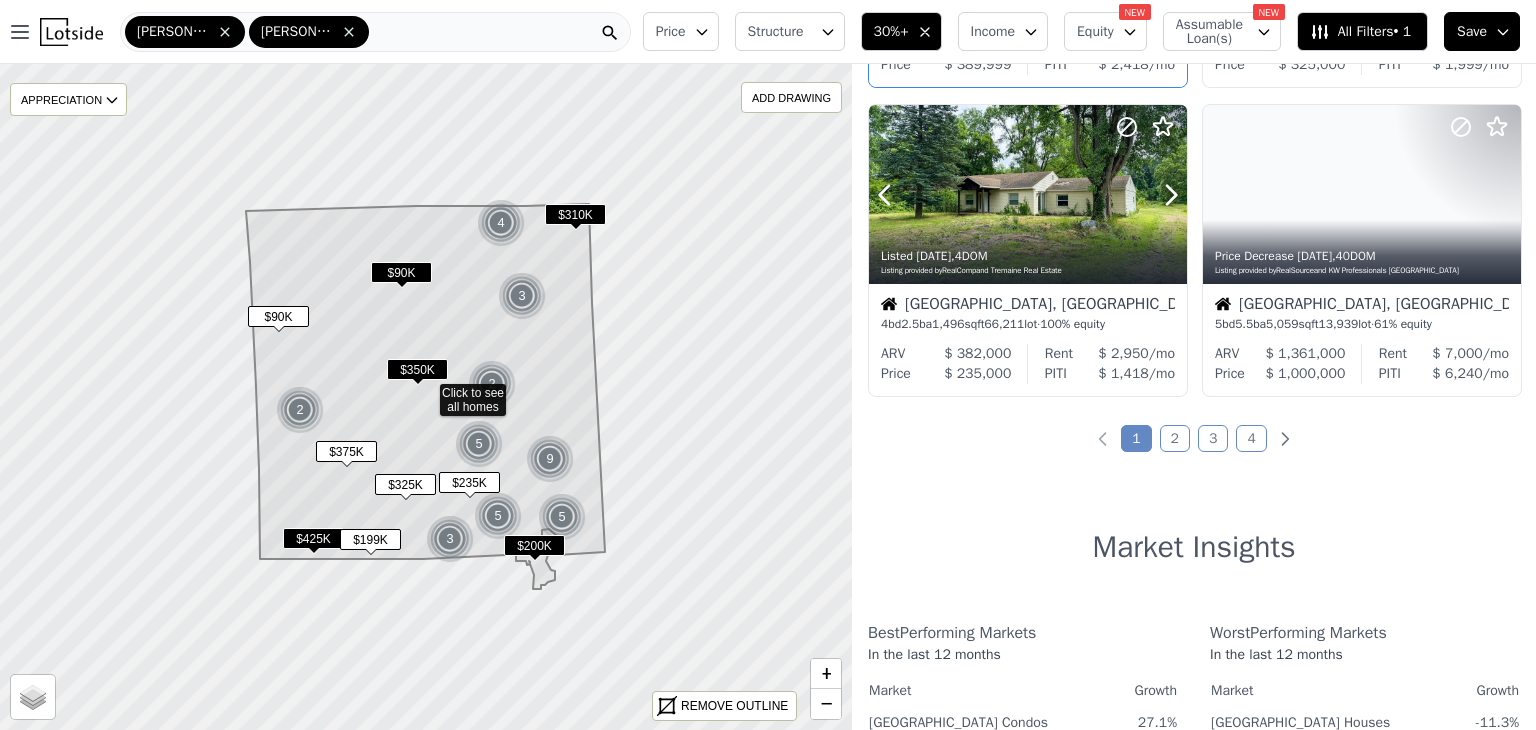 scroll, scrollTop: 1555, scrollLeft: 0, axis: vertical 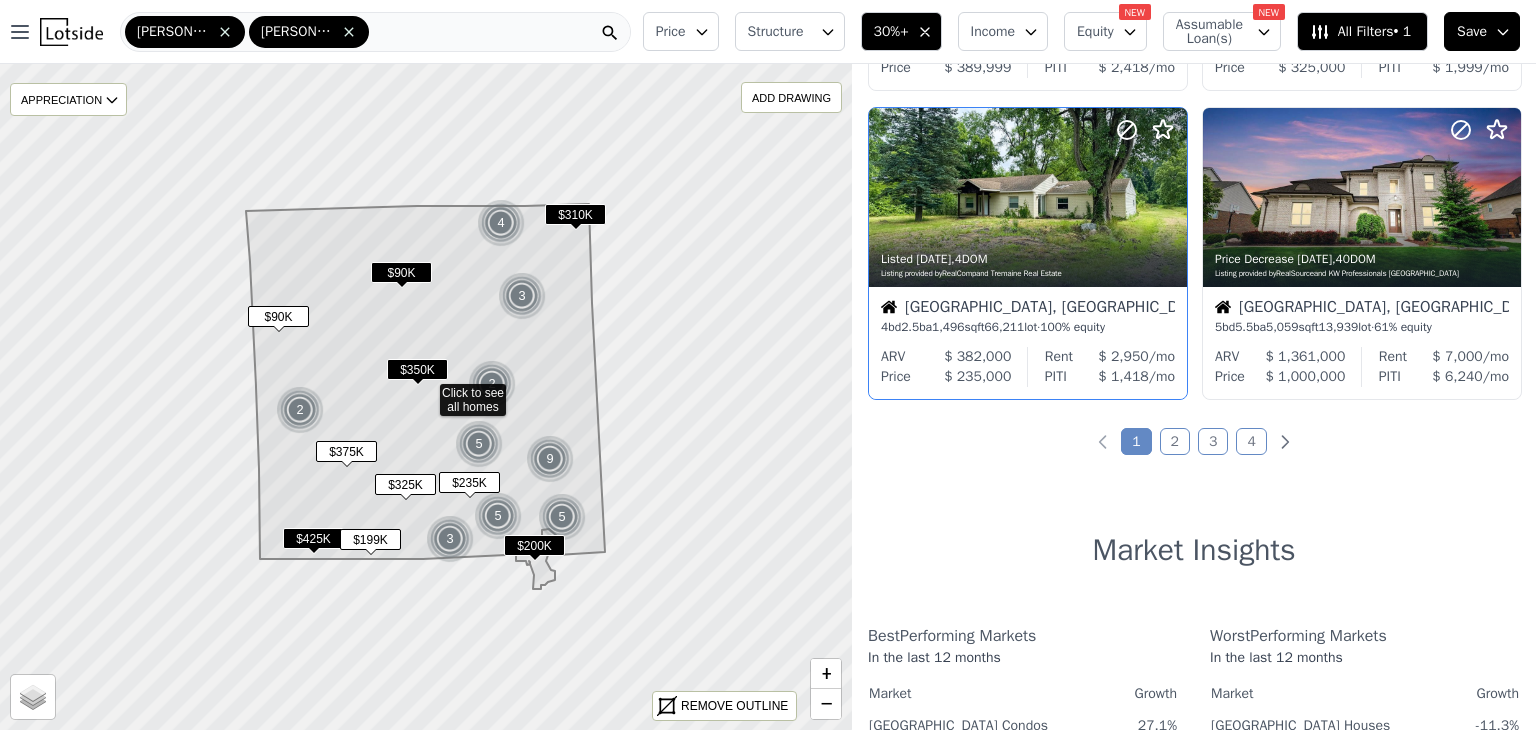 click on "$ 235,000" at bounding box center [977, 376] 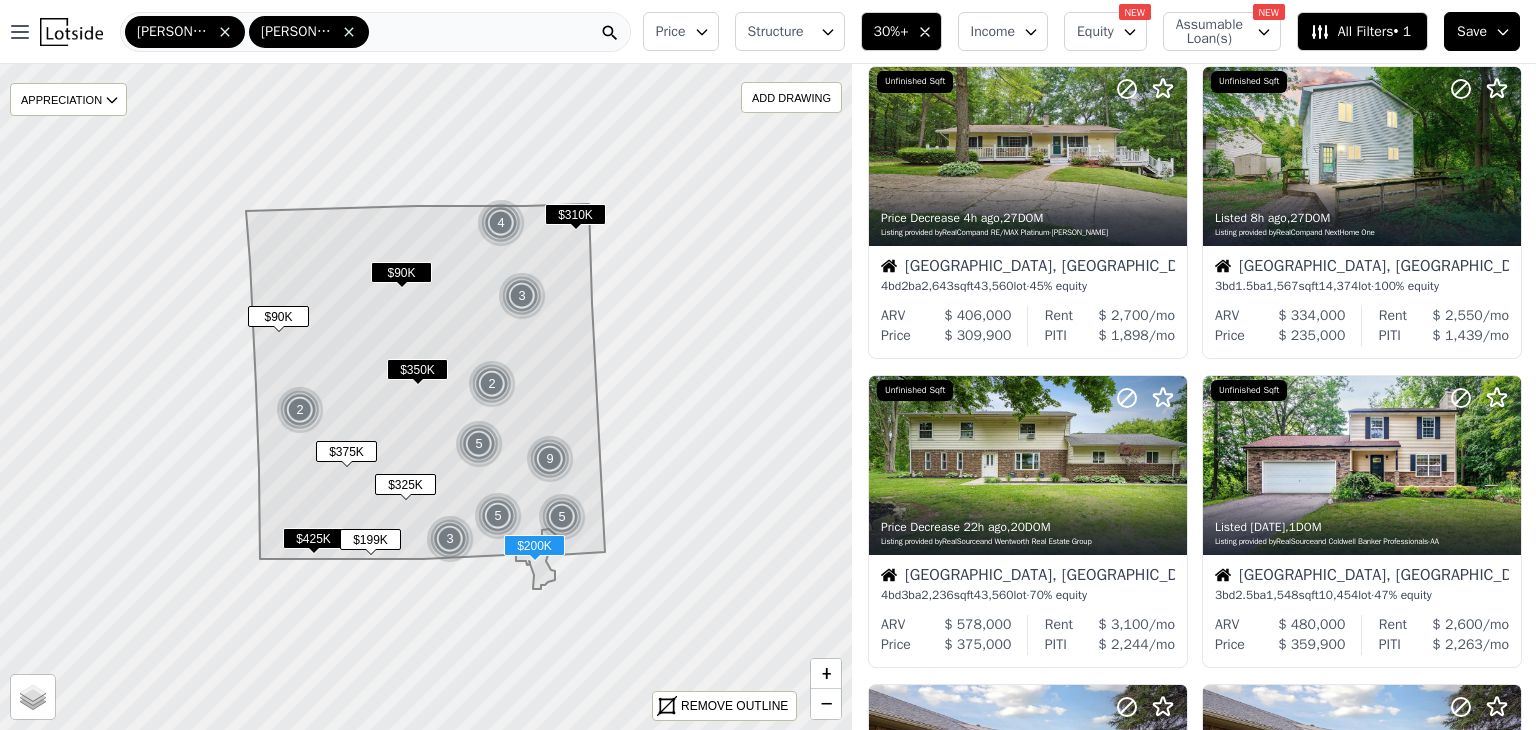 scroll, scrollTop: 0, scrollLeft: 0, axis: both 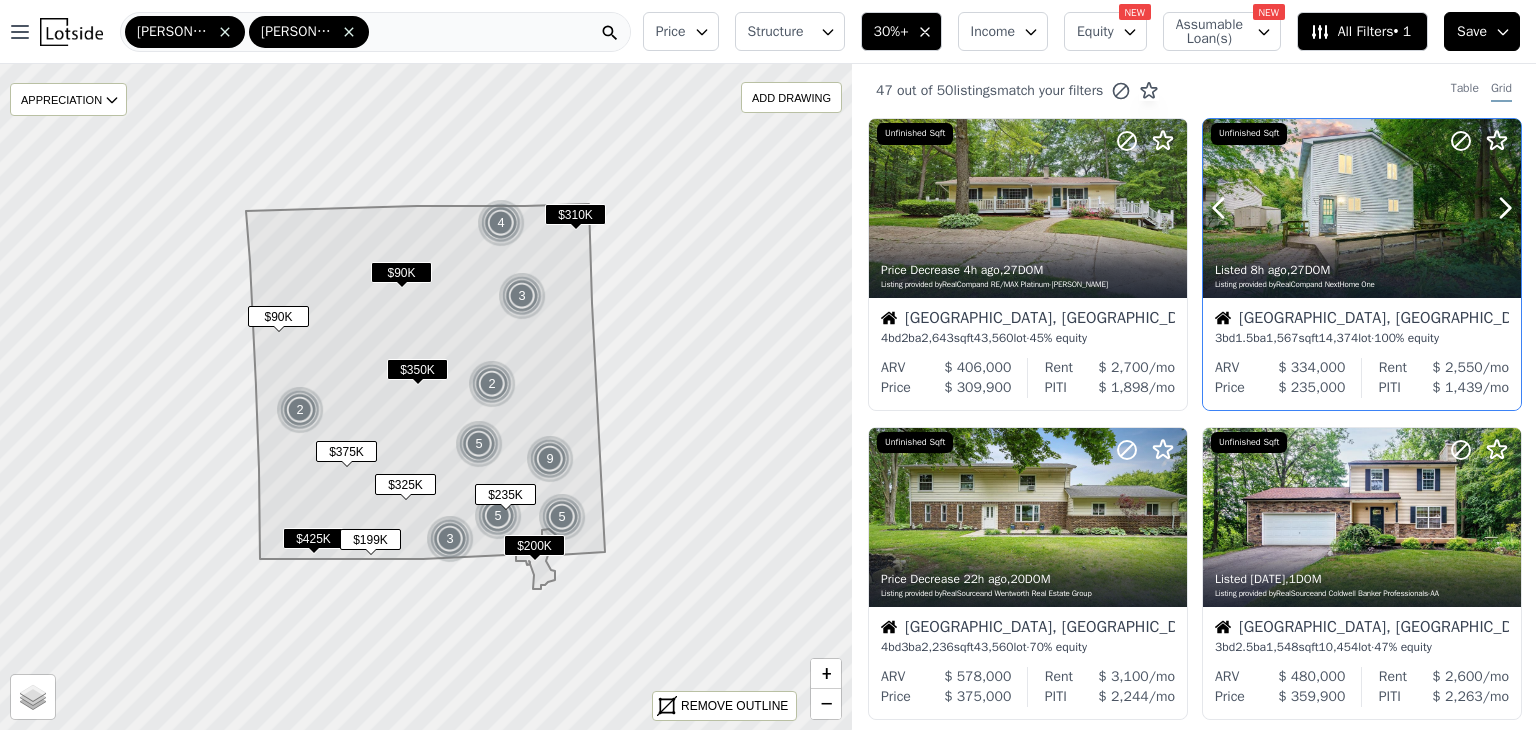 click 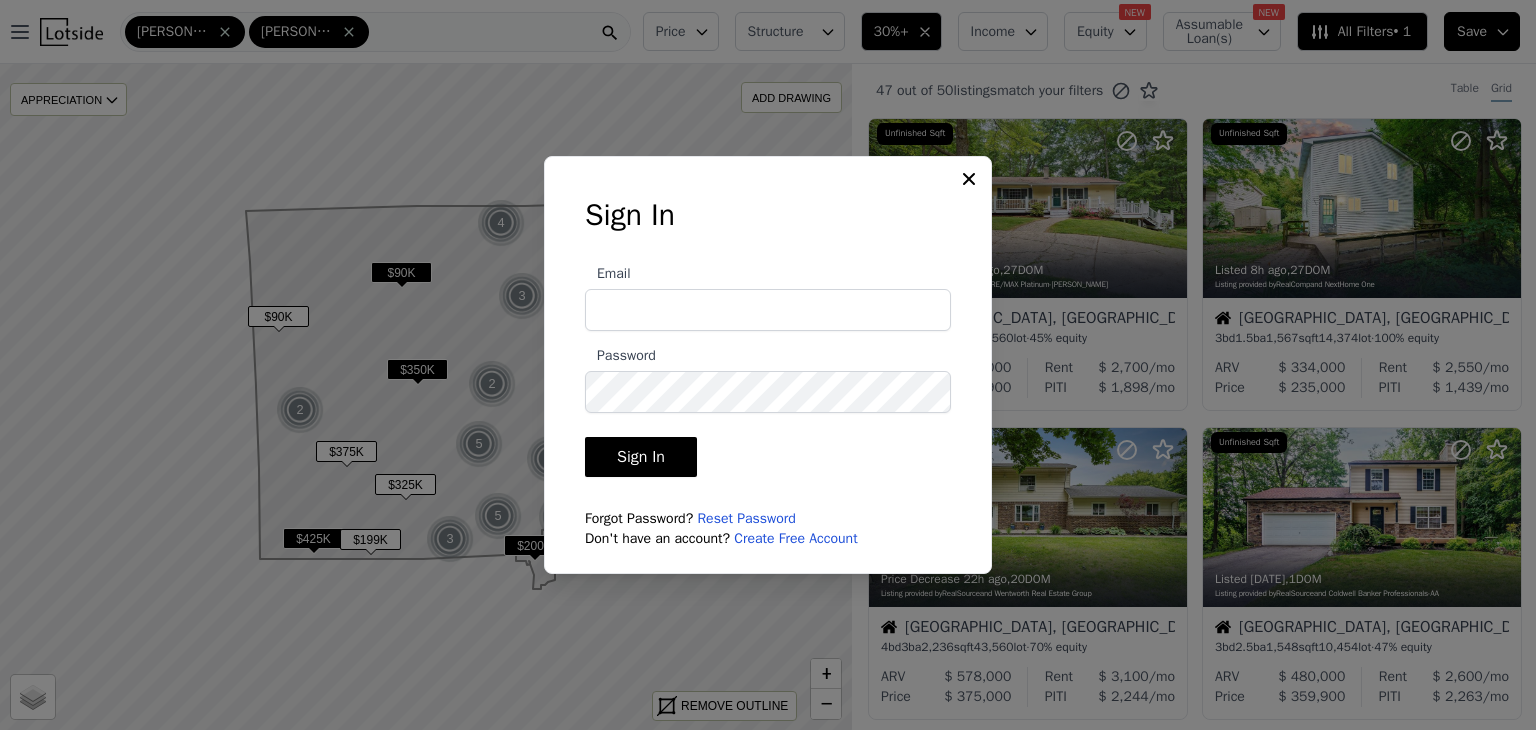 click 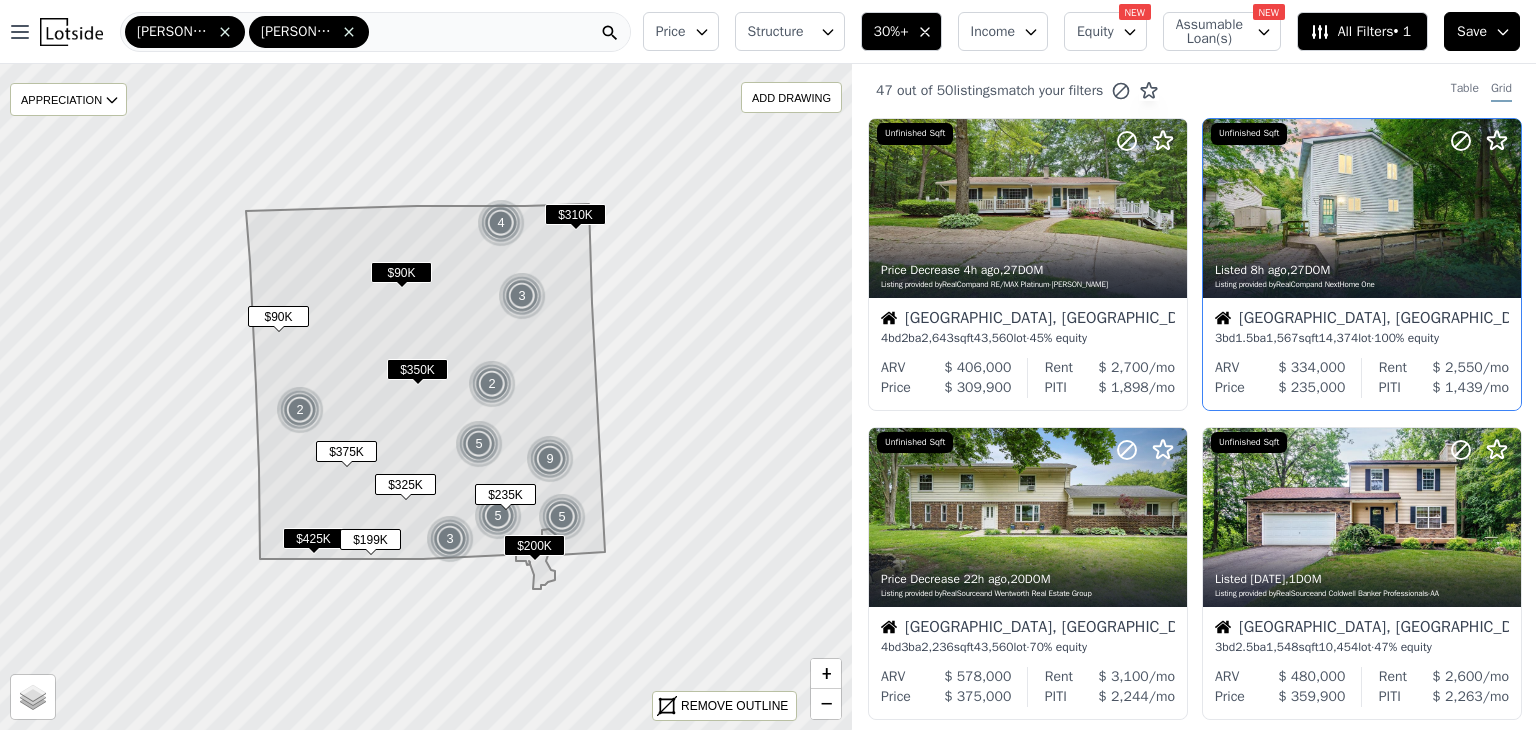 click on "$ 334,000" at bounding box center (1311, 367) 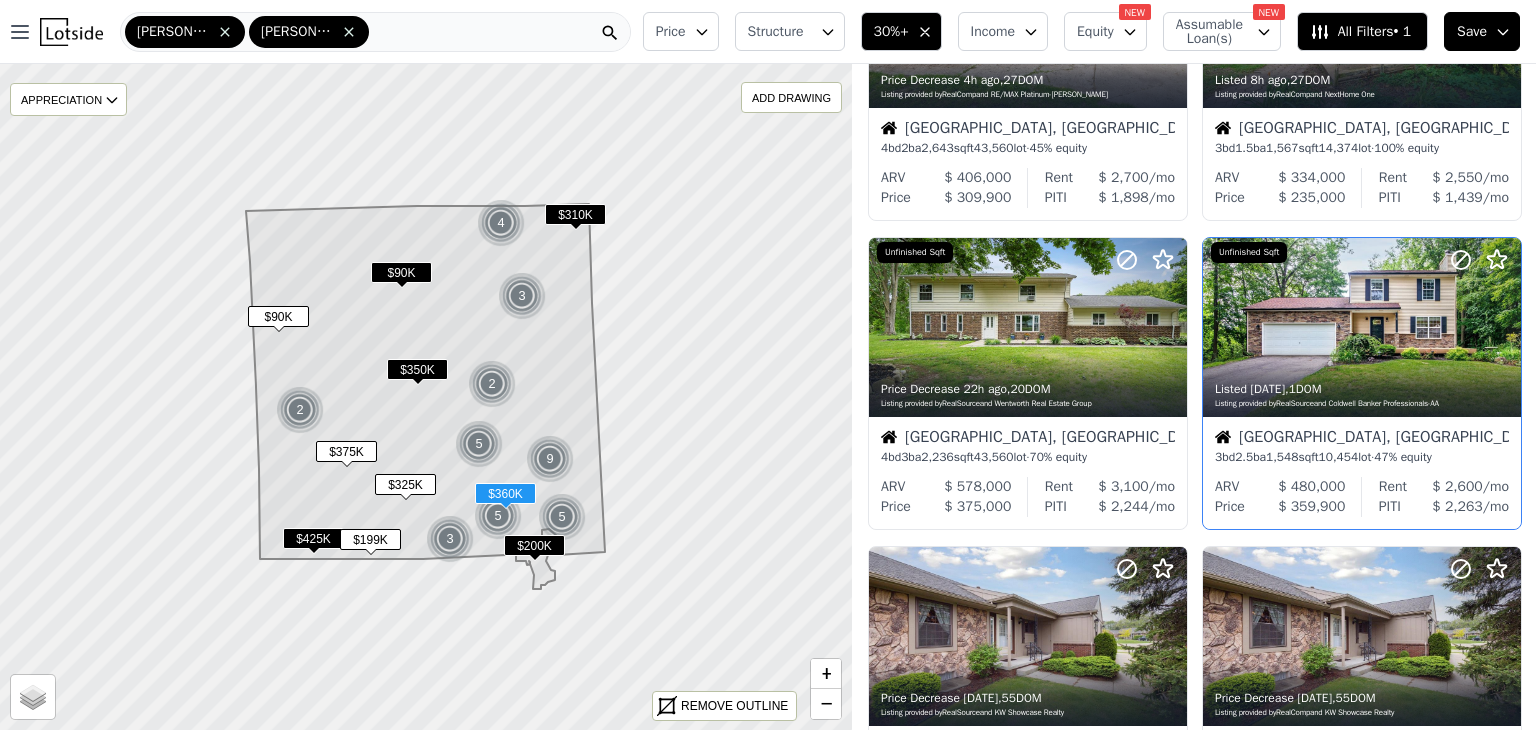 scroll, scrollTop: 184, scrollLeft: 0, axis: vertical 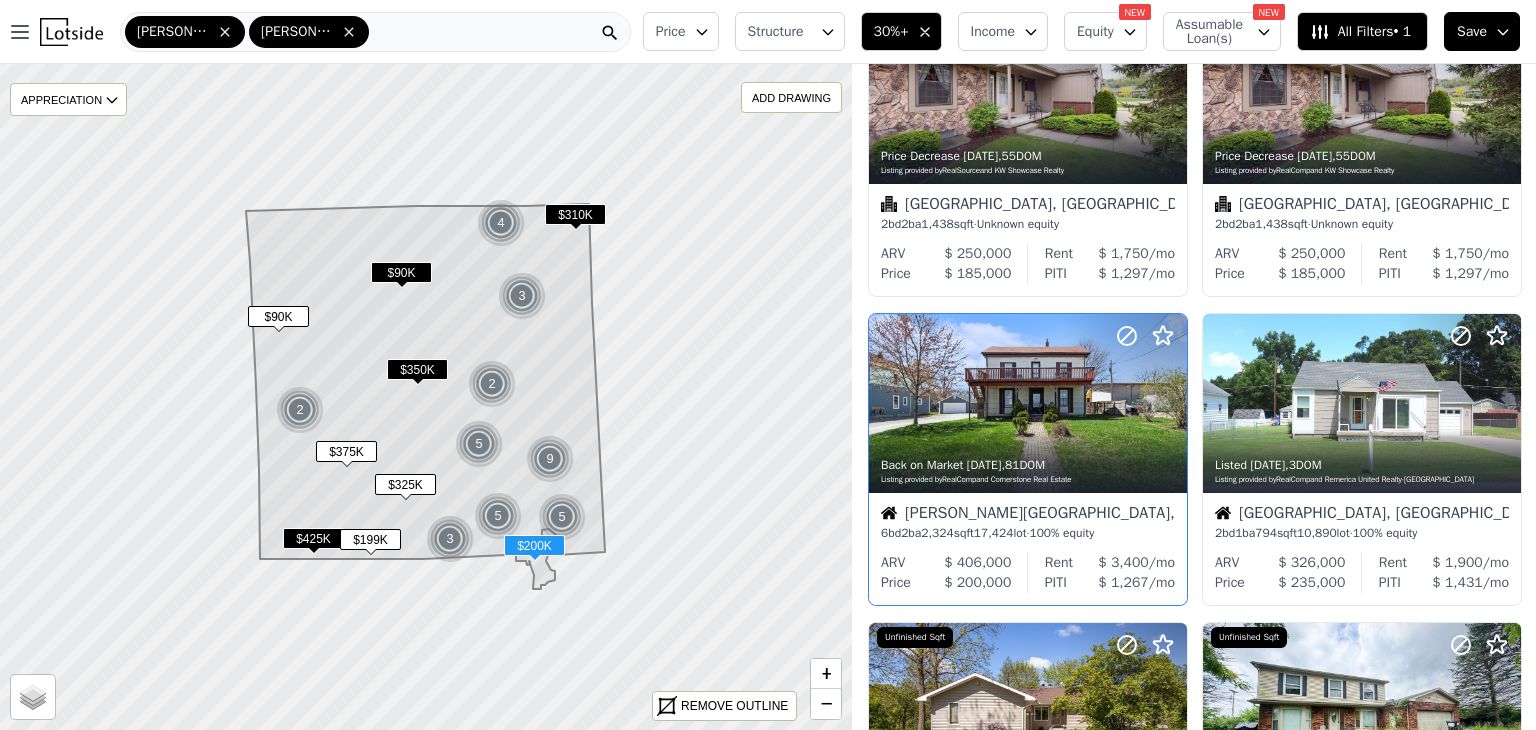 click on "Whitmore Lake, MI 6 bd  2 ba  2,324 sqft  17,424 lot  ·  100%   equity" at bounding box center [1028, 523] 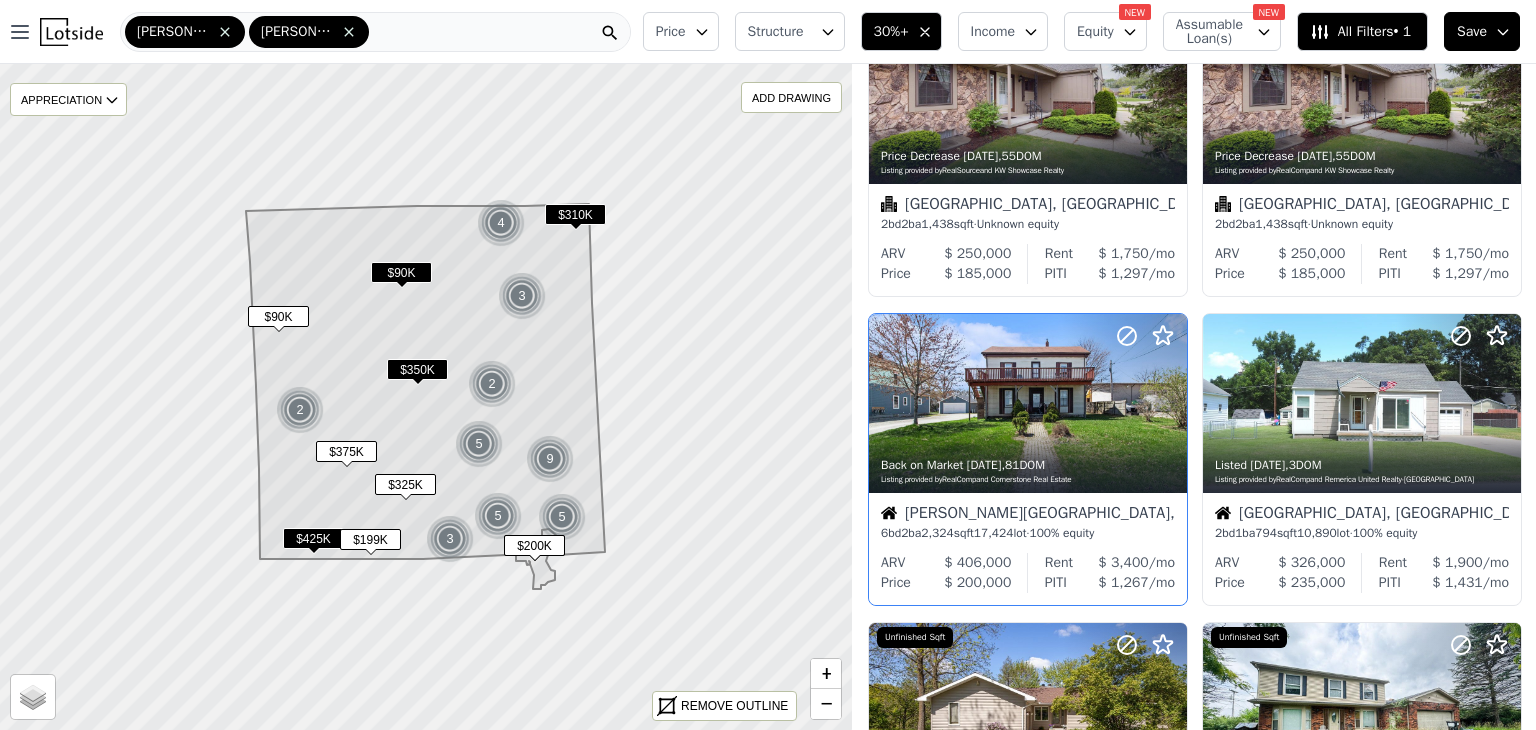 click on "6 bd  2 ba  2,324 sqft  17,424 lot  ·  100%   equity" at bounding box center (1028, 533) 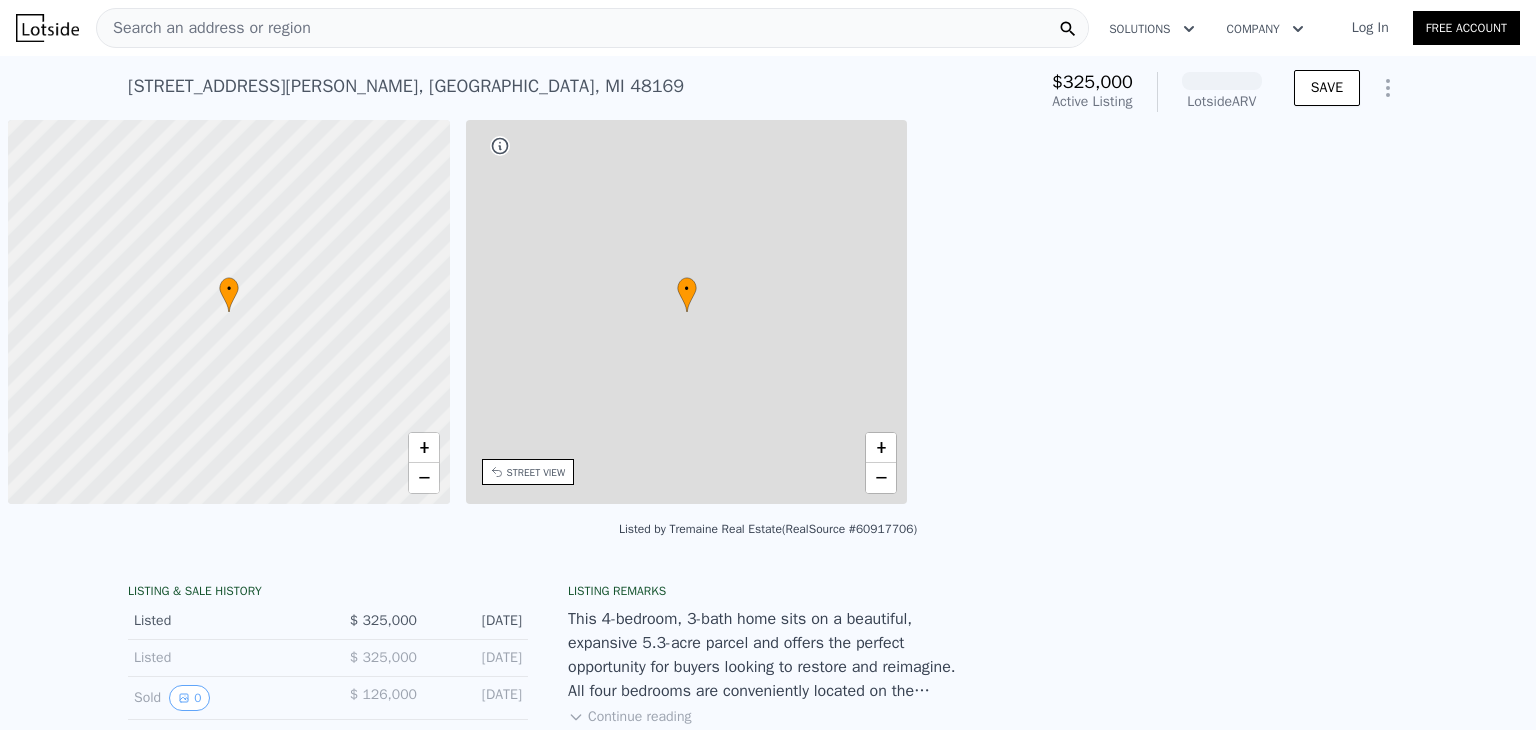 scroll, scrollTop: 0, scrollLeft: 0, axis: both 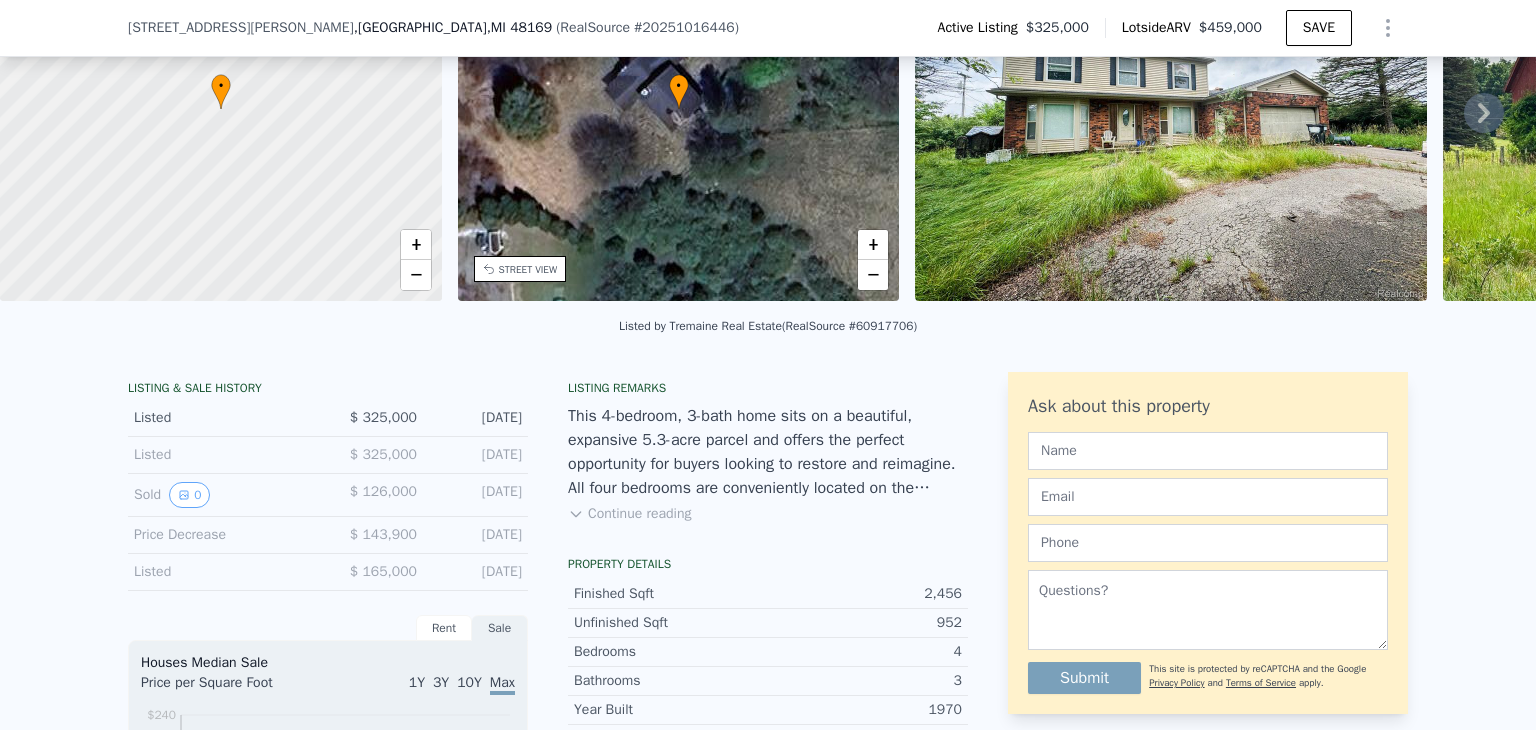 click on "Continue reading" at bounding box center [629, 514] 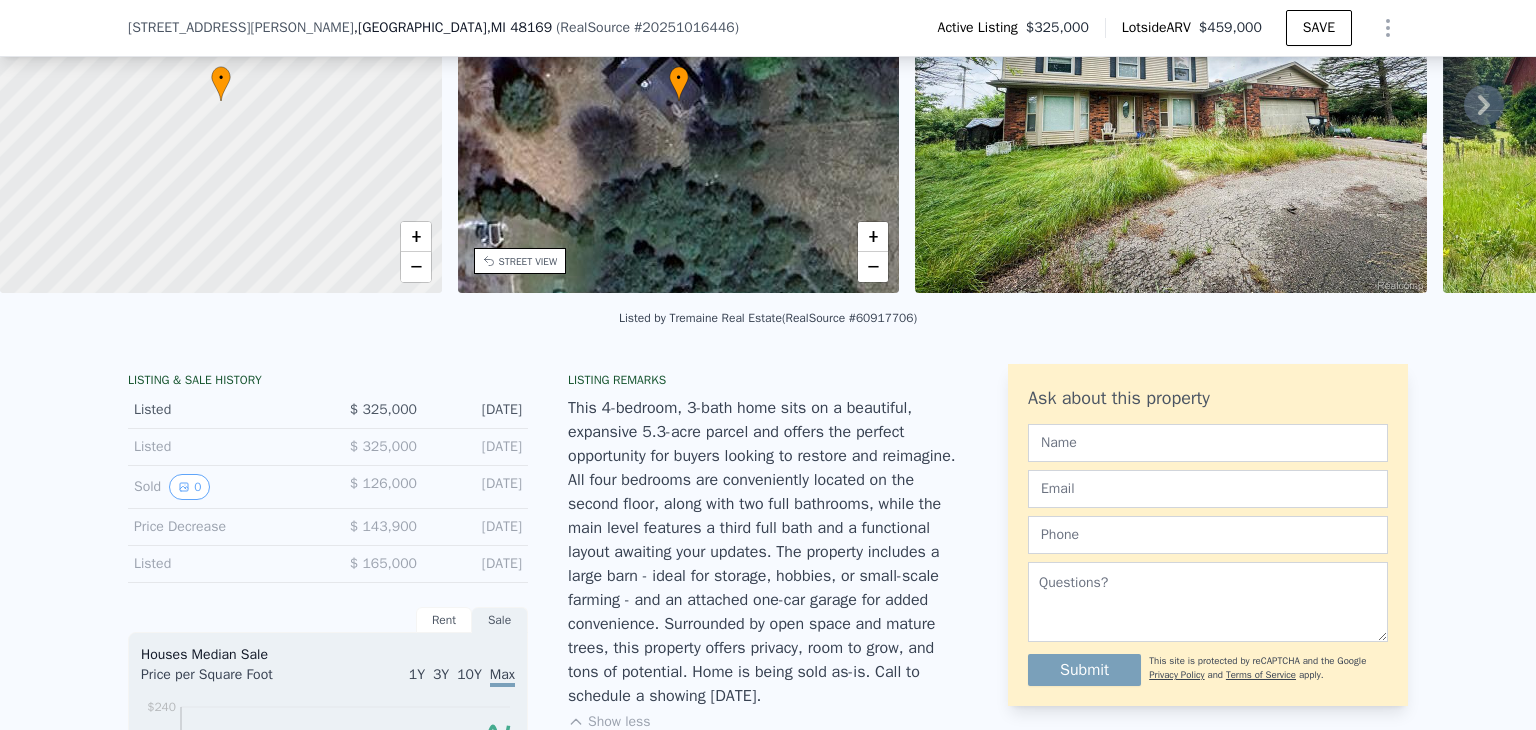 scroll, scrollTop: 200, scrollLeft: 0, axis: vertical 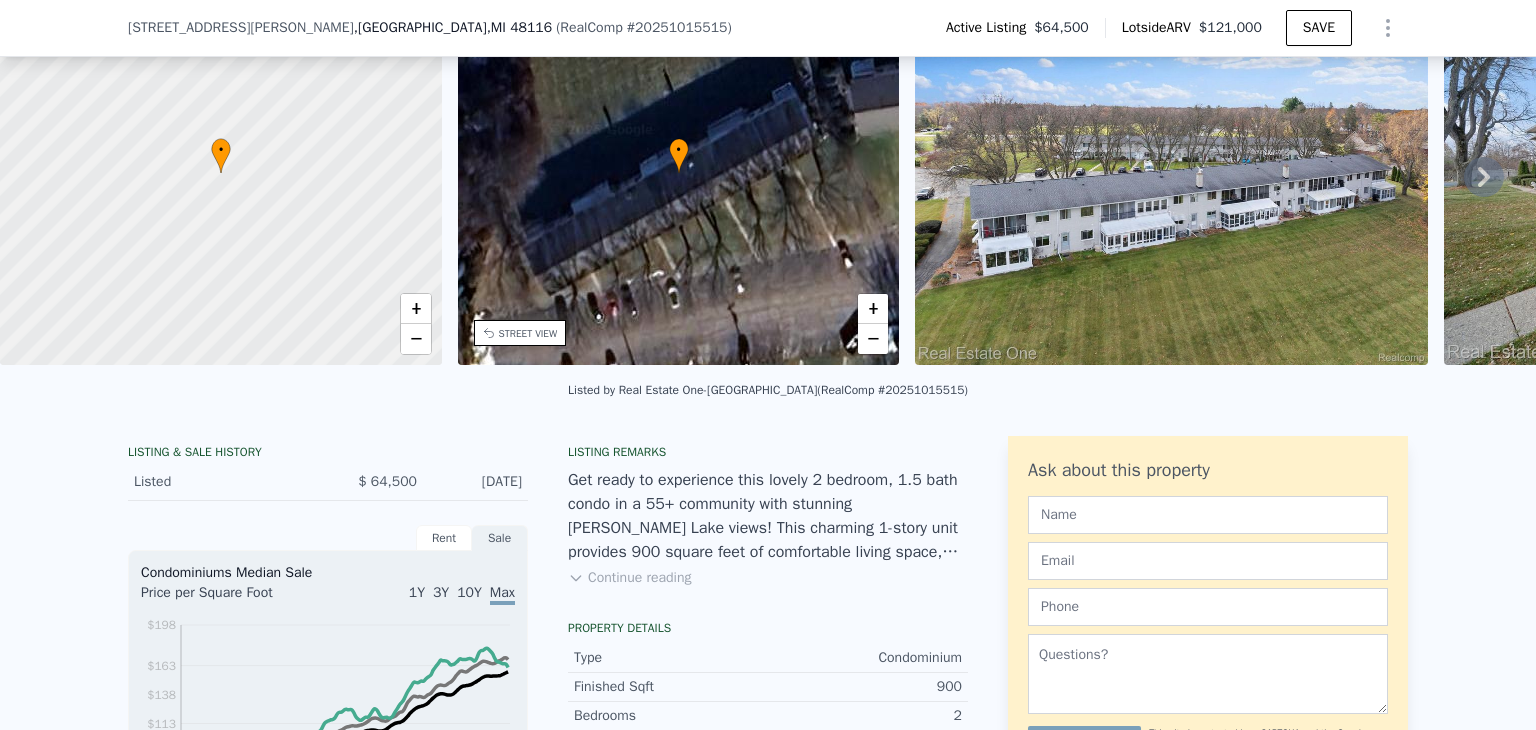 click on "Continue reading" at bounding box center (629, 578) 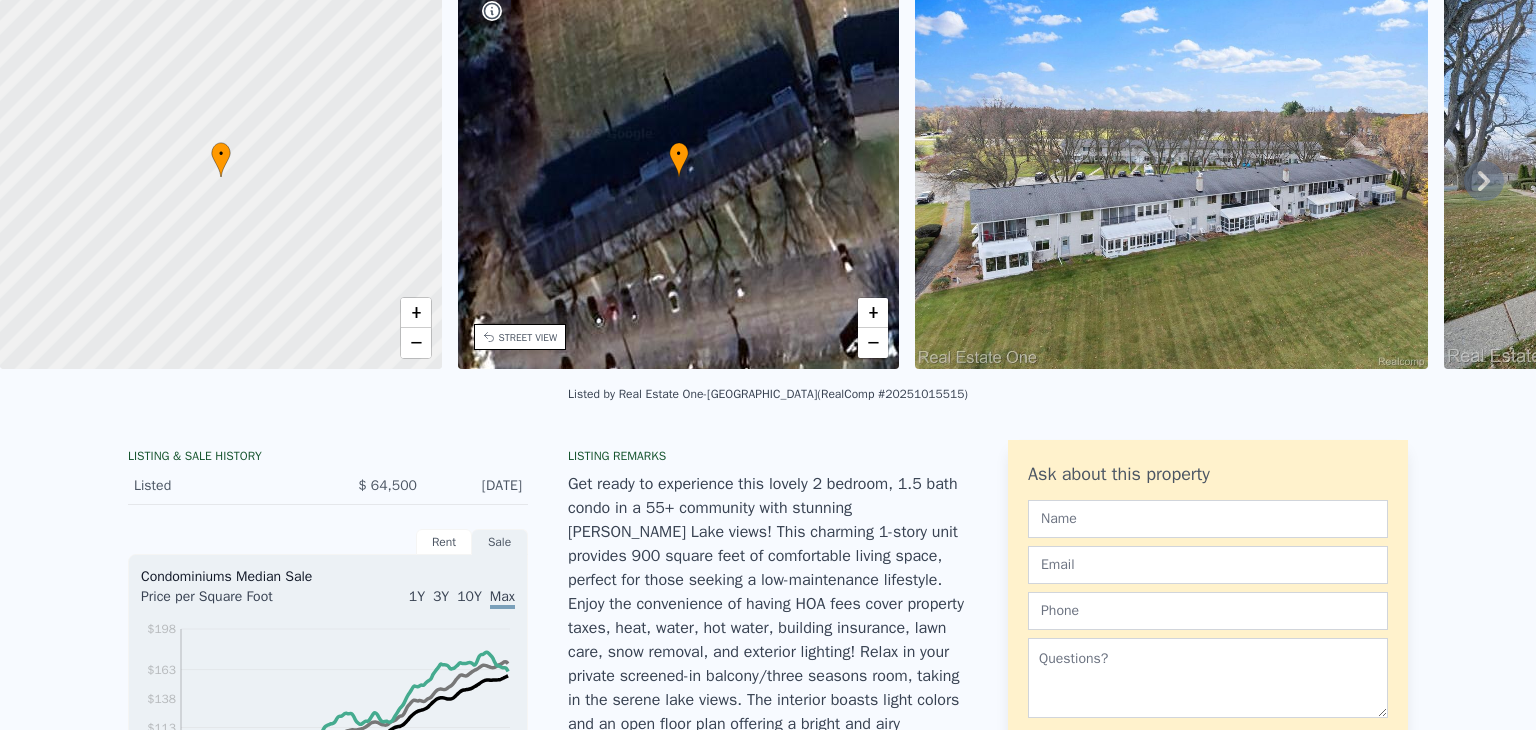 scroll, scrollTop: 0, scrollLeft: 0, axis: both 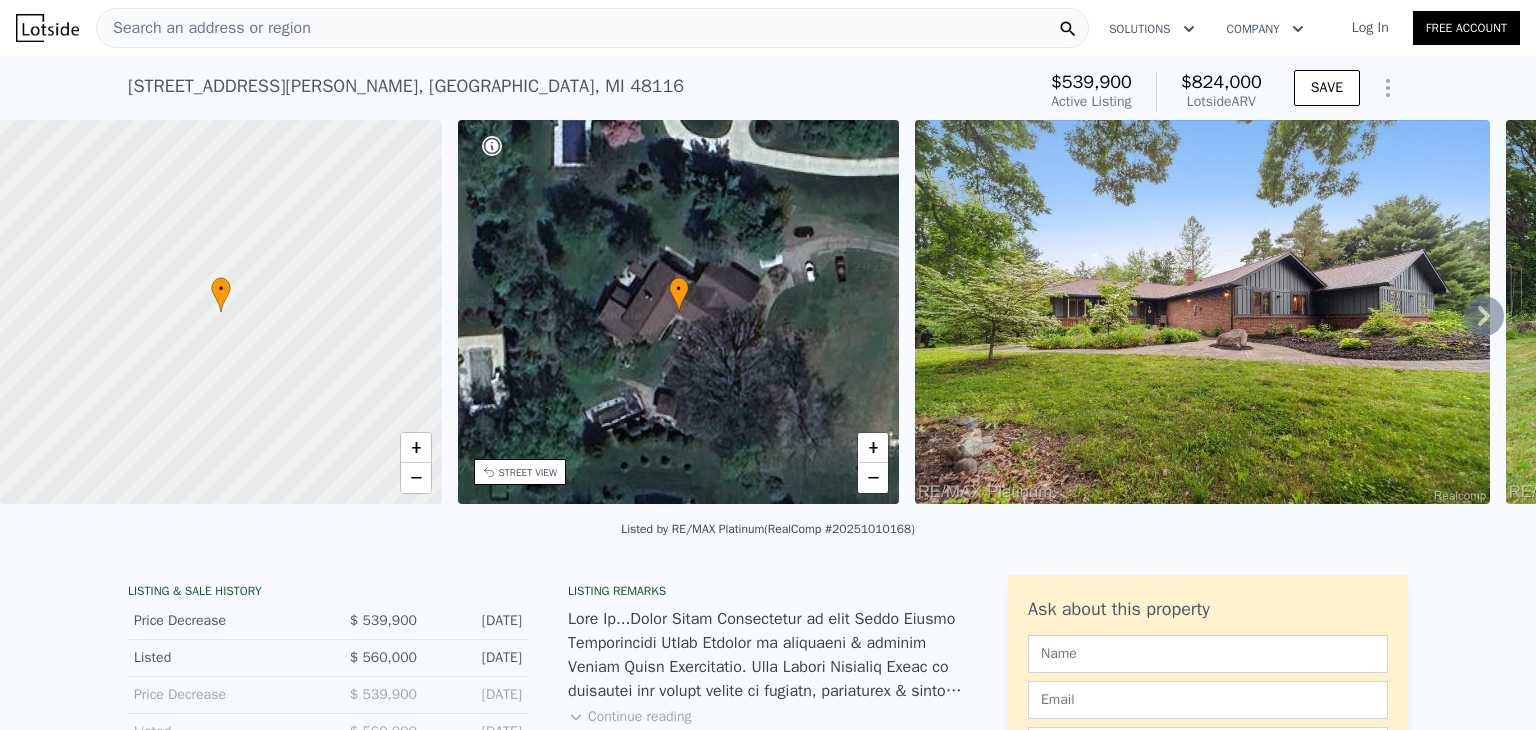click 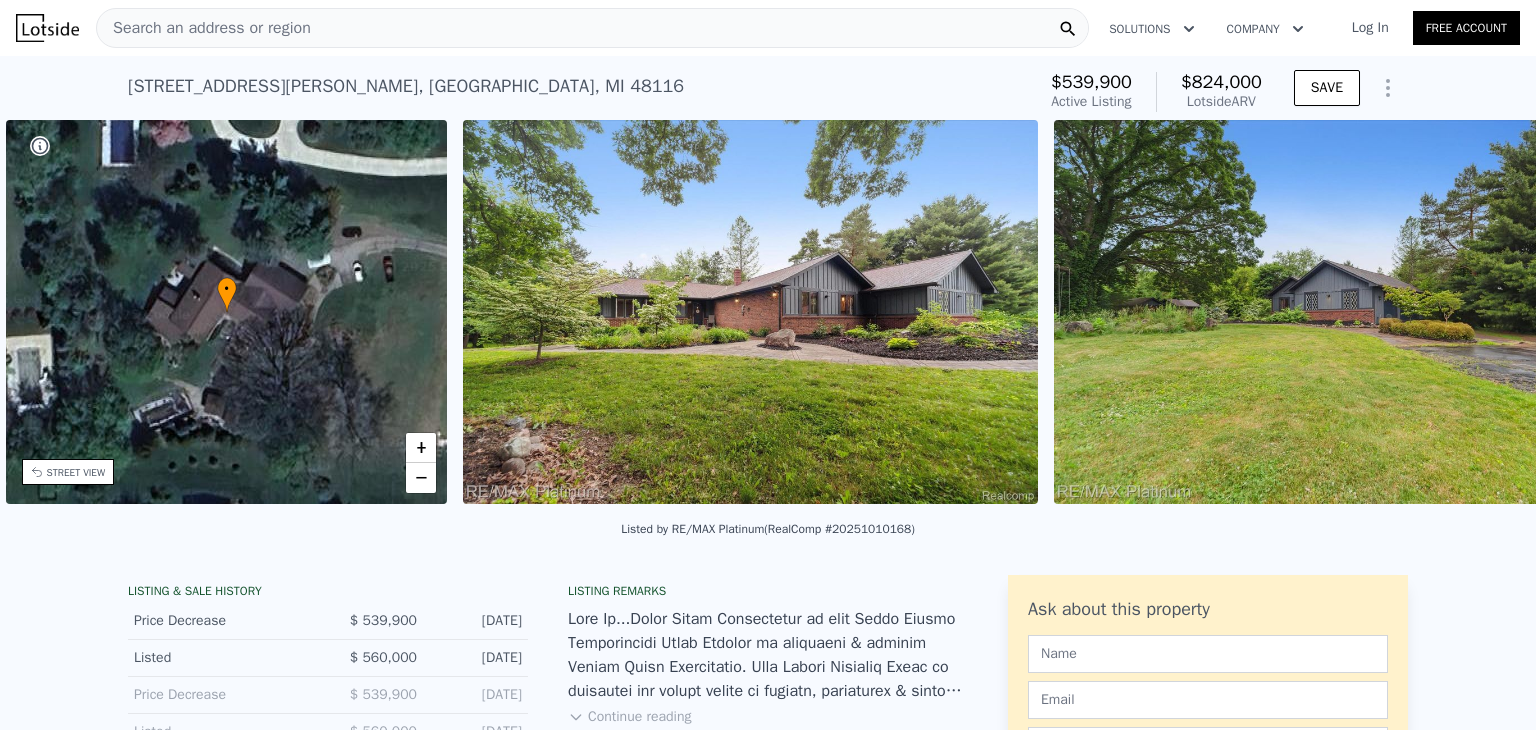 scroll, scrollTop: 0, scrollLeft: 465, axis: horizontal 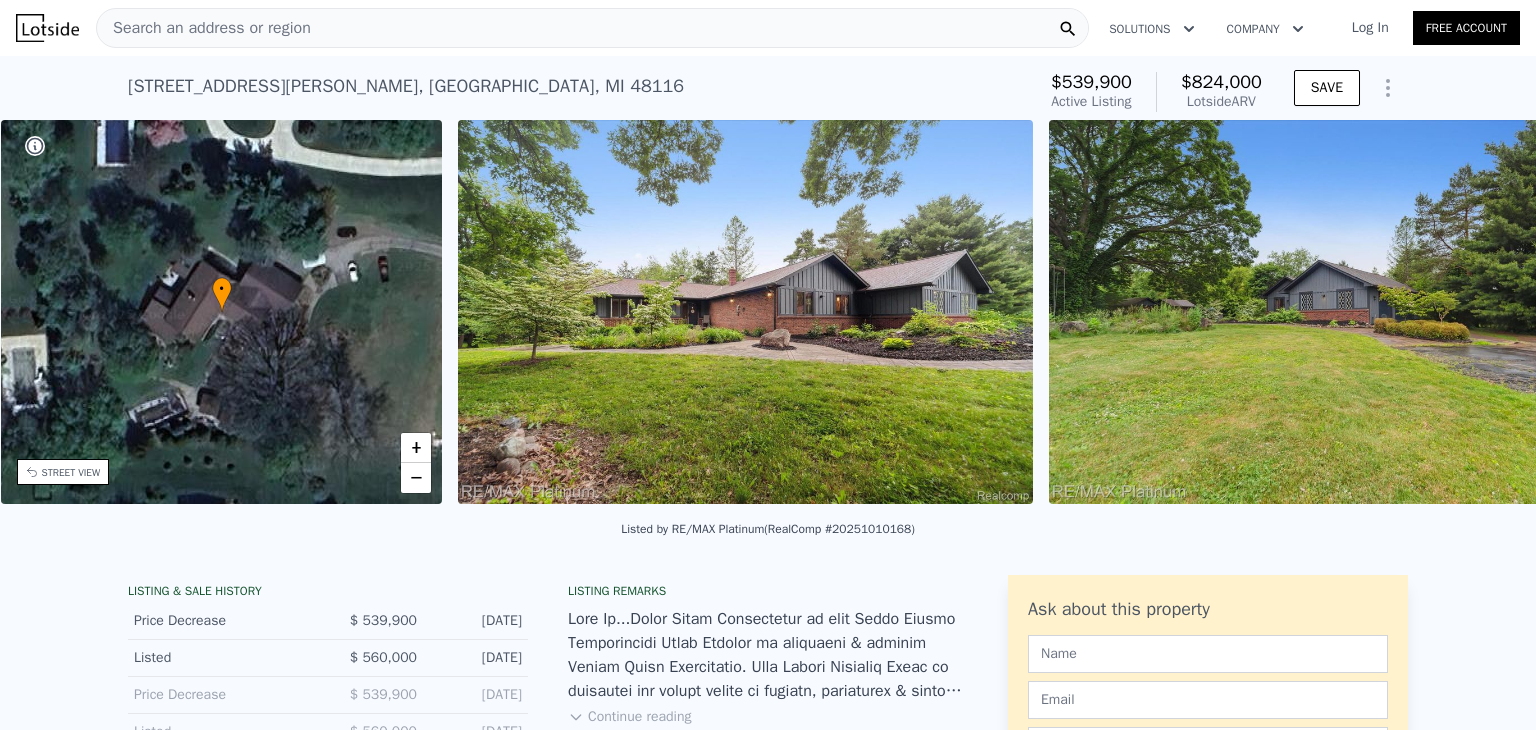 click on "•
+ −
•
+ − STREET VIEW Loading...   SATELLITE VIEW" at bounding box center (768, 315) 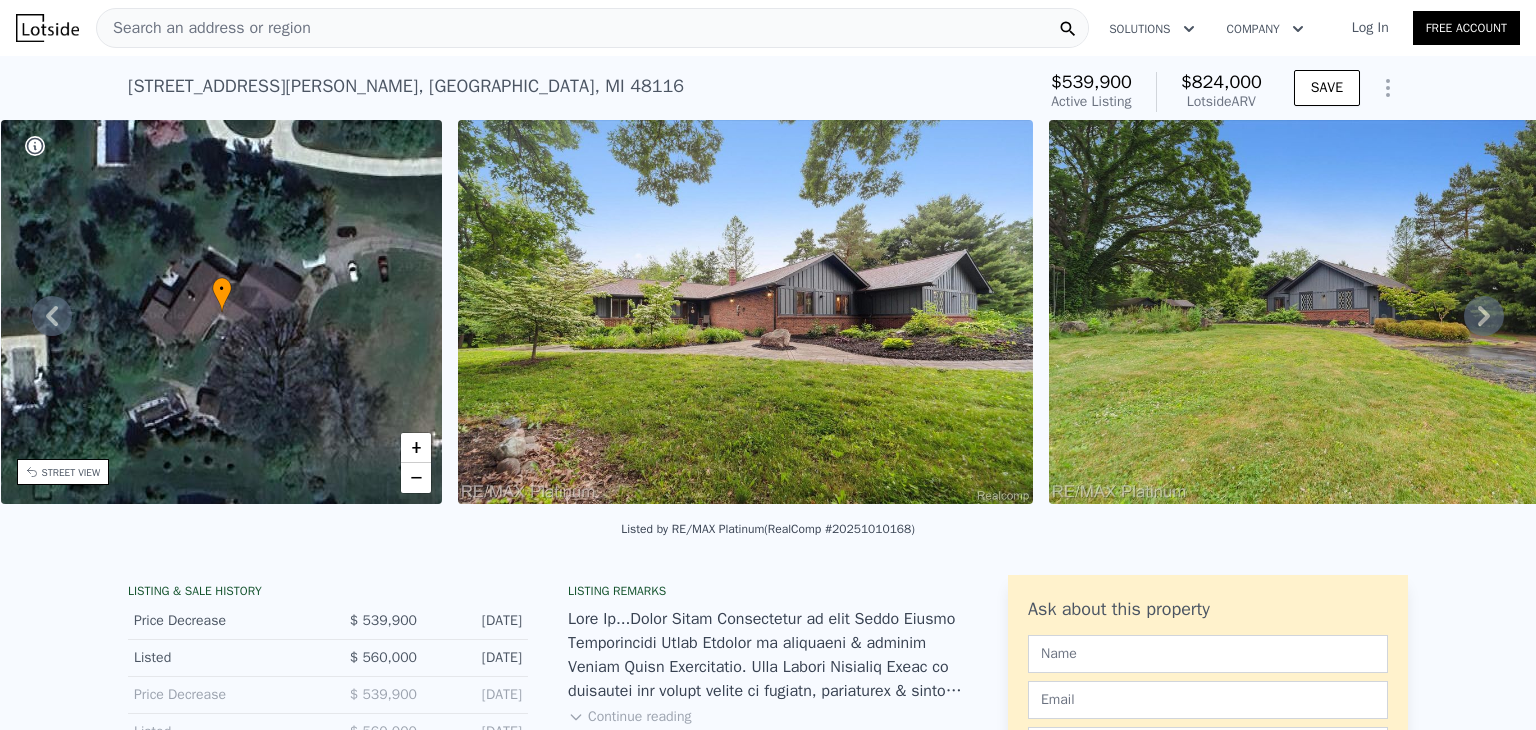 click 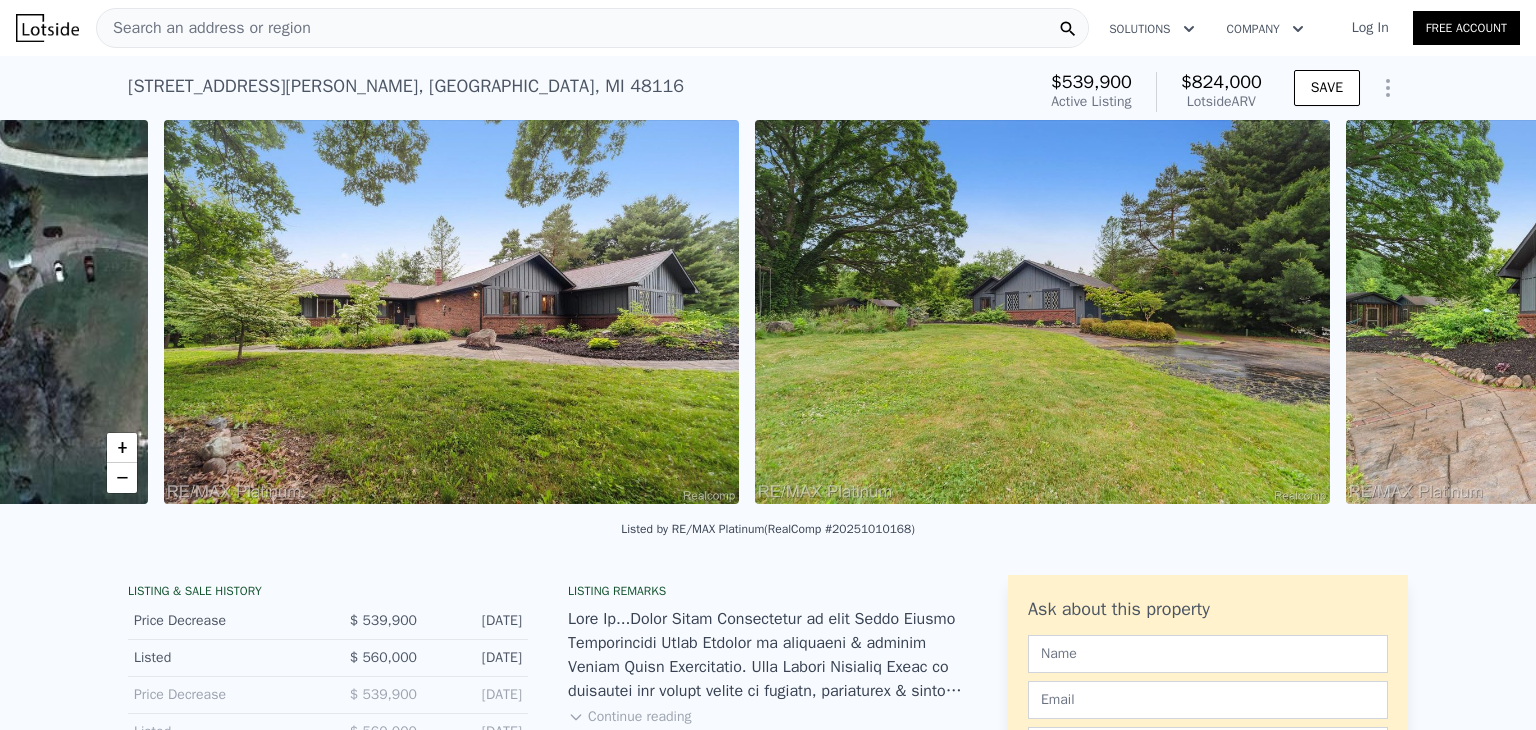 scroll, scrollTop: 0, scrollLeft: 915, axis: horizontal 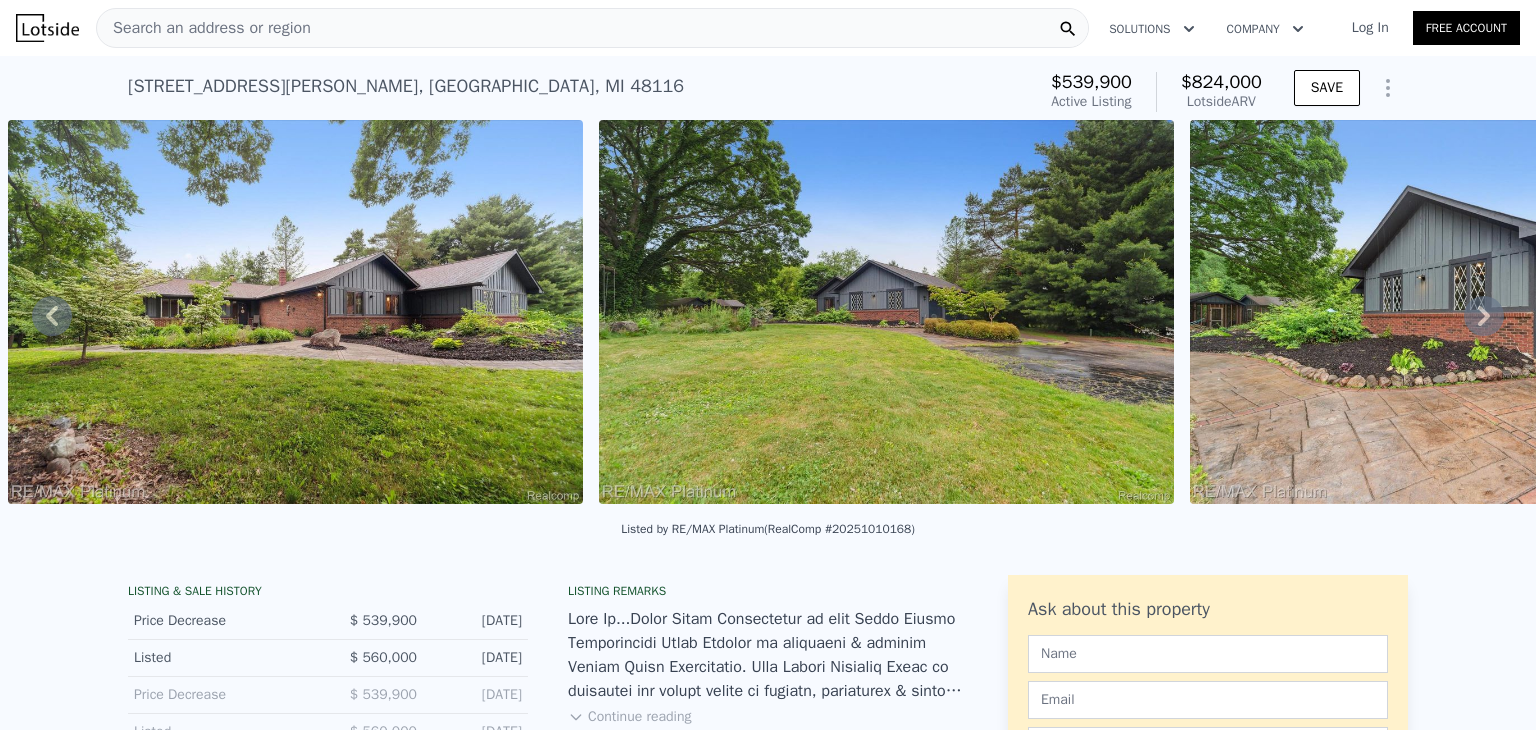 click 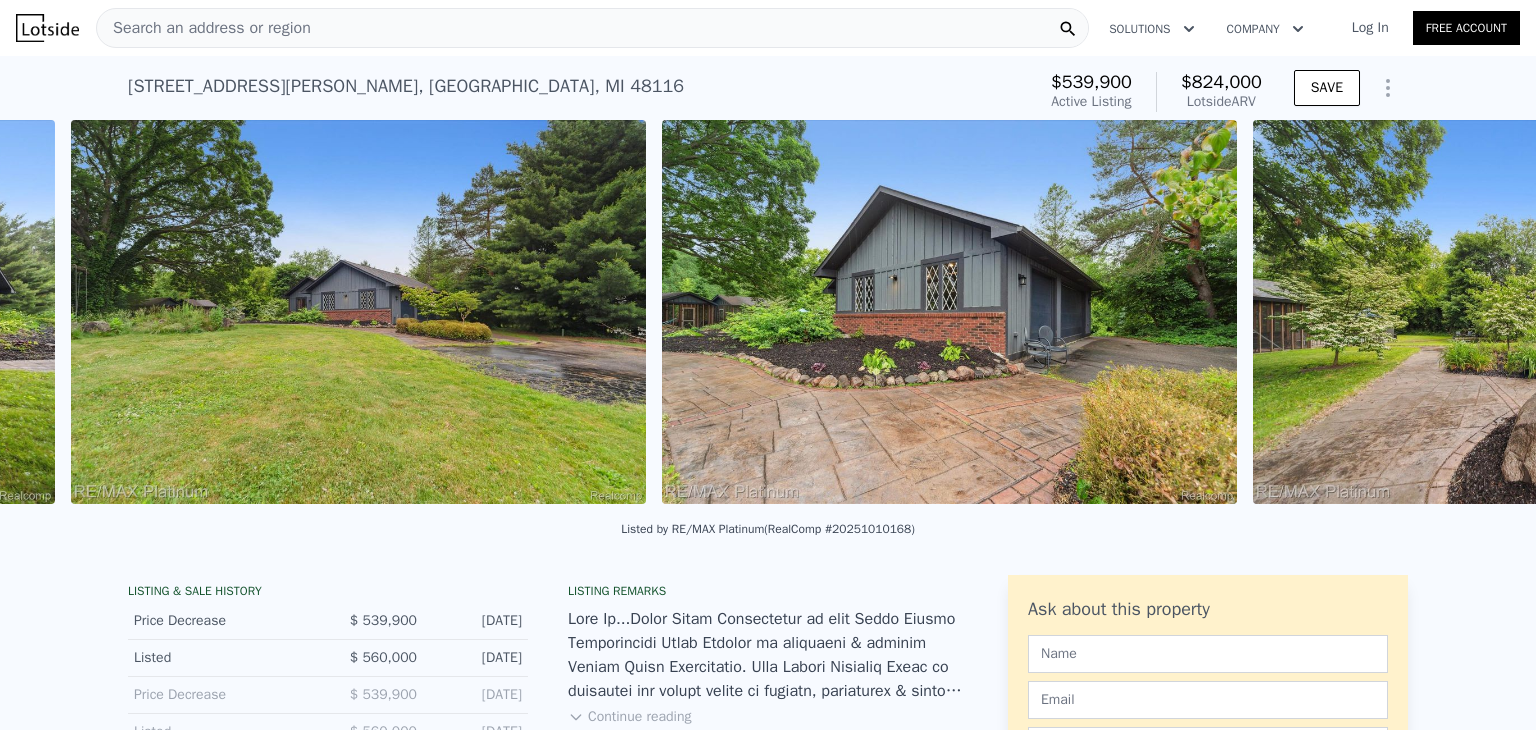 scroll, scrollTop: 0, scrollLeft: 1506, axis: horizontal 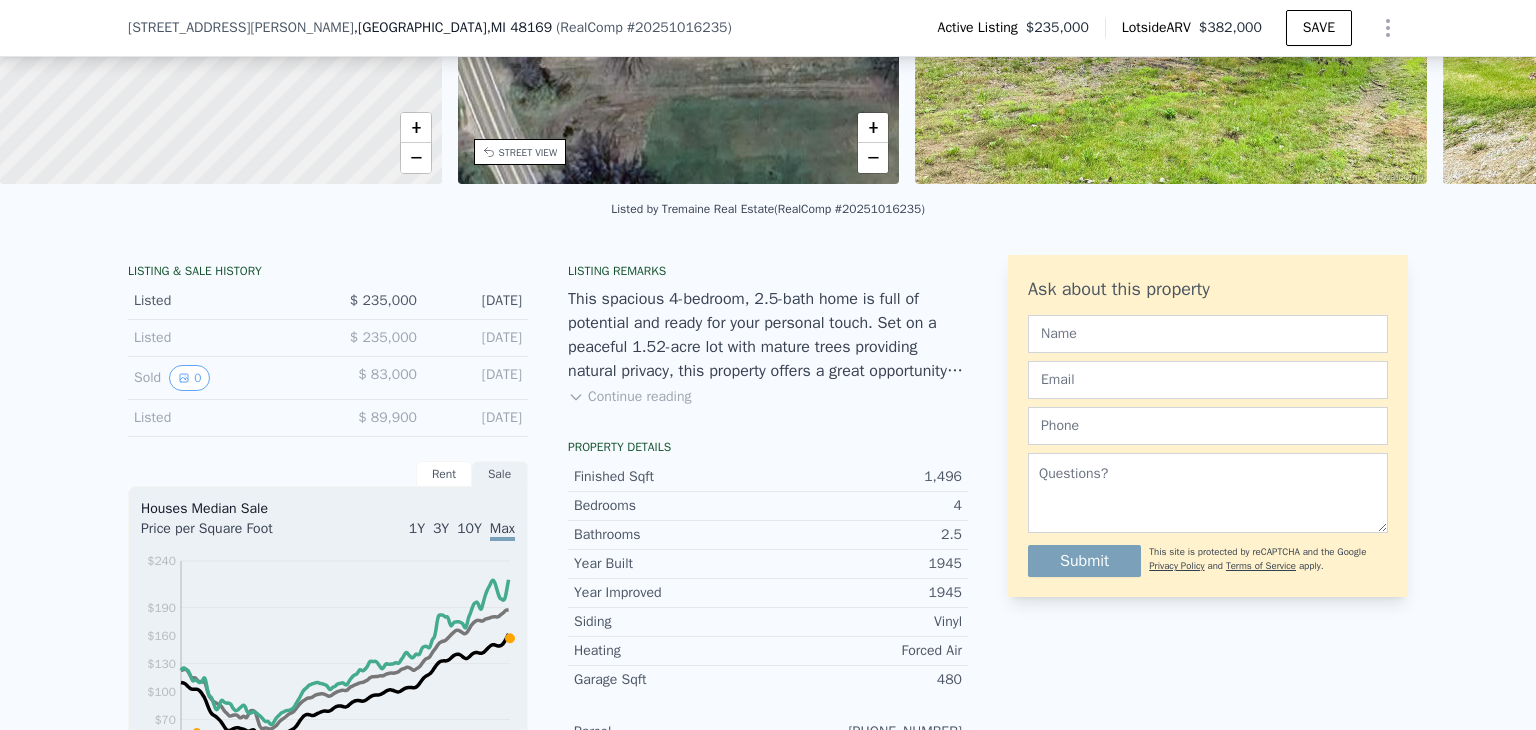 click on "Listing remarks This spacious 4-bedroom, 2.5-bath home is full of potential and ready for your personal touch. Set on a peaceful 1.52-acre lot with mature trees providing natural privacy, this property offers a great opportunity for those looking to customize a home to their style. With solid bones and a generous layout, it's perfect for a renovation project or investment. Whether you're a homeowner with a creative eye or an investor seeking value, this property is your canvas. Home is being sold as-is. Call to schedule a showing [DATE].  Continue reading" at bounding box center [768, 347] 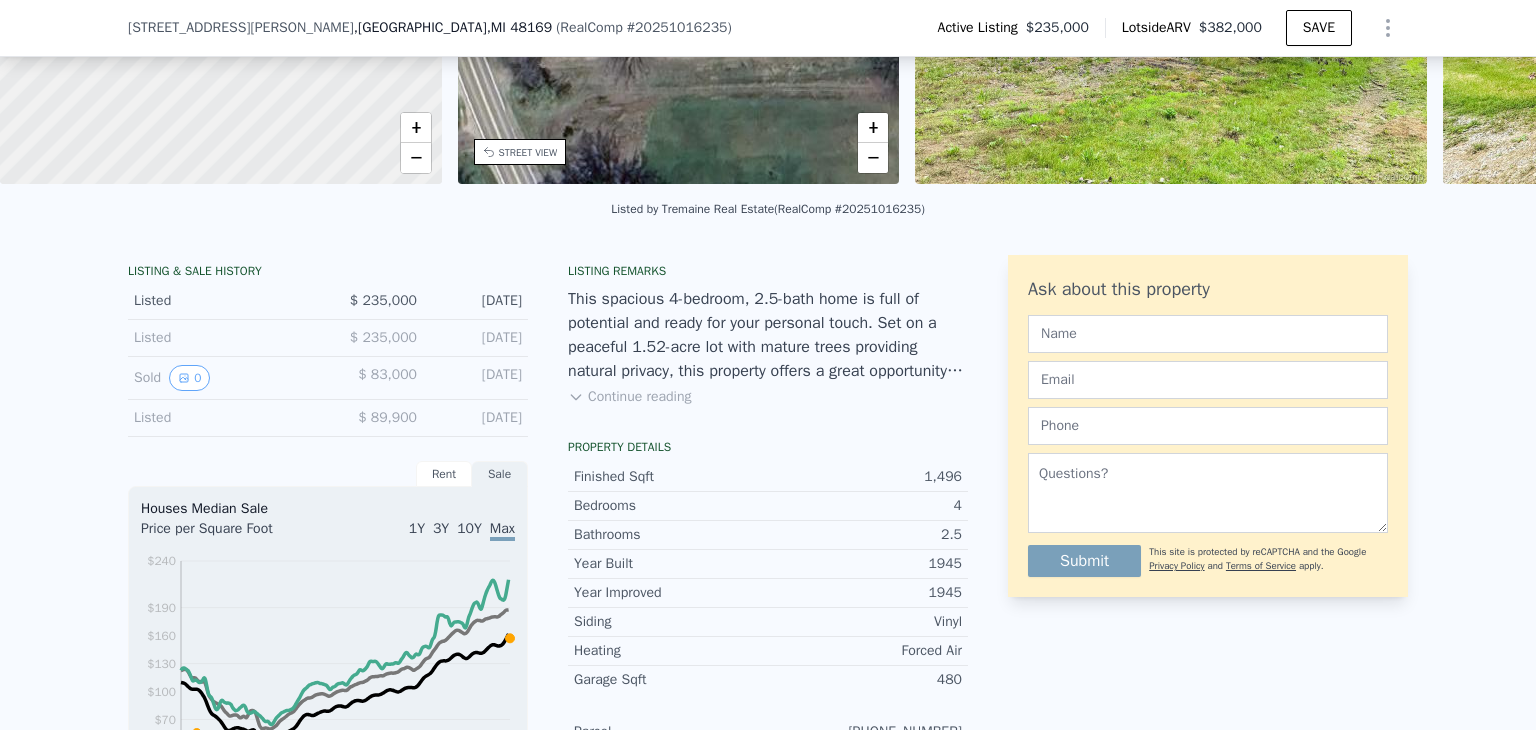 click on "Continue reading" at bounding box center (629, 397) 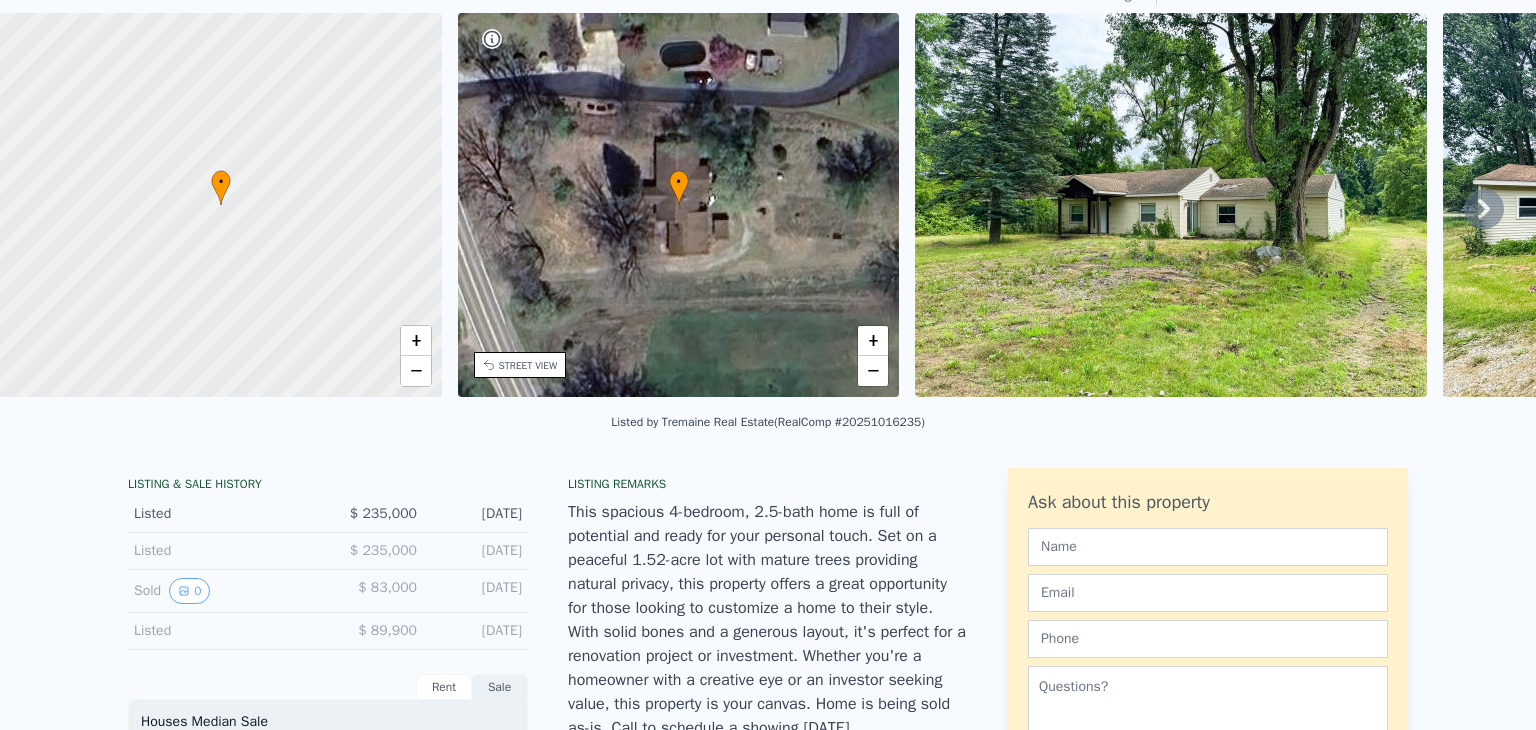 scroll, scrollTop: 0, scrollLeft: 0, axis: both 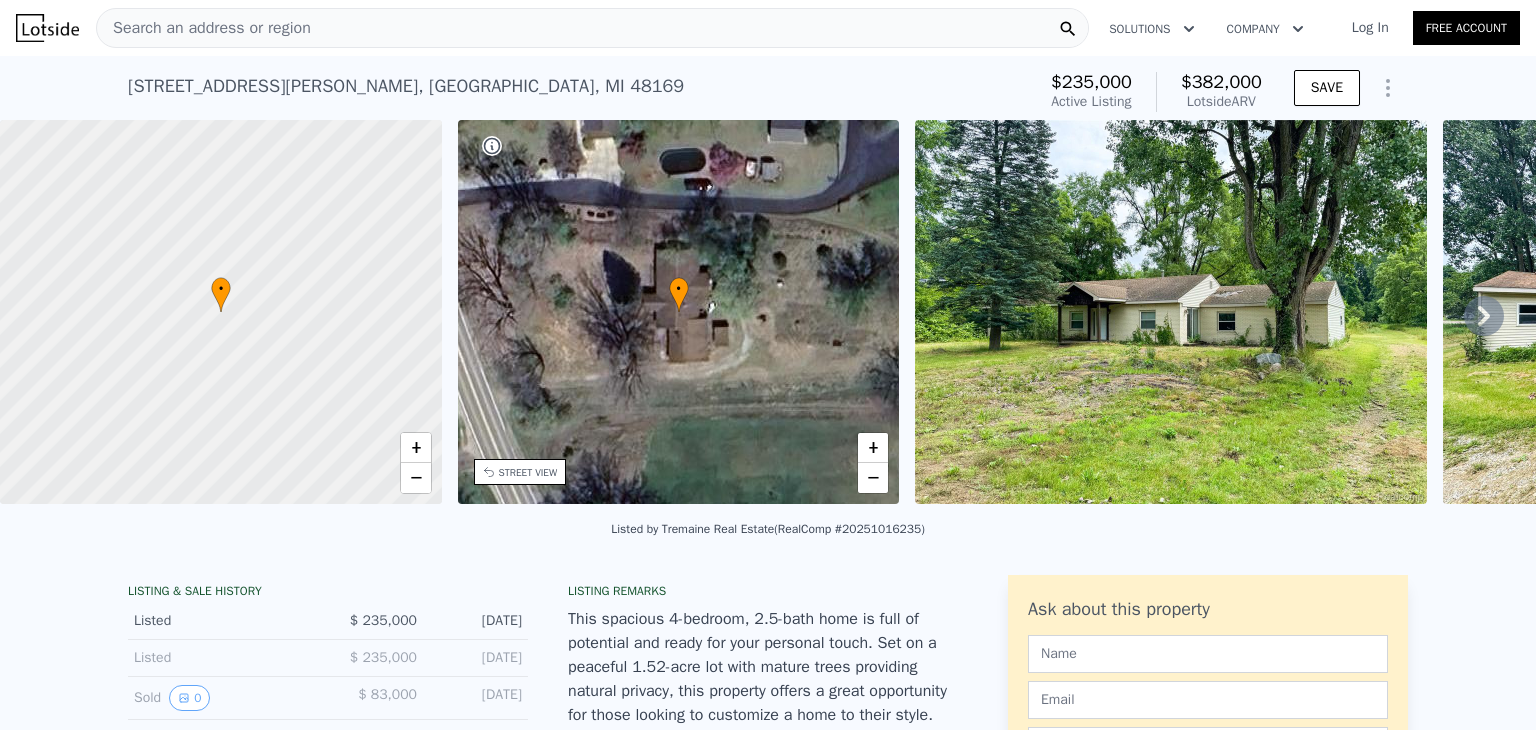 click on "STREET VIEW" at bounding box center (528, 472) 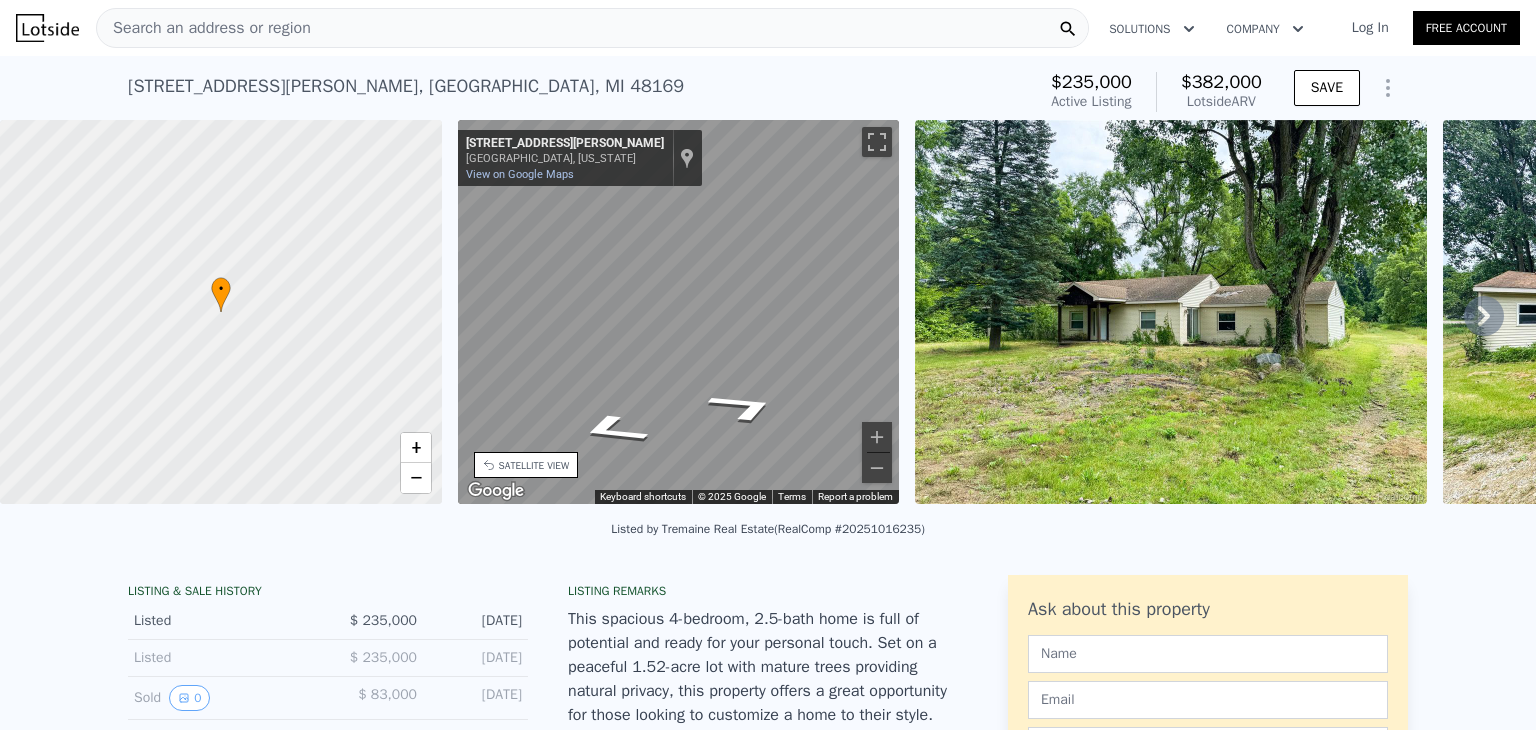 click on "•
+ −
•
+ − STREET VIEW                 ← Move left → Move right ↑ Move up ↓ Move down + Zoom in - Zoom out             [STREET_ADDRESS][PERSON_NAME][PERSON_NAME][US_STATE][PERSON_NAME]            View on Google Maps        Custom Imagery                 This image is no longer available Keyboard shortcuts Map Data © 2025 Google © 2025 Google Terms Report a problem   SATELLITE VIEW" at bounding box center [768, 315] 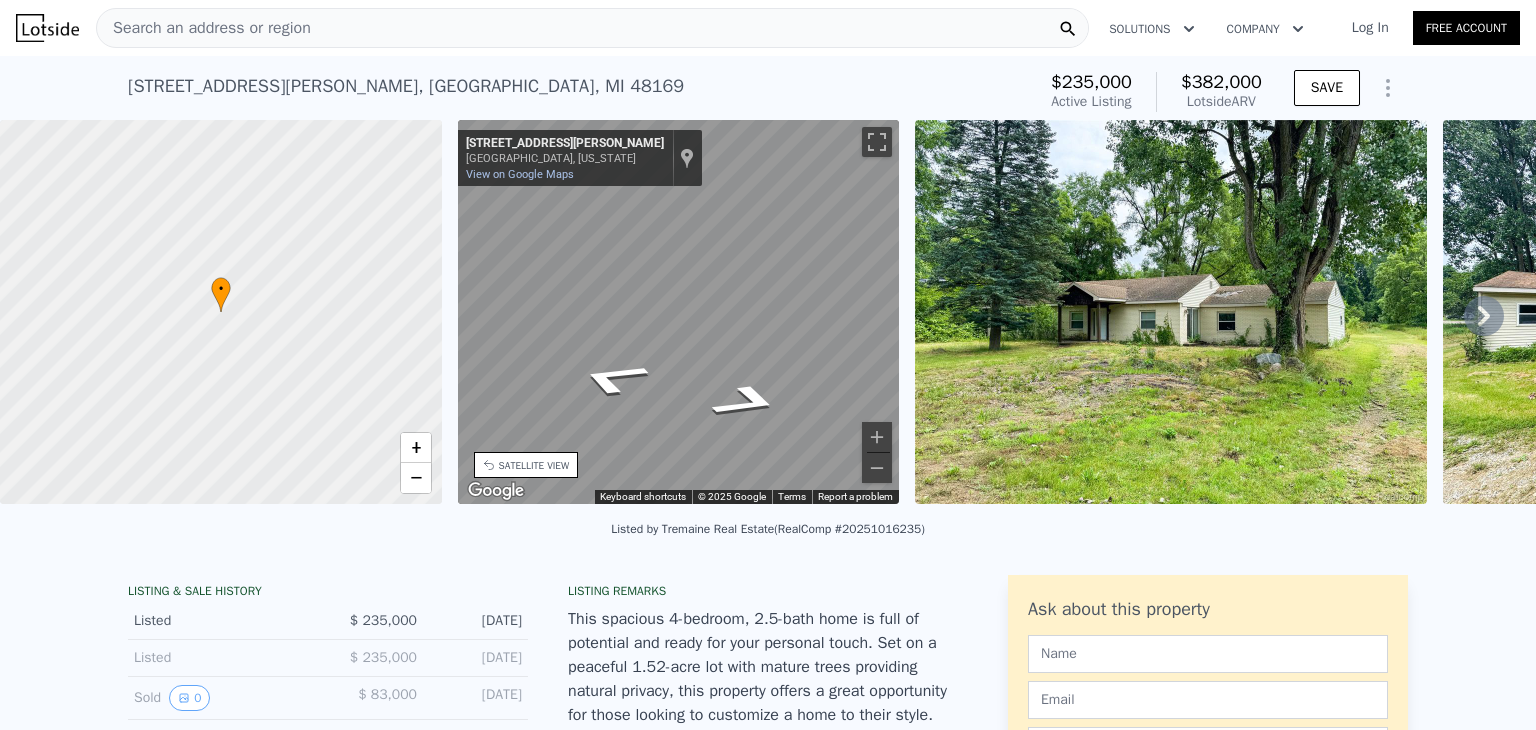 click at bounding box center (1171, 312) 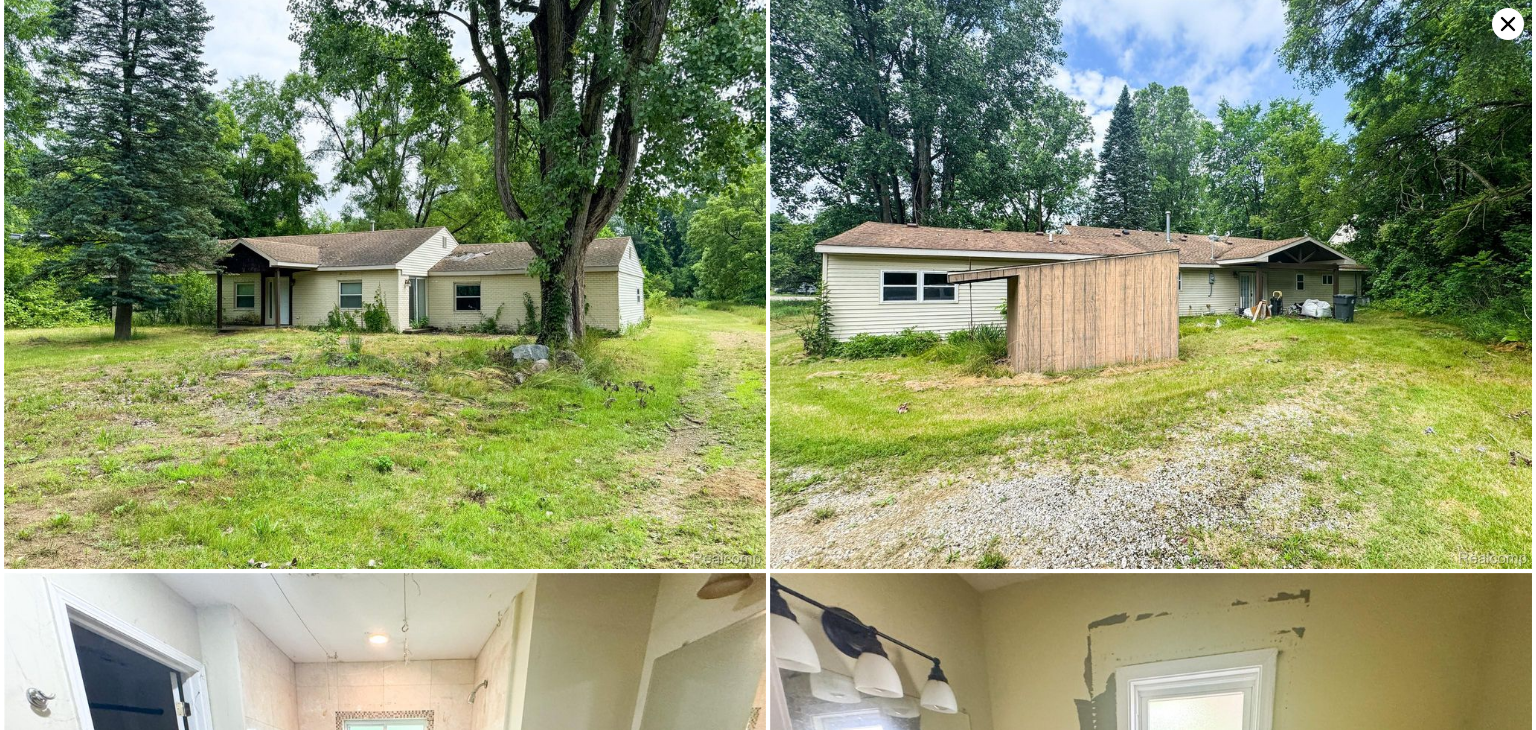 scroll, scrollTop: 0, scrollLeft: 0, axis: both 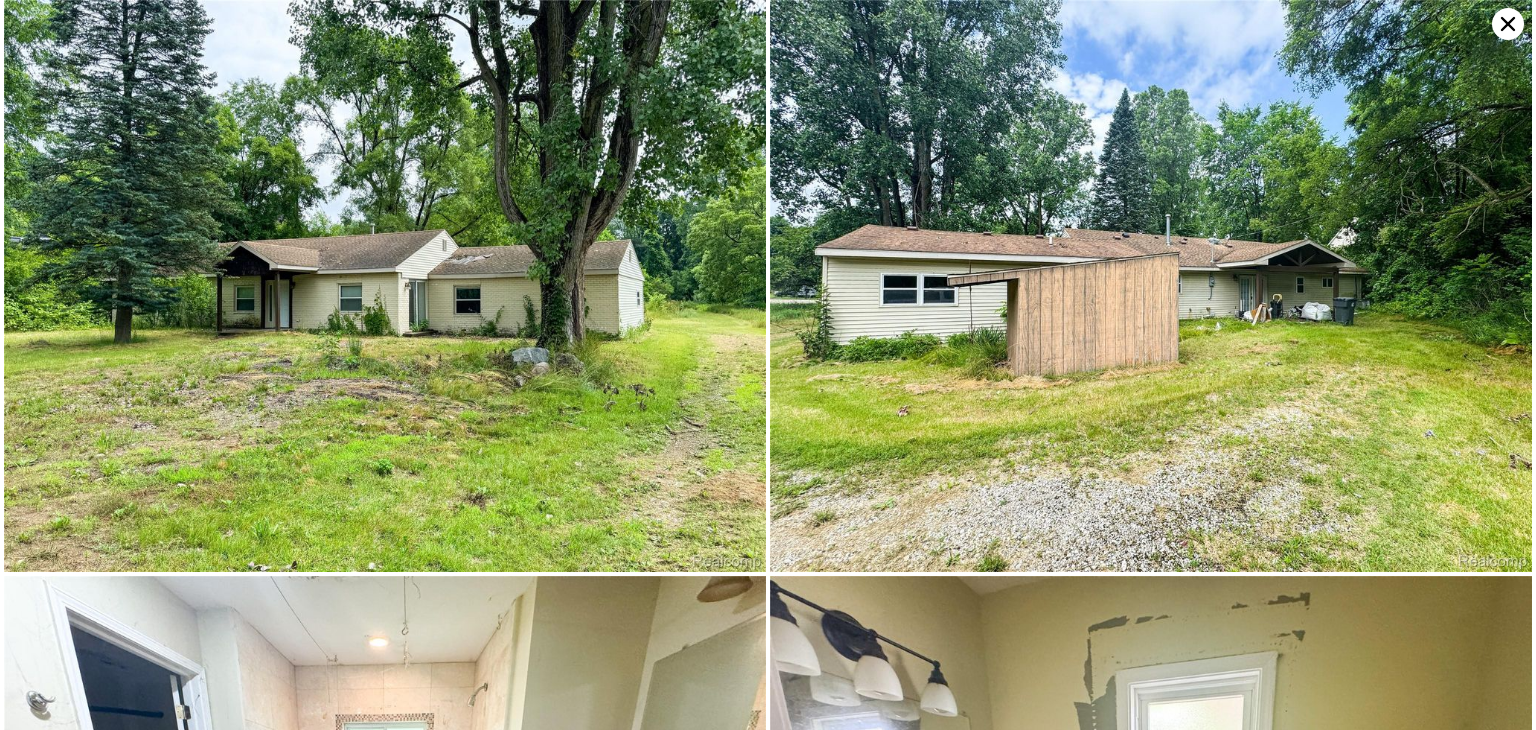 click 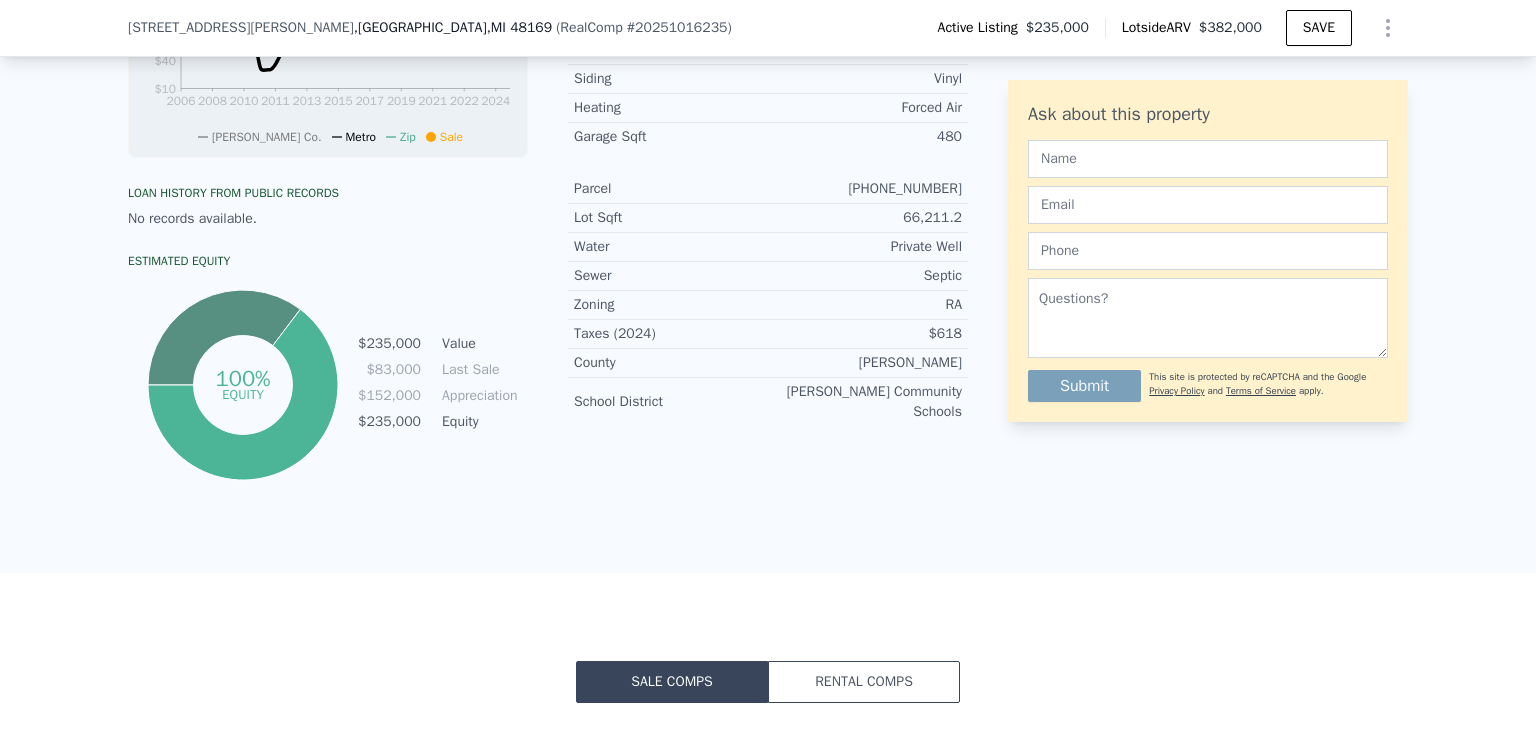 scroll, scrollTop: 1005, scrollLeft: 0, axis: vertical 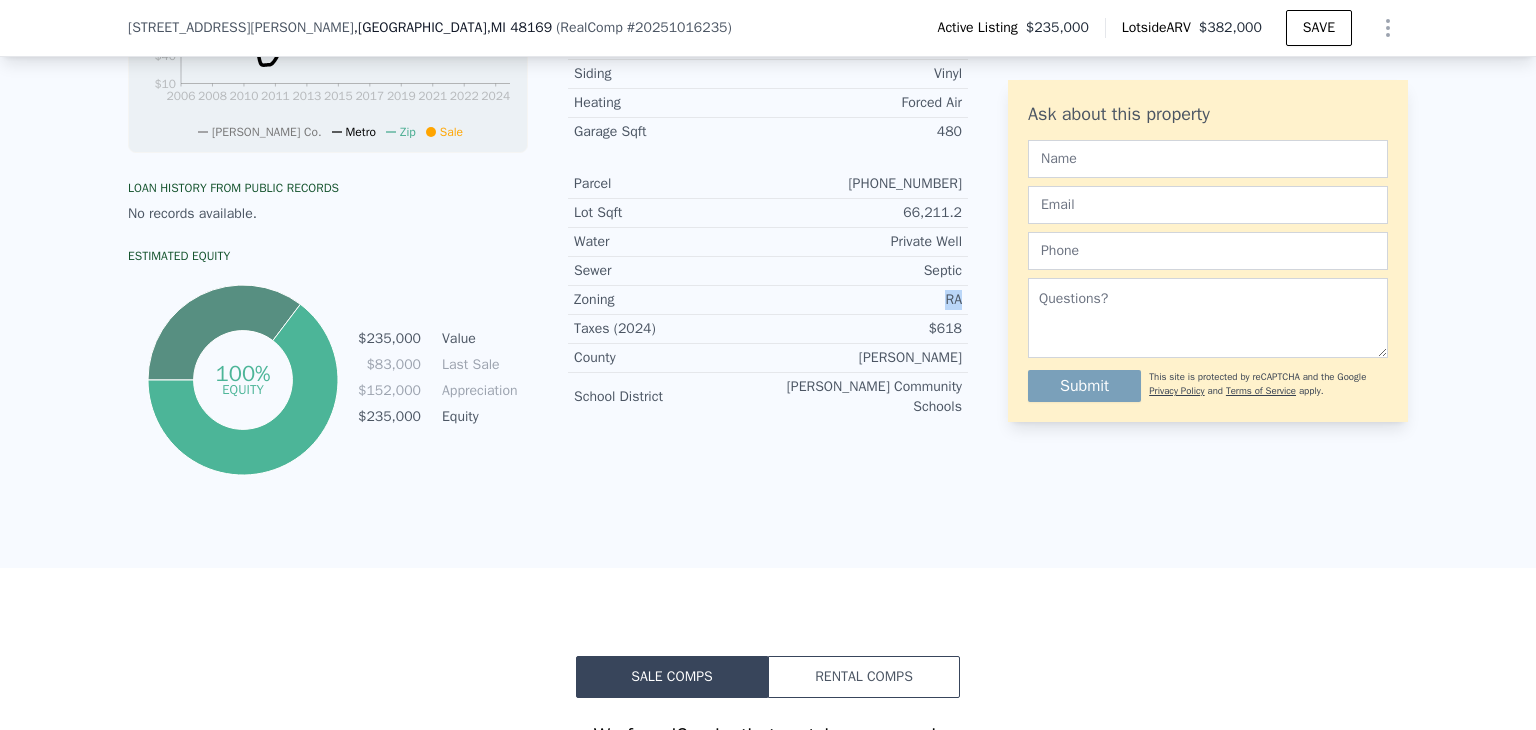 drag, startPoint x: 954, startPoint y: 305, endPoint x: 936, endPoint y: 314, distance: 20.12461 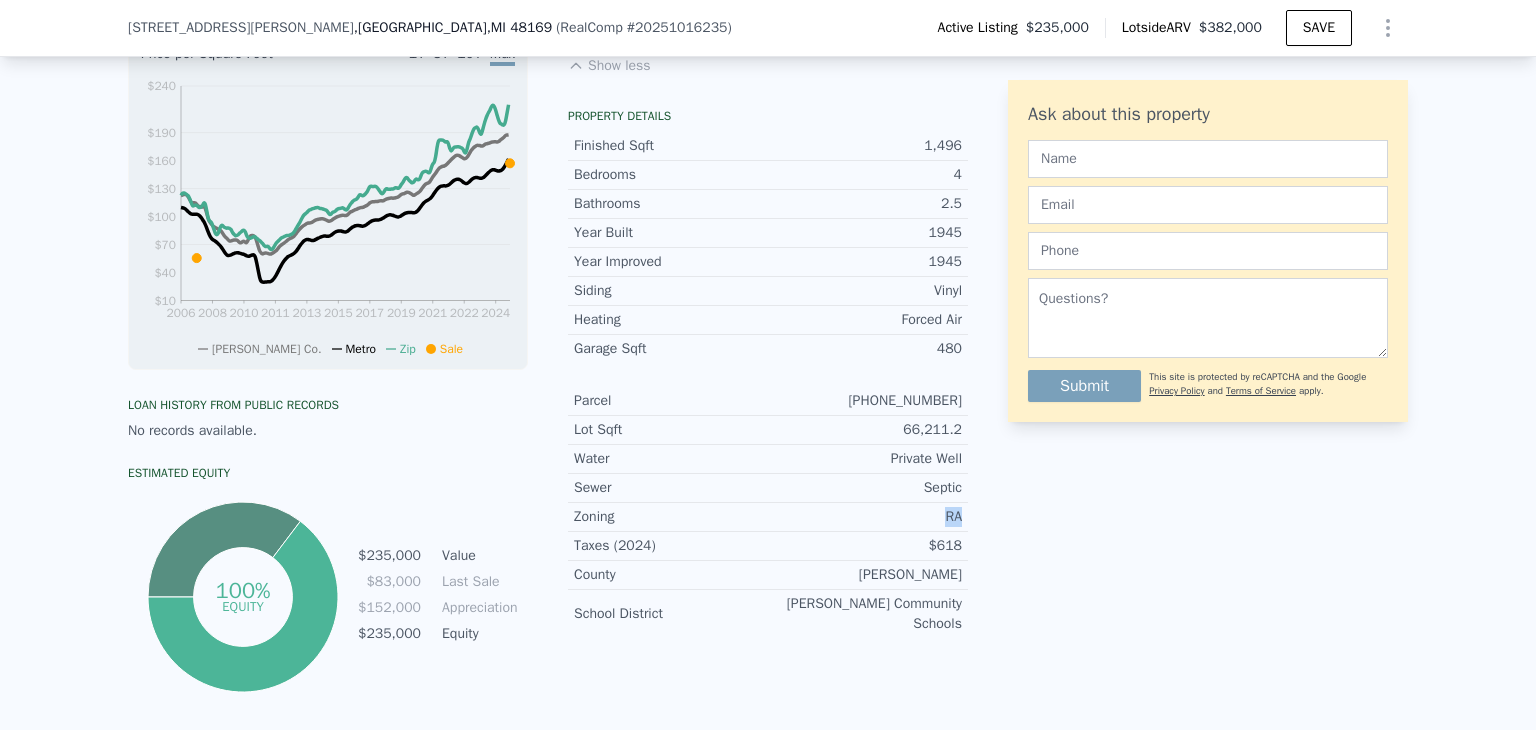 scroll, scrollTop: 785, scrollLeft: 0, axis: vertical 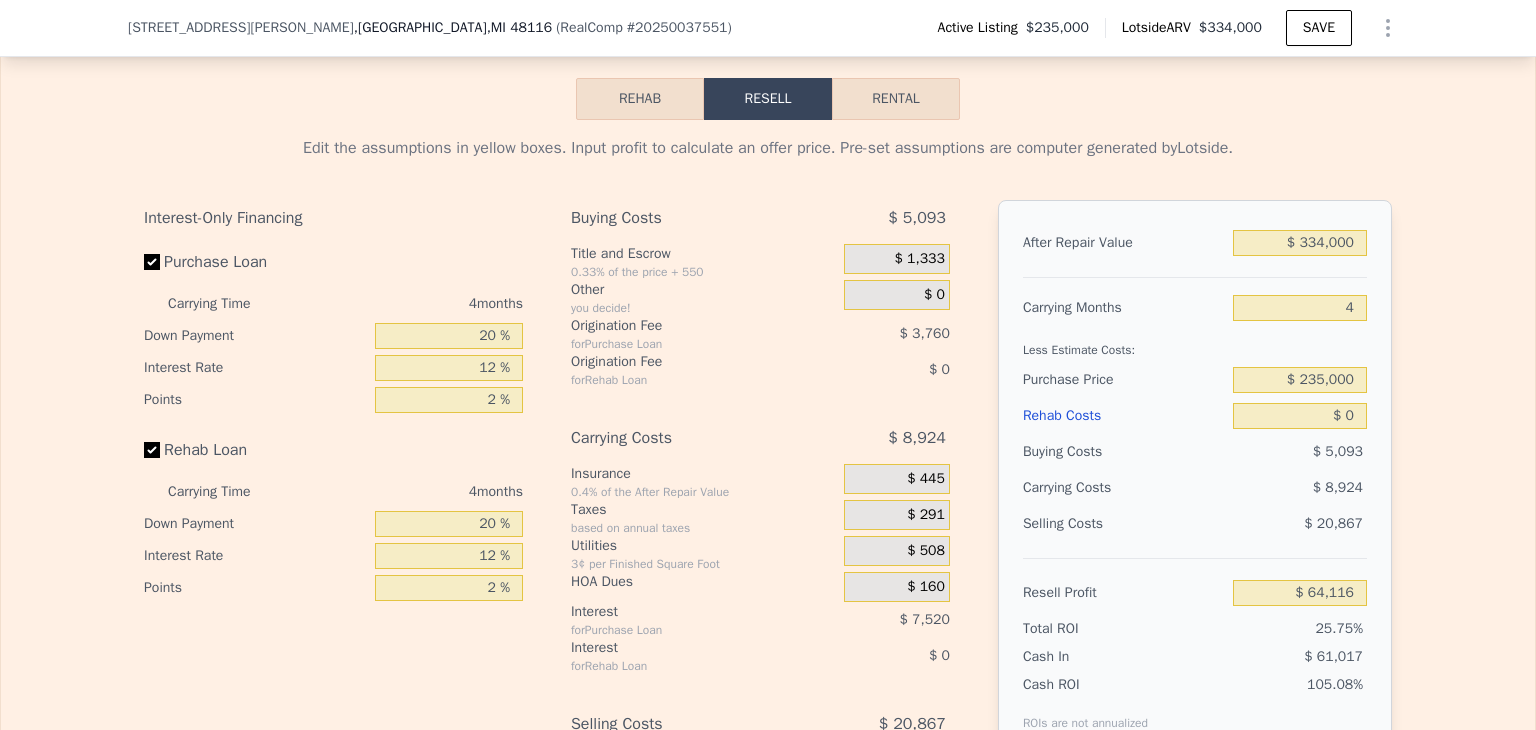 click on "Rental" at bounding box center (896, 99) 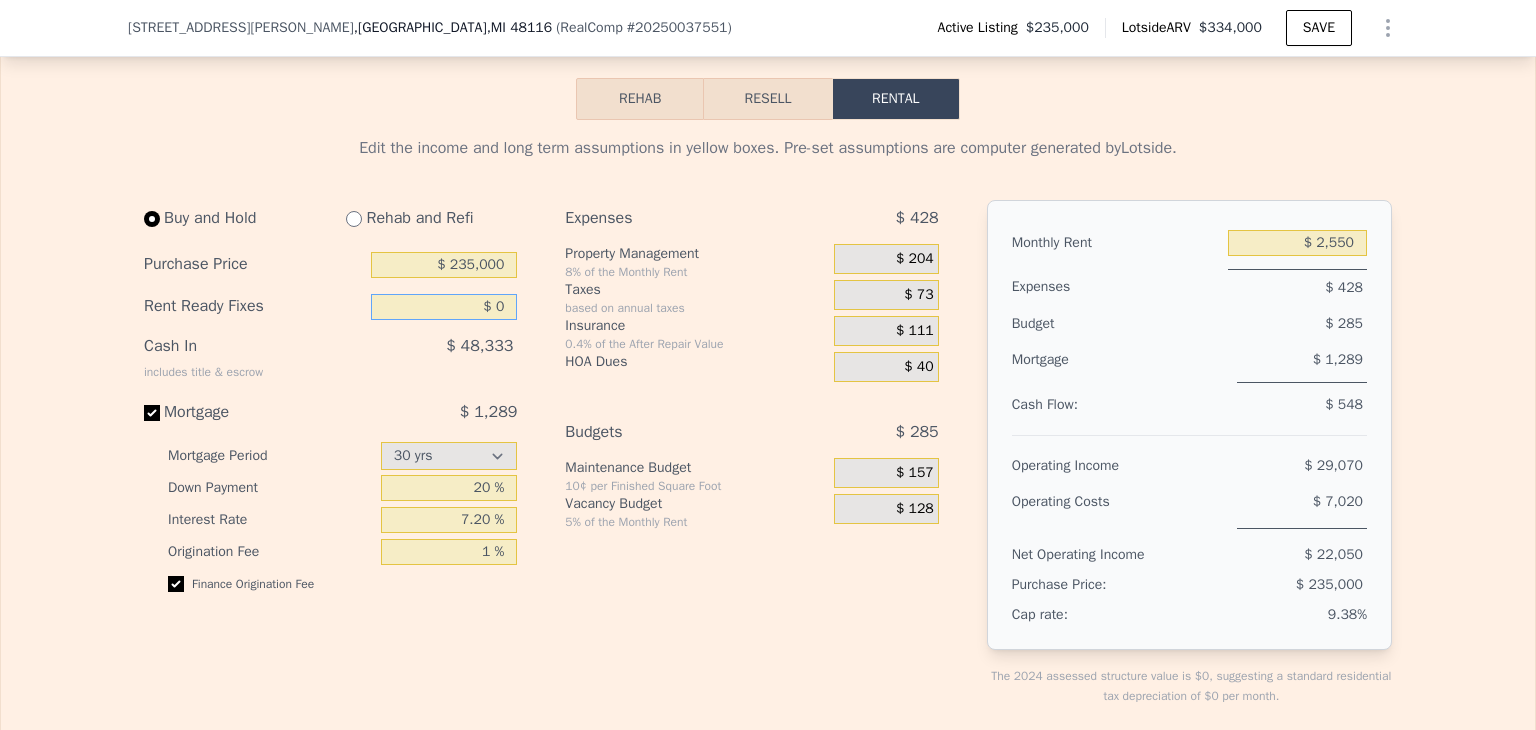 click on "$ 0" at bounding box center (444, 307) 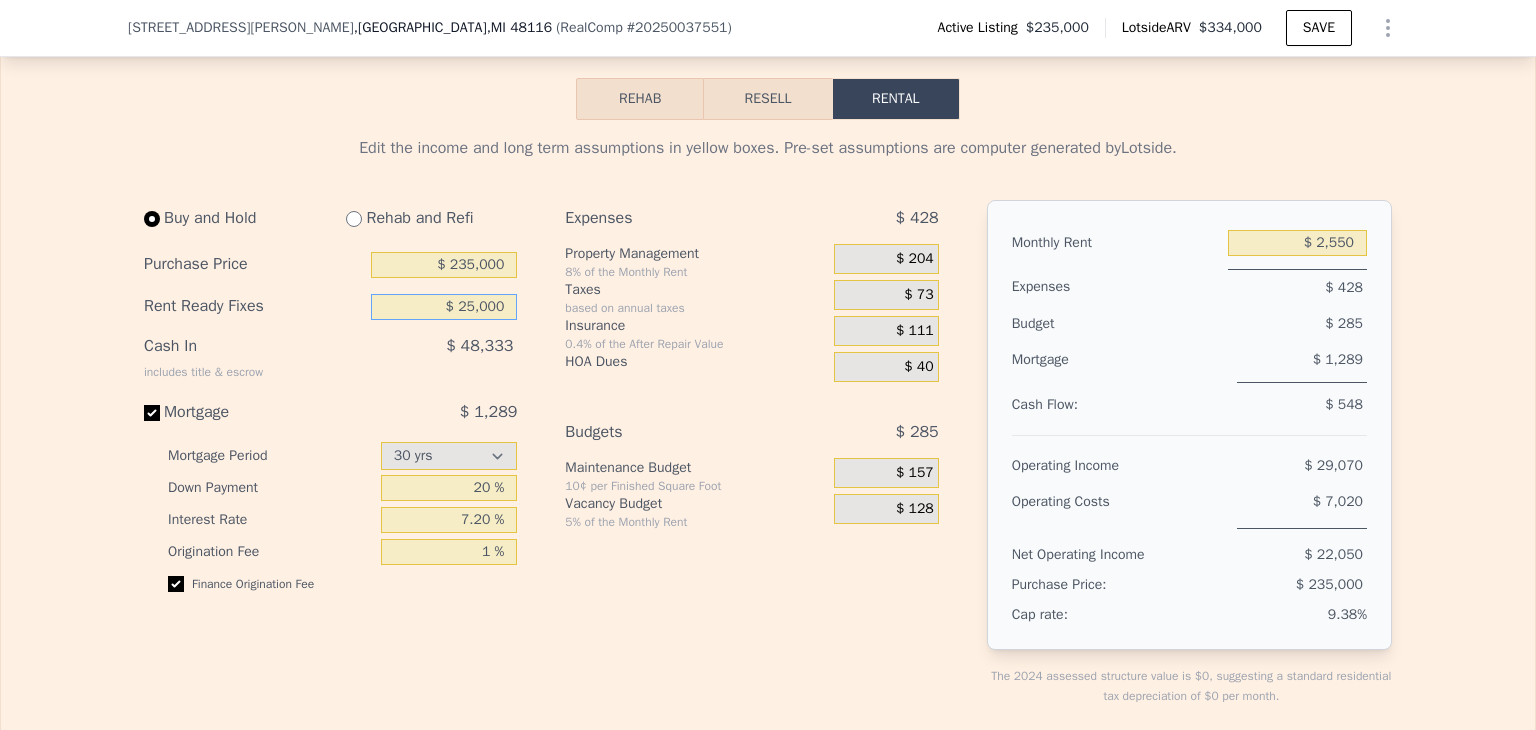 type on "$ 25,000" 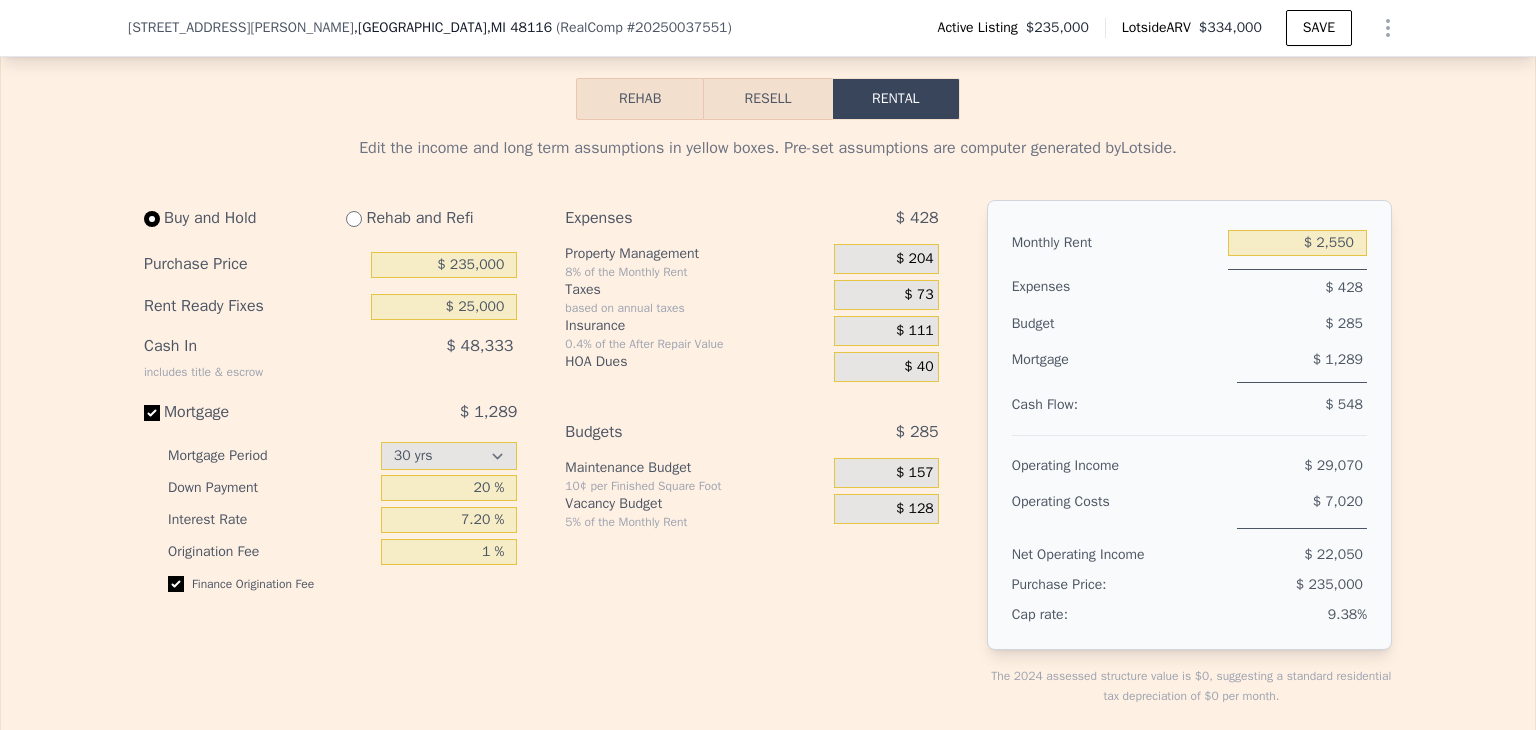 click on "Buy and Hold Rehab and Refi Purchase Price $ 235,000 Rent Ready Fixes $ 25,000 Cash In includes title & escrow $ 48,333 Mortgage $ 1,289 Mortgage Period 15 yrs 30 yrs Down Payment 20 % Interest Rate 7.20 % Origination Fee 1 % Finance Origination Fee Expenses $ 428 Property Management 8% of the Monthly Rent $ 204 Taxes based on annual taxes $ 73 Insurance 0.4% of the After Repair Value $ 111 HOA Dues $ 40 Budgets $ 285 Maintenance Budget 10¢ per Finished Square Foot $ 157 Vacancy Budget 5% of the Monthly Rent $ 128" at bounding box center [549, 469] 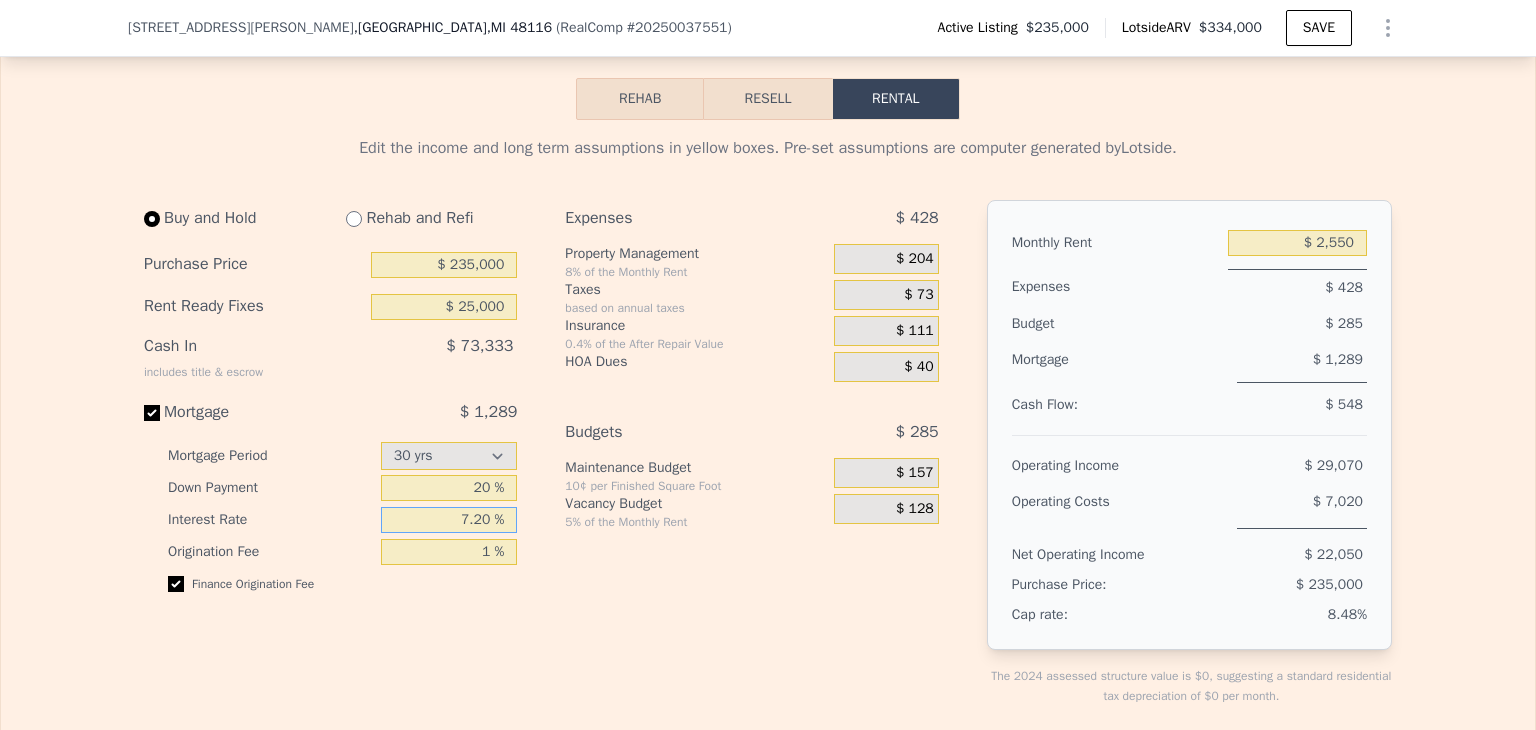 click on "7.20 %" at bounding box center [449, 520] 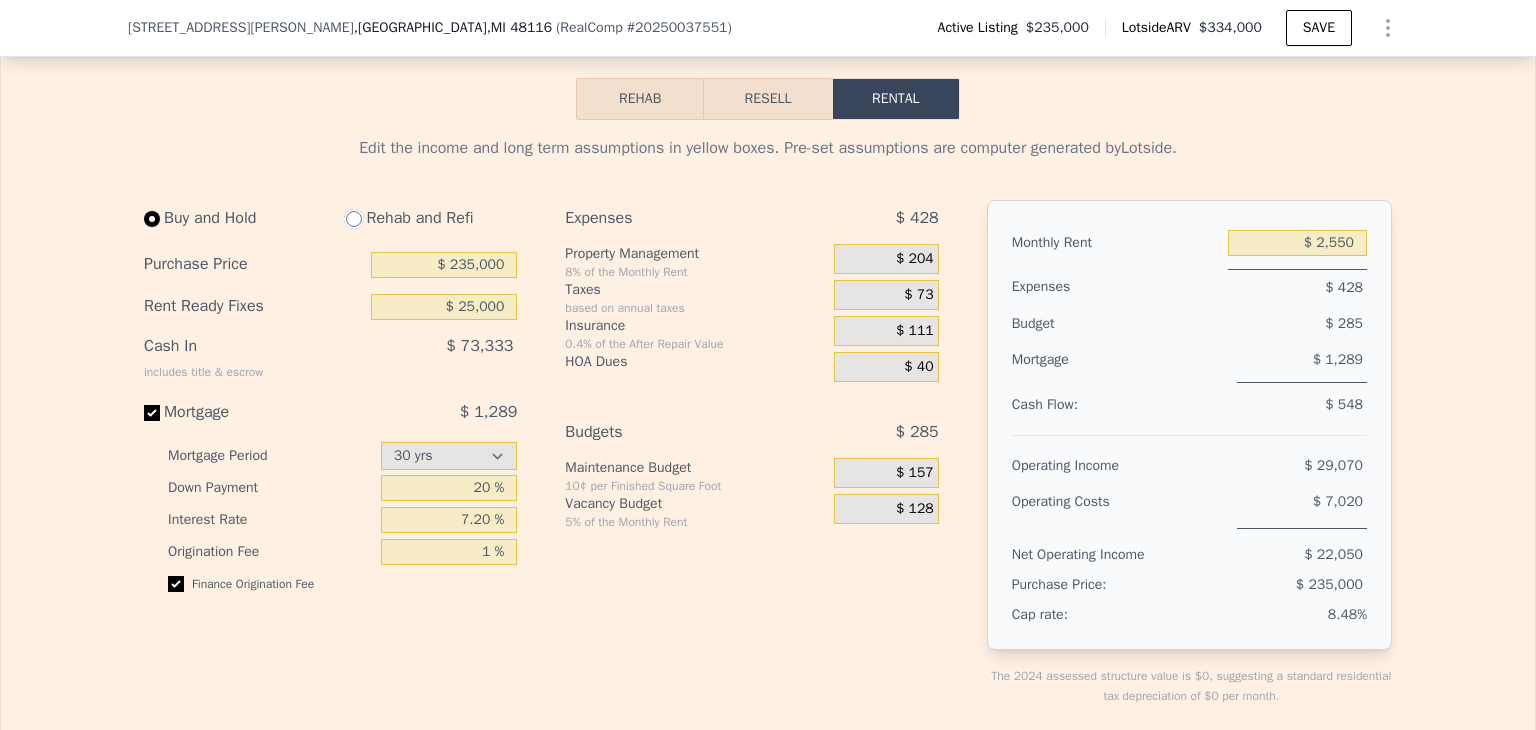 click at bounding box center [354, 219] 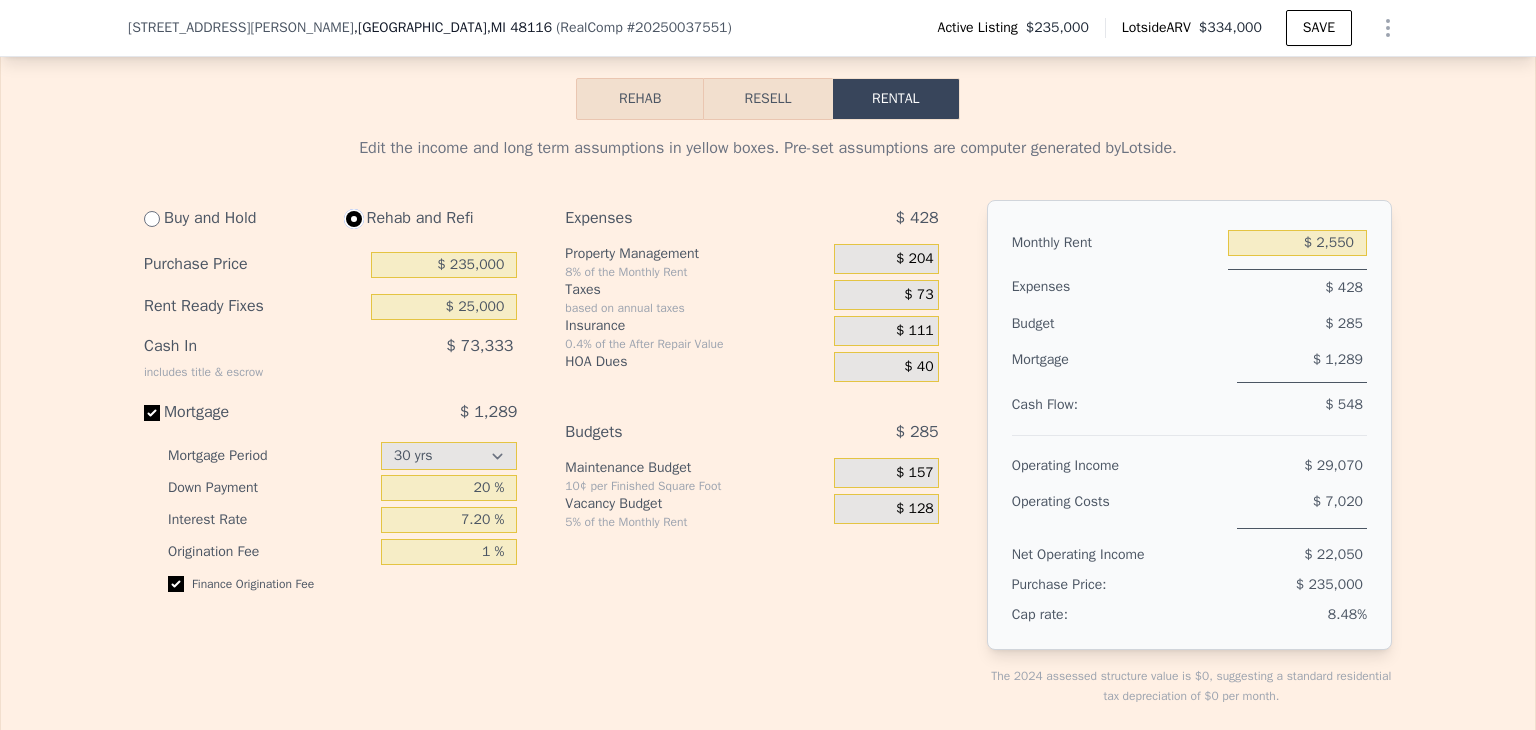 type on "$ 0" 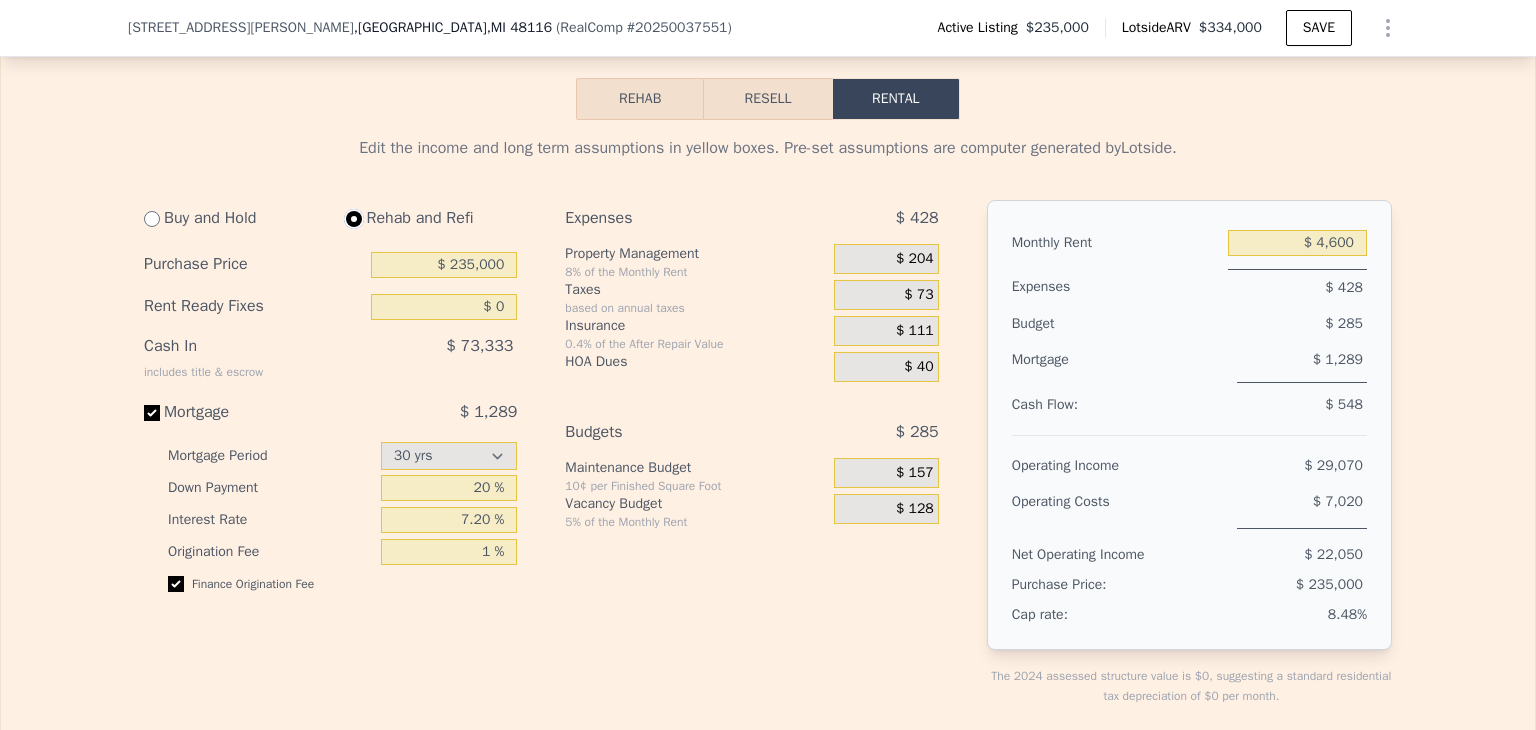 select on "30" 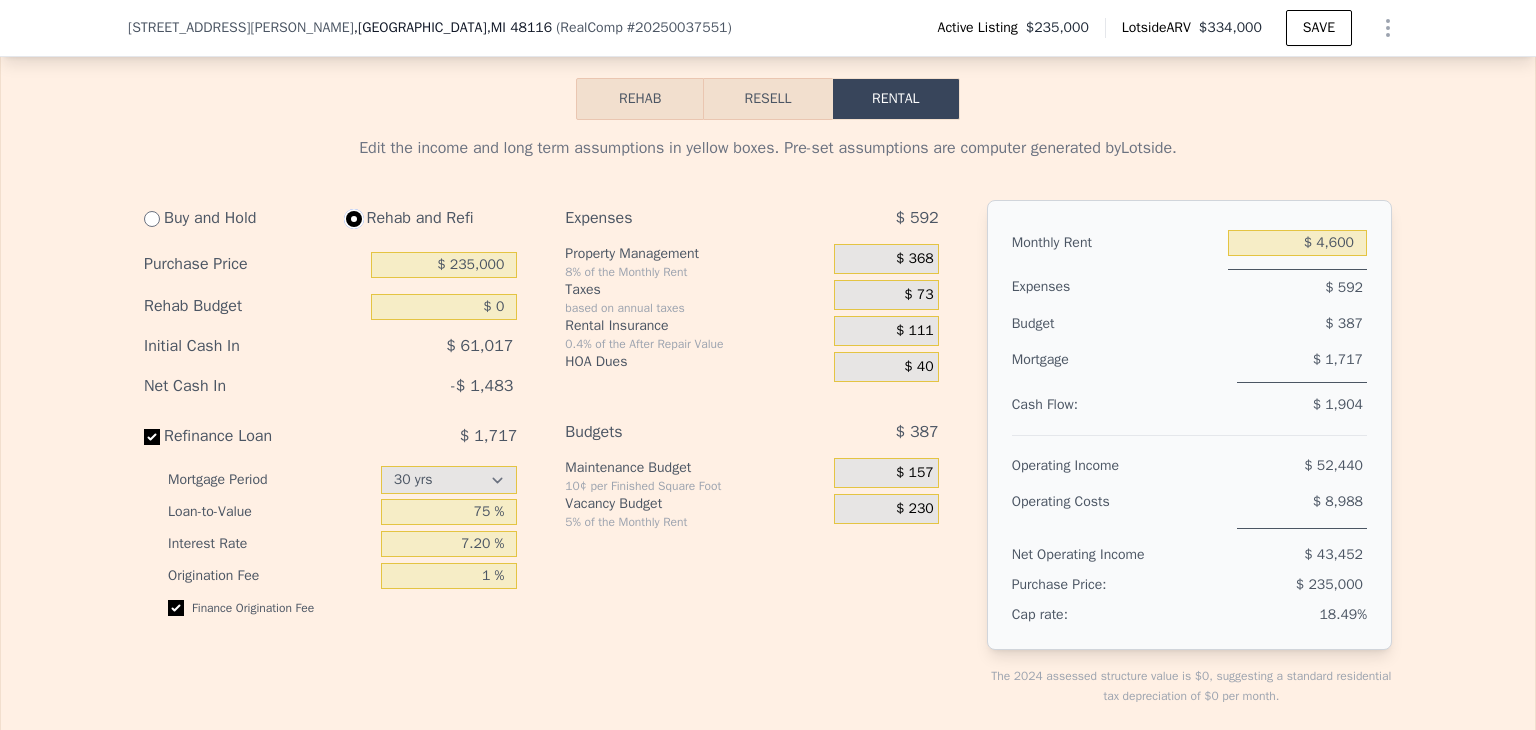 click at bounding box center [354, 219] 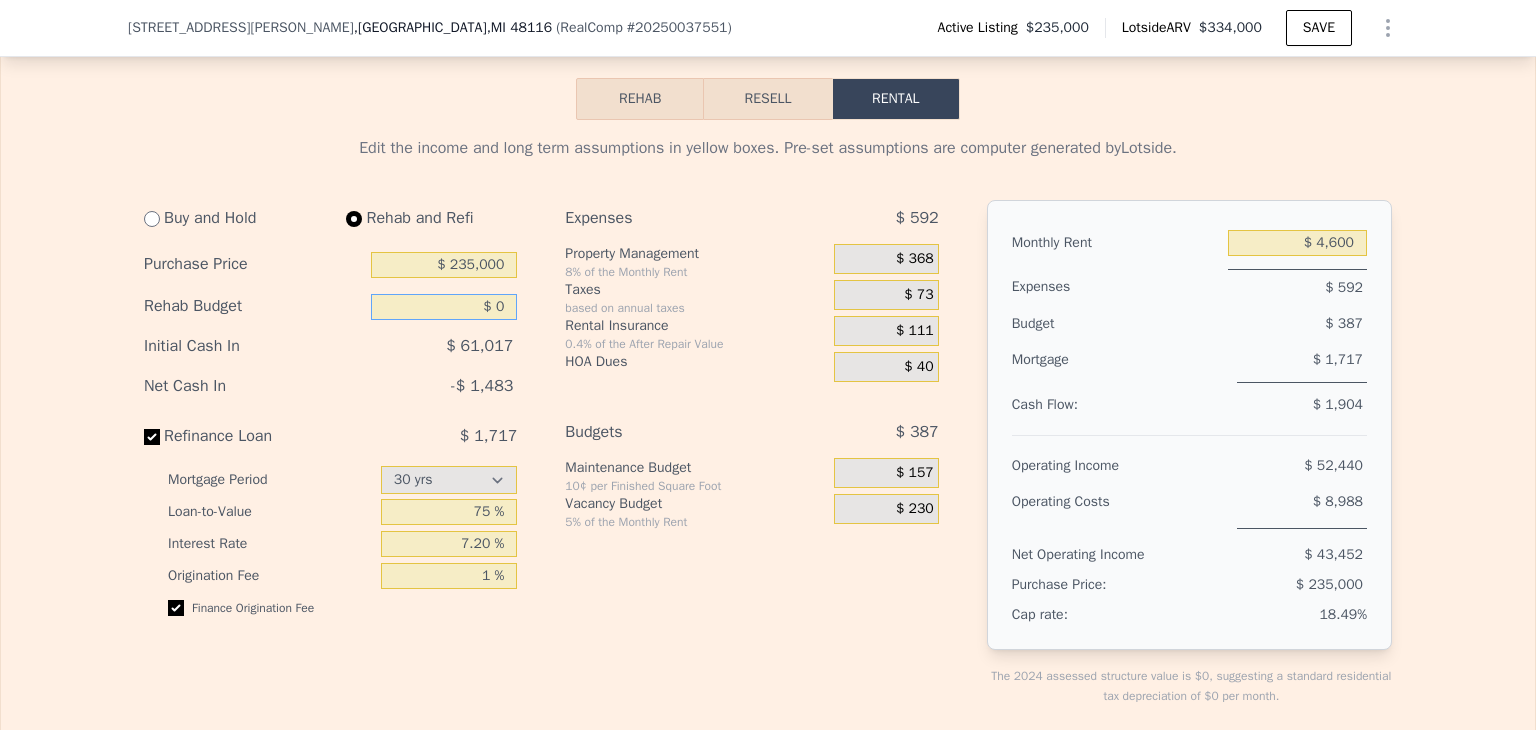 click on "$ 0" at bounding box center (444, 307) 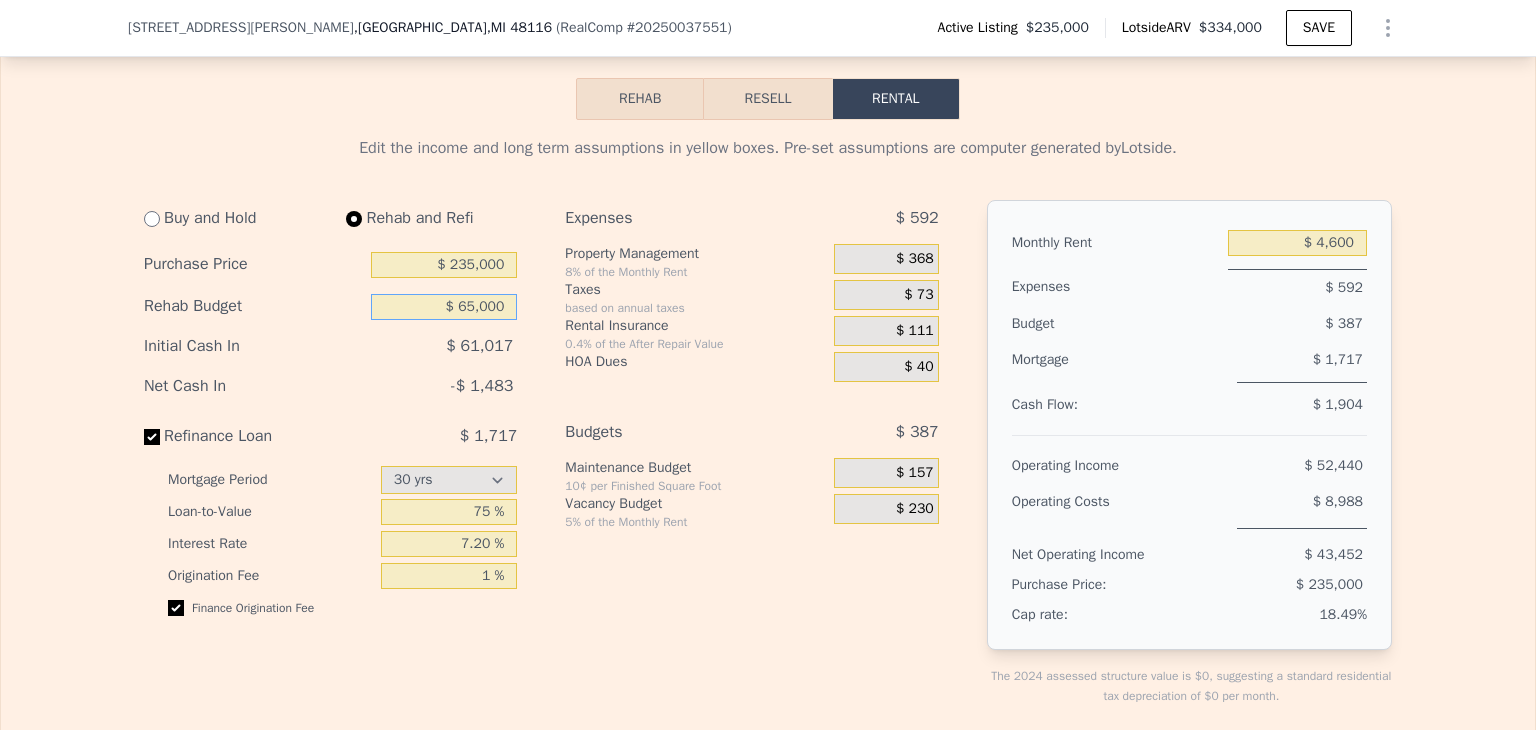 type on "$ 65,000" 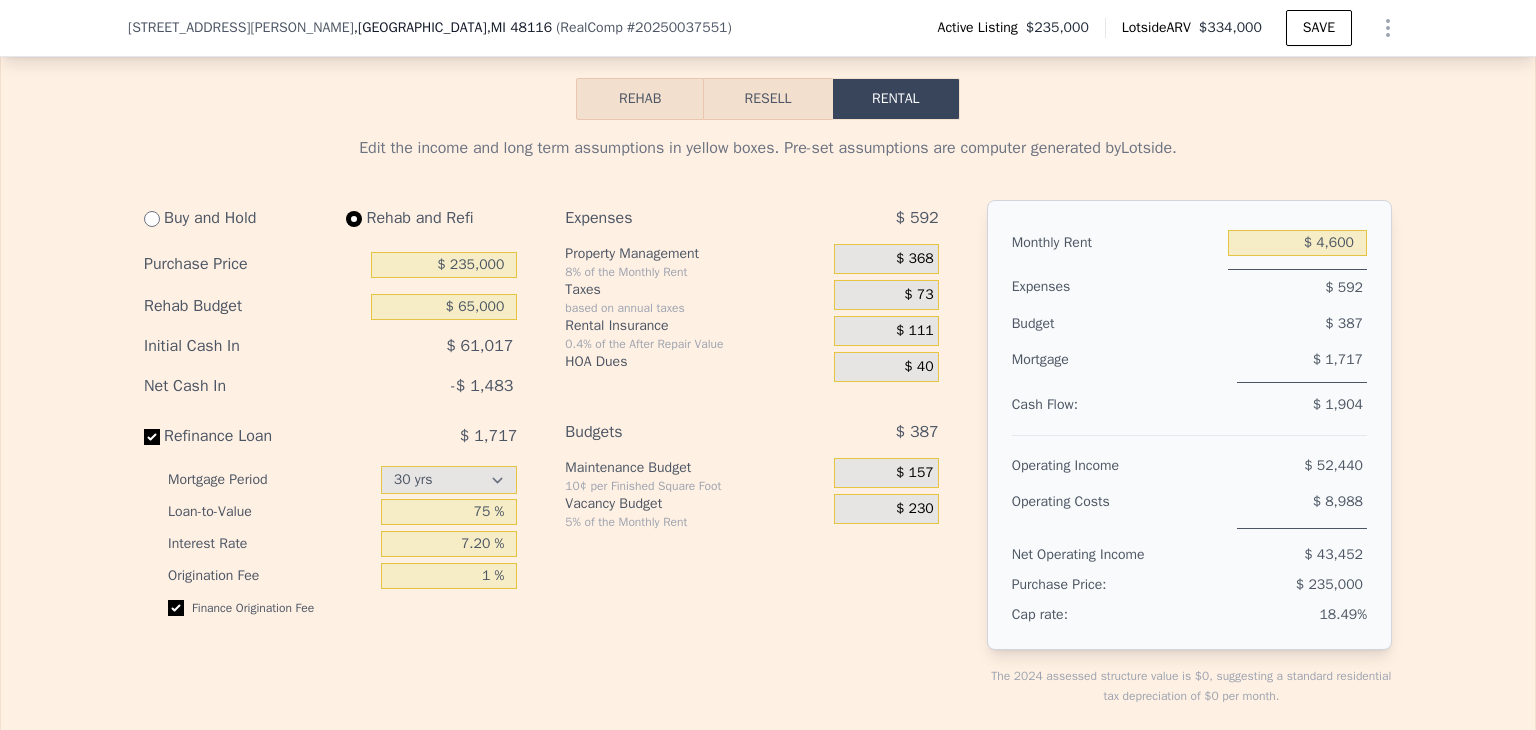 click on "Buy and Hold Rehab and Refi Purchase Price $ 235,000 Rehab Budget $ 65,000 Initial Cash In $ 61,017 Net Cash In -$ 1,483 Refinance Loan $ 1,717 Mortgage Period 15 yrs 30 yrs Loan-to-Value 75 % Interest Rate 7.20 % Origination Fee 1 % Finance Origination Fee Expenses $ 592 Property Management 8% of the Monthly Rent $ 368 Taxes based on annual taxes $ 73 Rental Insurance 0.4% of the After Repair Value $ 111 HOA Dues $ 40 Budgets $ 387 Maintenance Budget 10¢ per Finished Square Foot $ 157 Vacancy Budget 5% of the Monthly Rent $ 230" at bounding box center [549, 469] 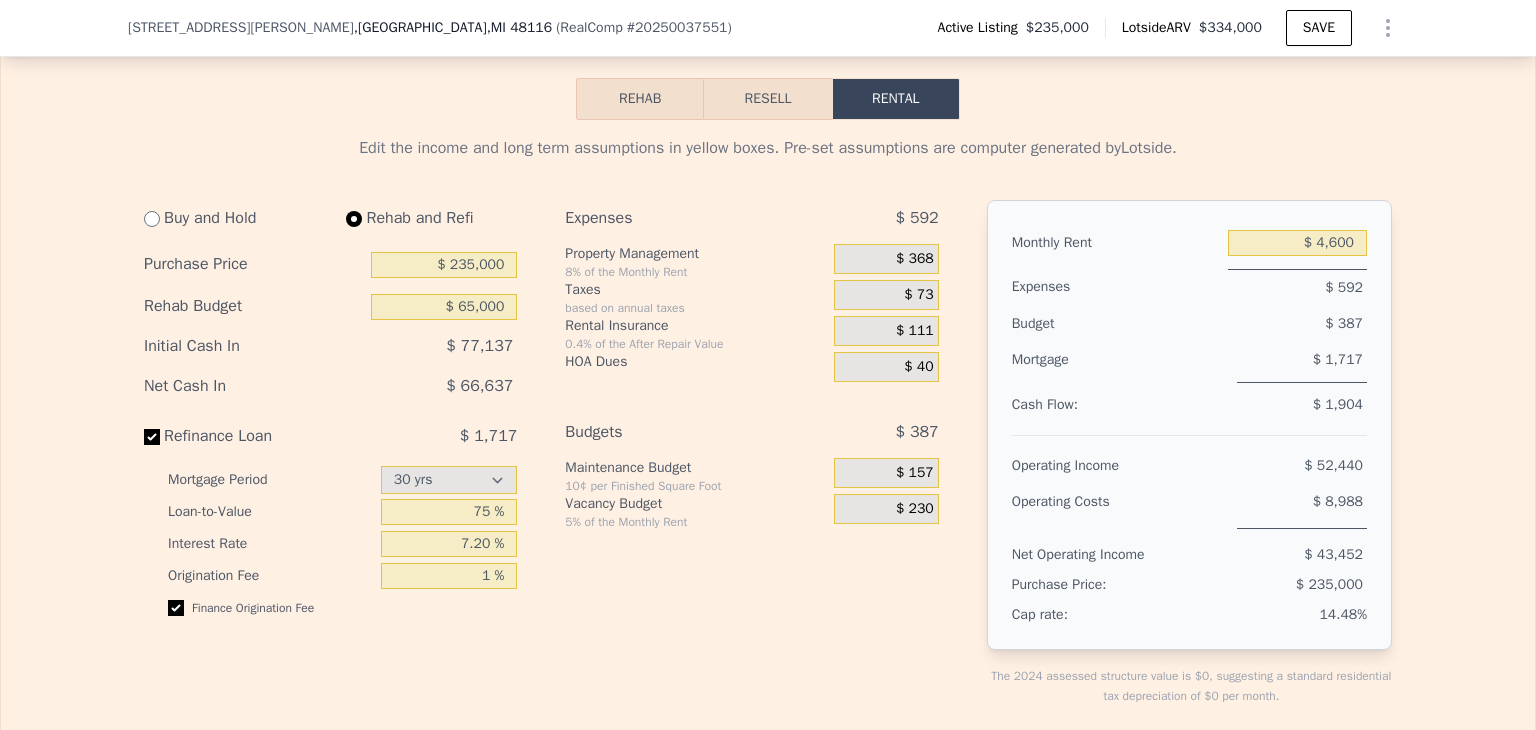 click on "Buy and Hold Rehab and Refi Purchase Price $ 235,000 Rehab Budget $ 65,000 Initial Cash In $ 77,137 Net Cash In $ 66,637 Refinance Loan $ 1,717 Mortgage Period 15 yrs 30 yrs Loan-to-Value 75 % Interest Rate 7.20 % Origination Fee 1 % Finance Origination Fee Expenses $ 592 Property Management 8% of the Monthly Rent $ 368 Taxes based on annual taxes $ 73 Rental Insurance 0.4% of the After Repair Value $ 111 HOA Dues $ 40 Budgets $ 387 Maintenance Budget 10¢ per Finished Square Foot $ 157 Vacancy Budget 5% of the Monthly Rent $ 230" at bounding box center [549, 469] 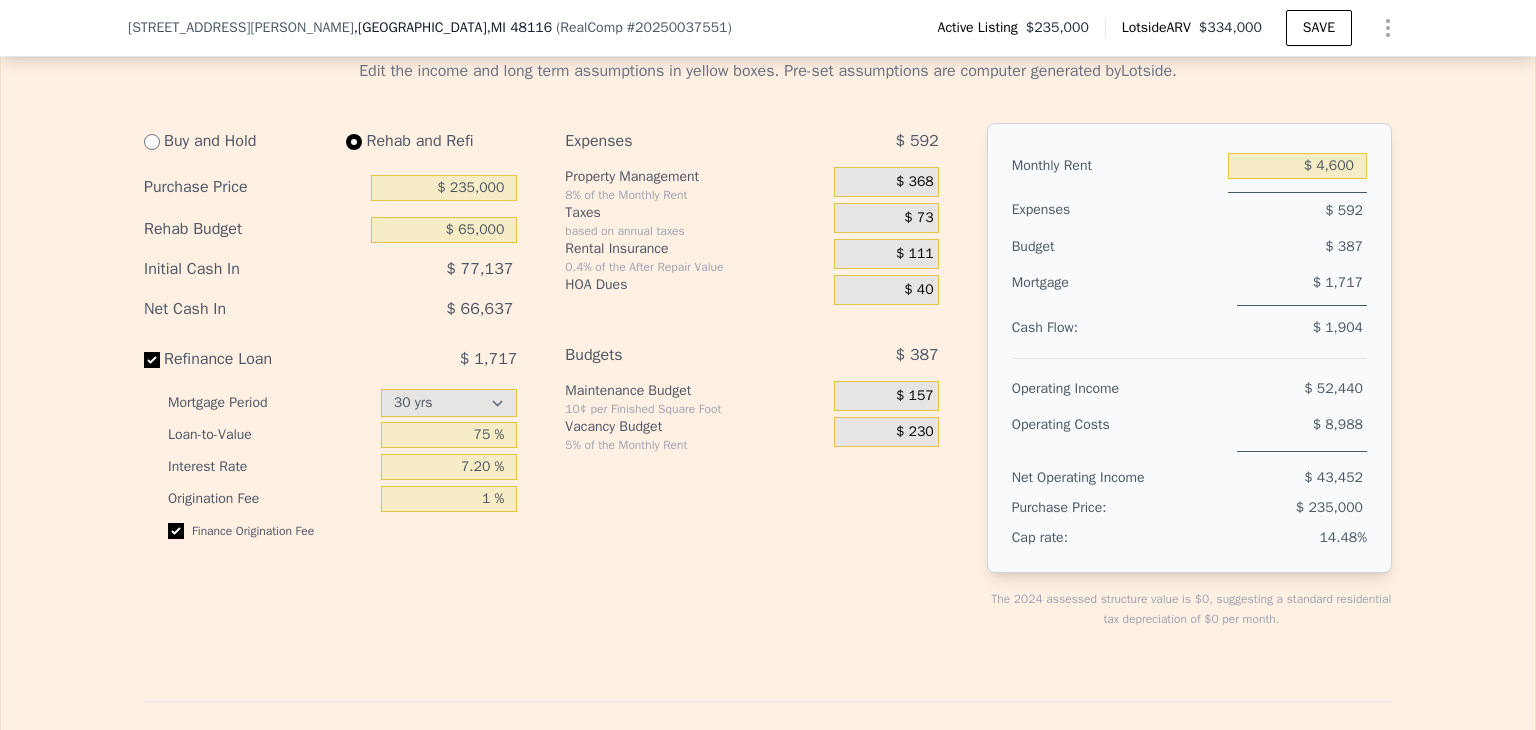 scroll, scrollTop: 3063, scrollLeft: 0, axis: vertical 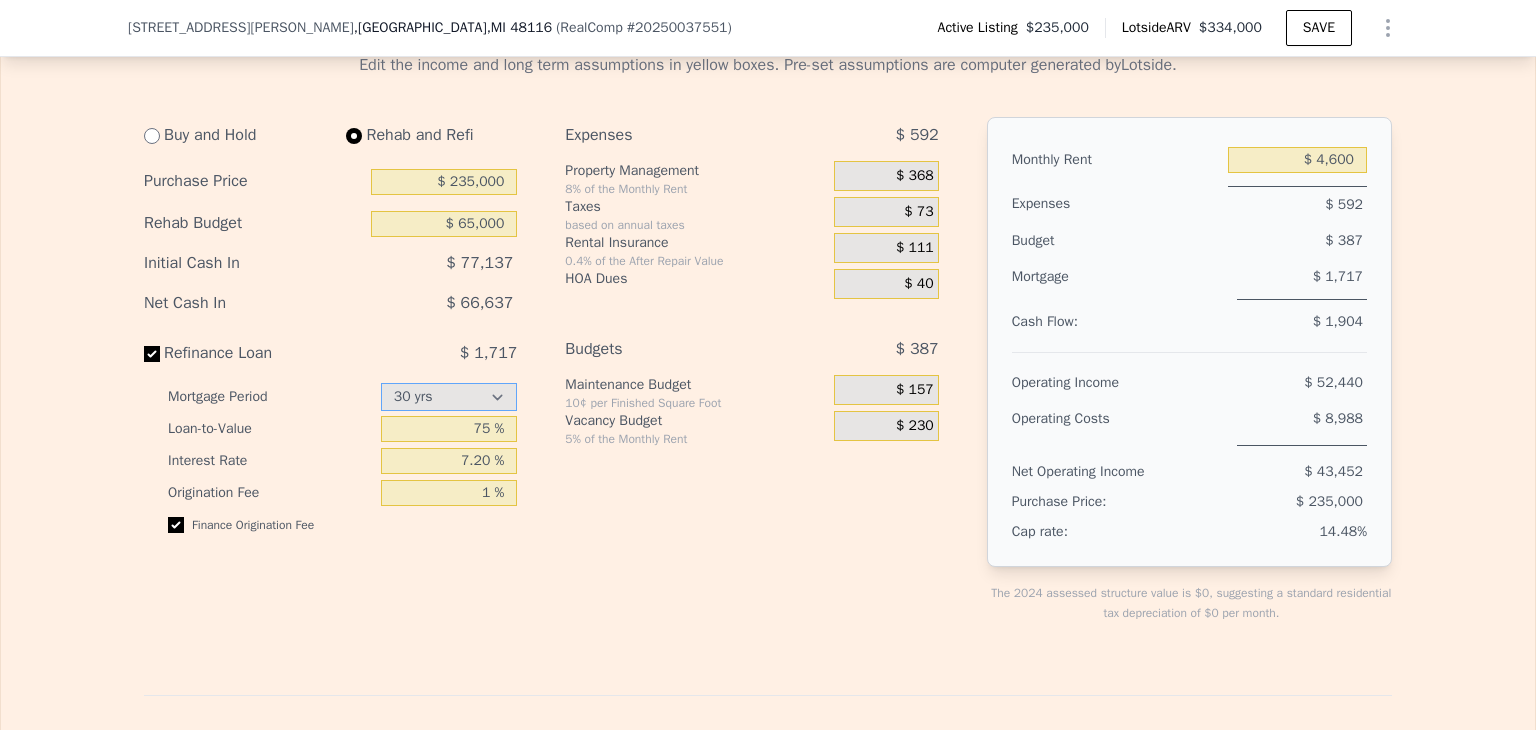 click on "15 yrs 30 yrs" at bounding box center (449, 397) 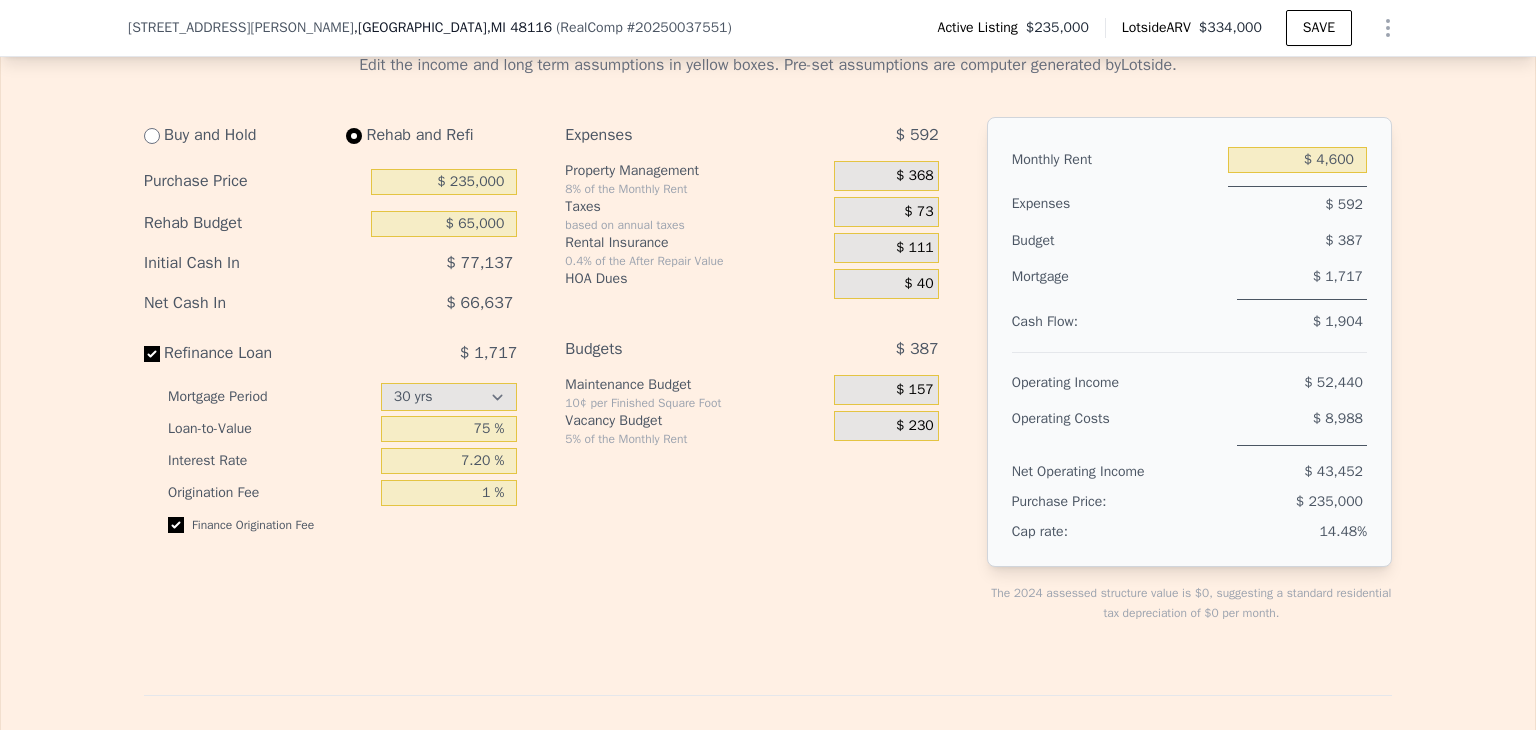 click on "Refinance Loan $ 1,717" at bounding box center (330, 361) 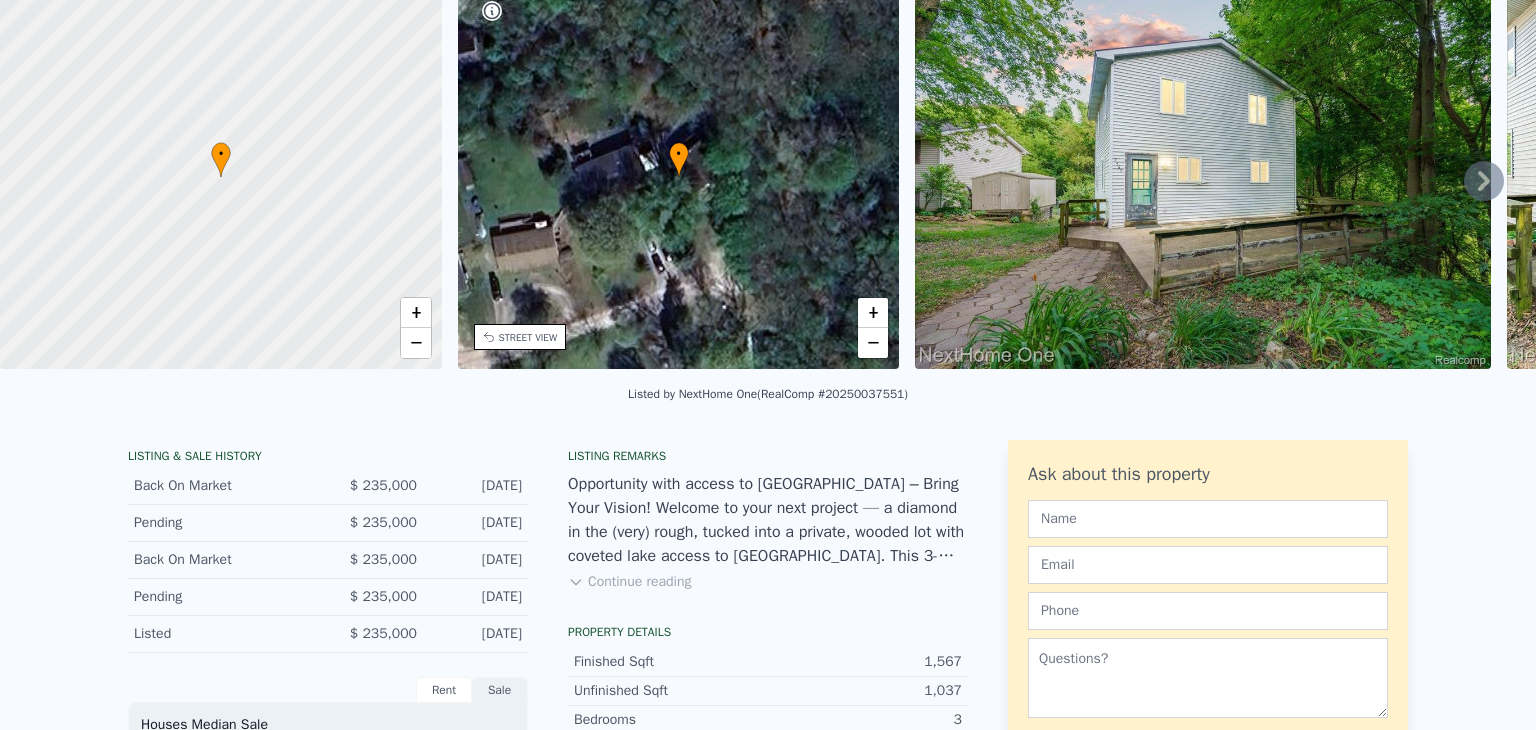 scroll, scrollTop: 0, scrollLeft: 0, axis: both 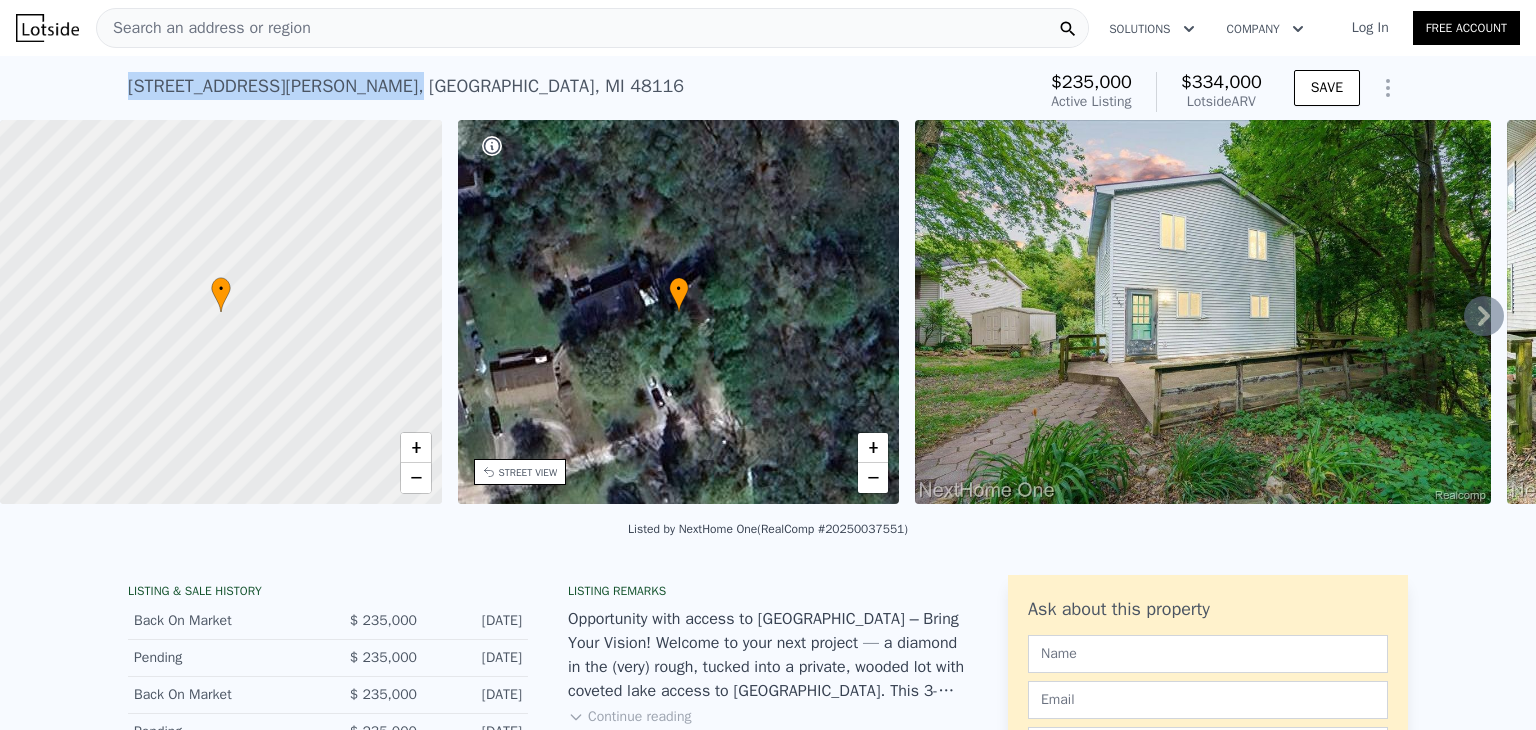 drag, startPoint x: 122, startPoint y: 82, endPoint x: 280, endPoint y: 65, distance: 158.91193 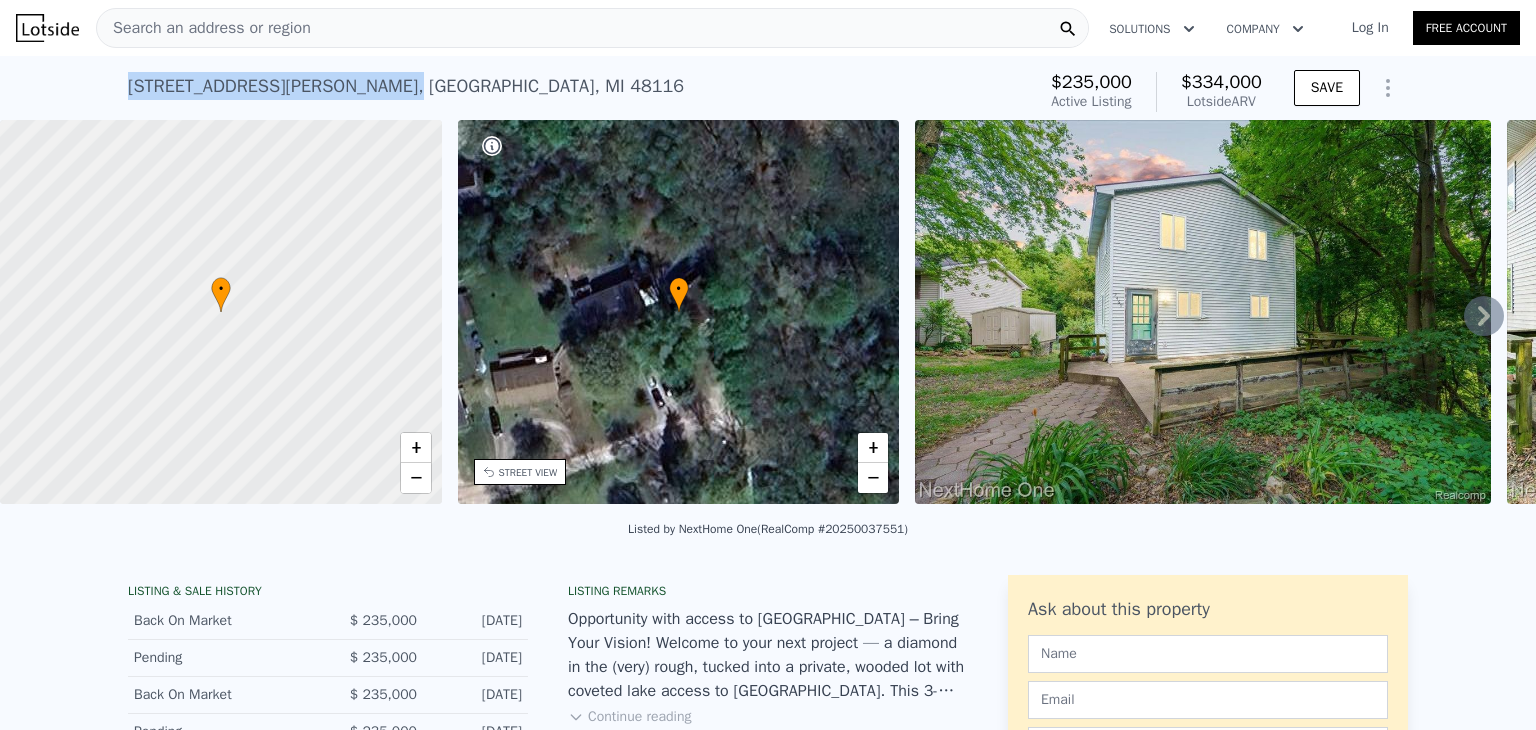 copy on "7469 Longworth Dr ," 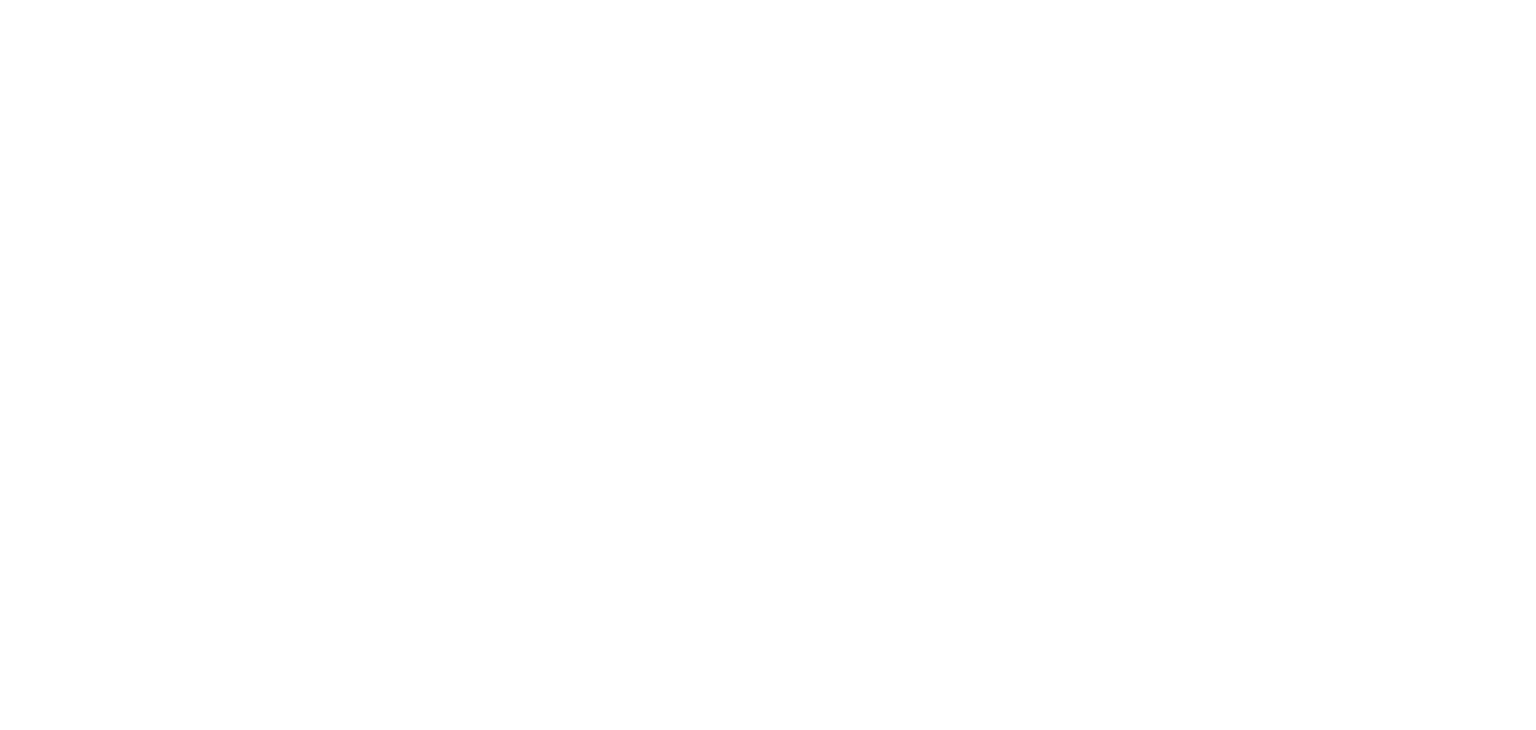 scroll, scrollTop: 0, scrollLeft: 0, axis: both 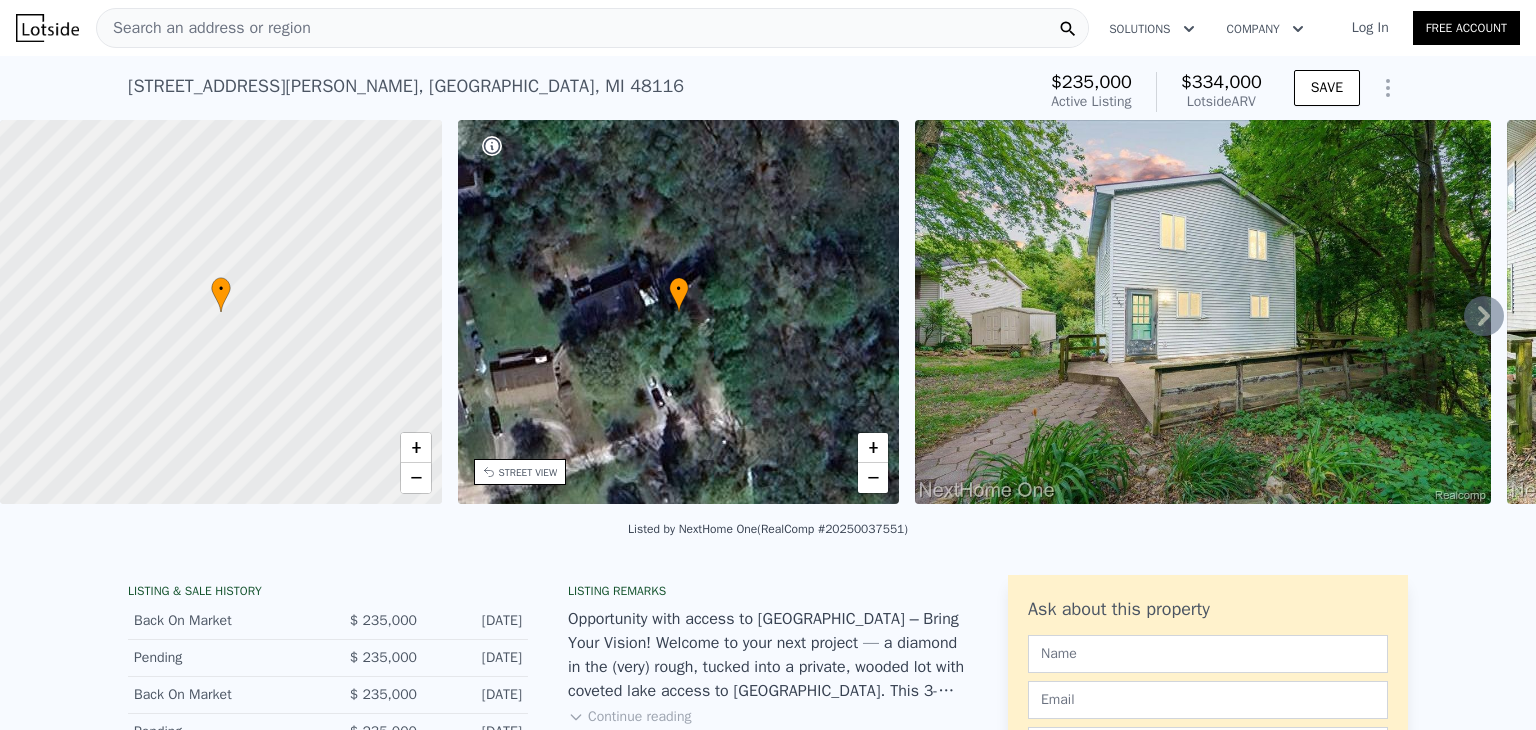 click 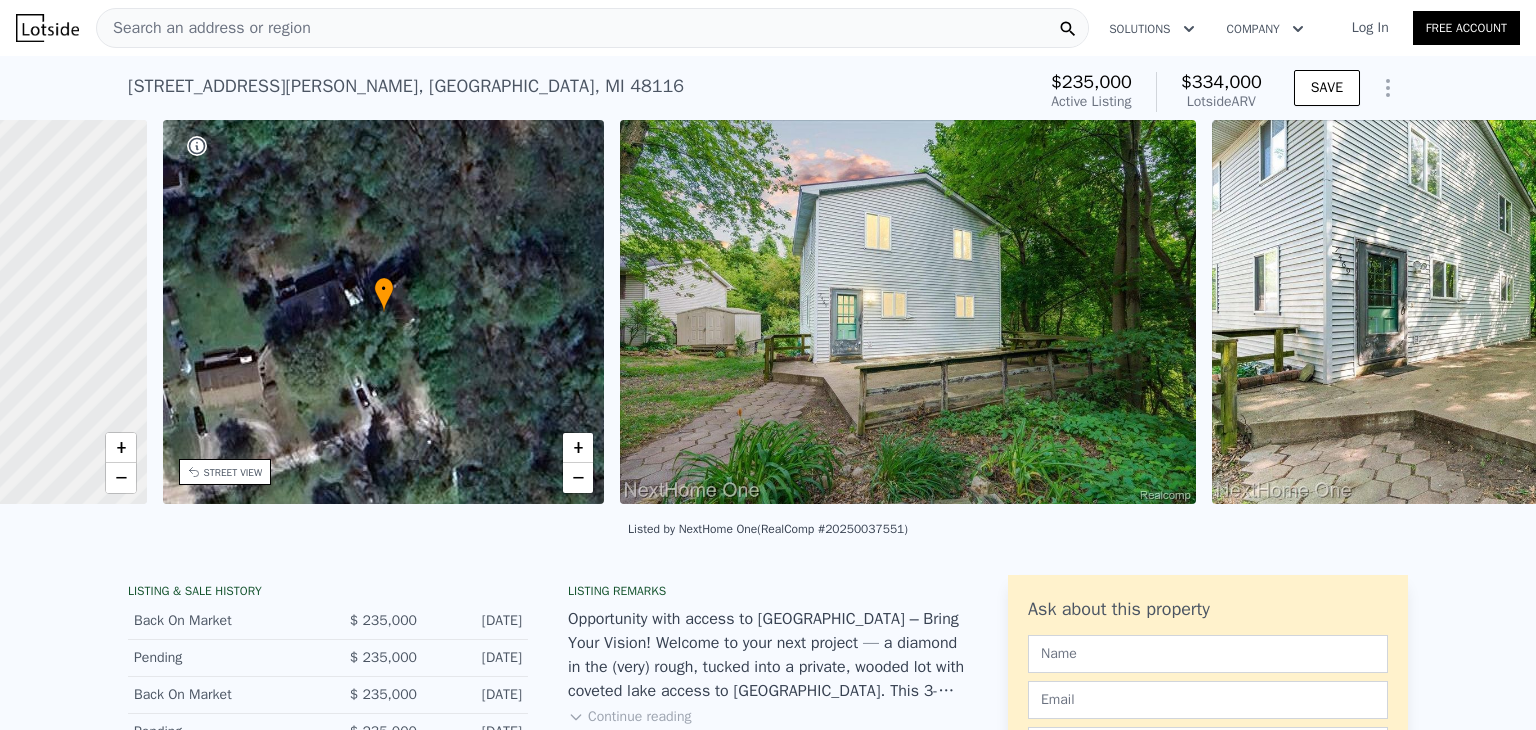 scroll, scrollTop: 0, scrollLeft: 465, axis: horizontal 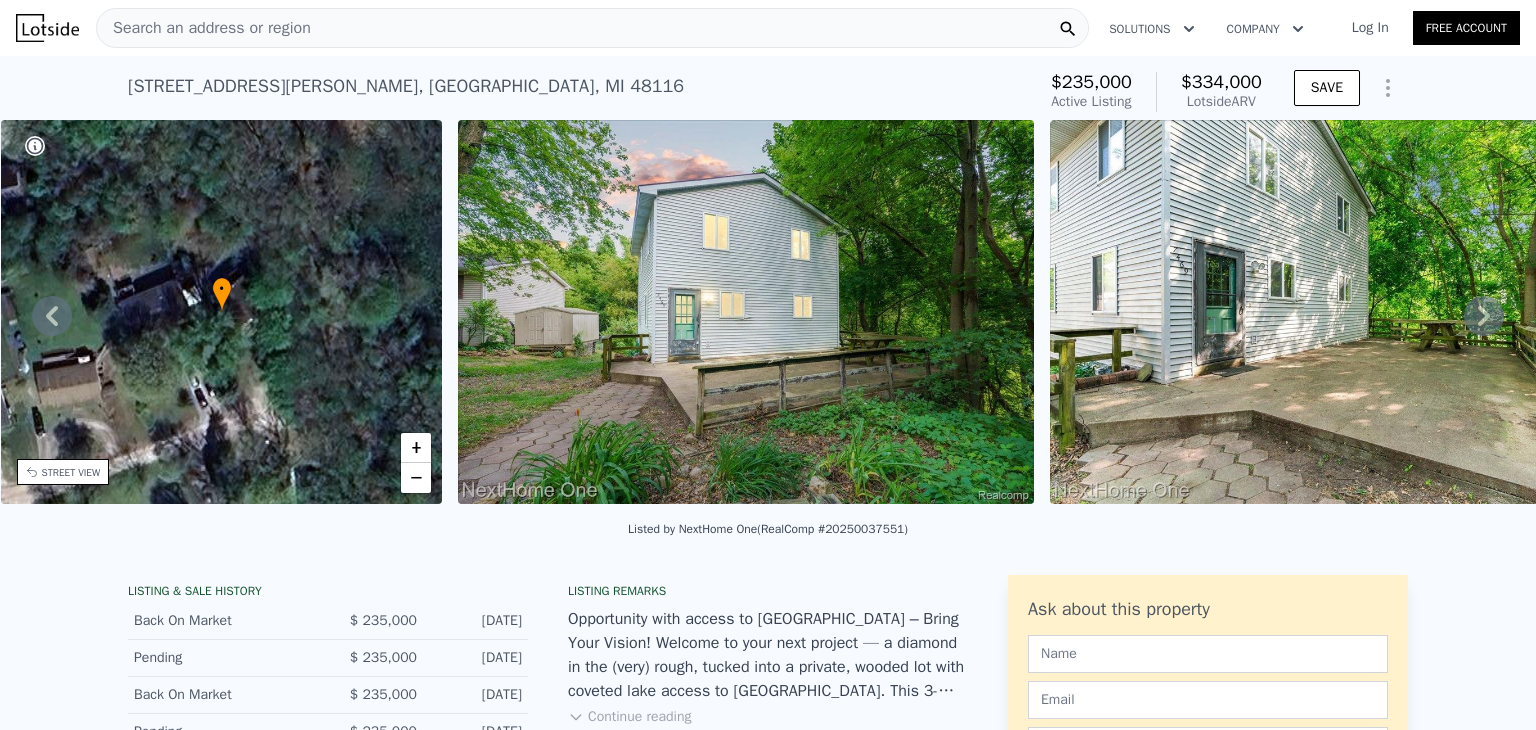 click on "•
+ −
•
+ − STREET VIEW Loading...   SATELLITE VIEW" at bounding box center (768, 315) 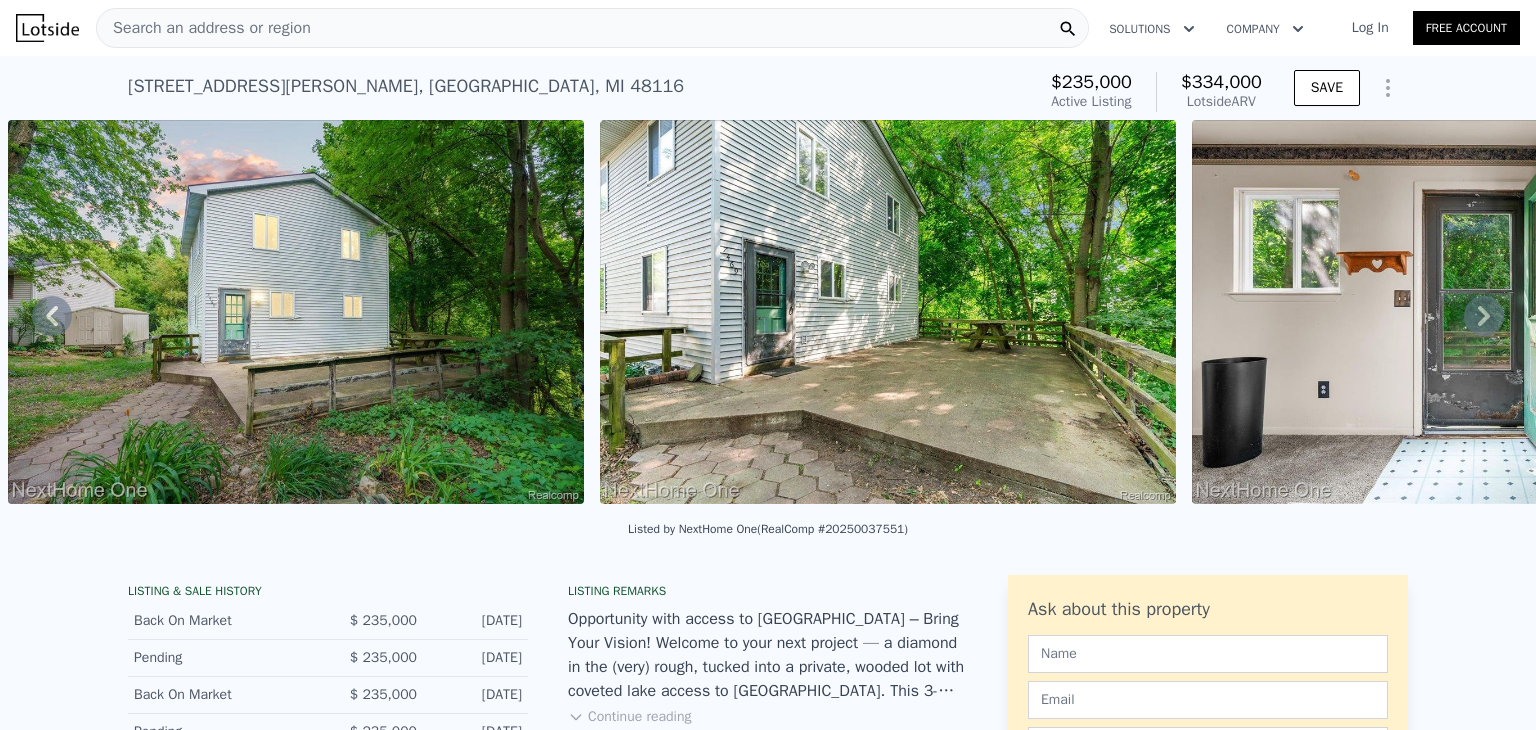 click 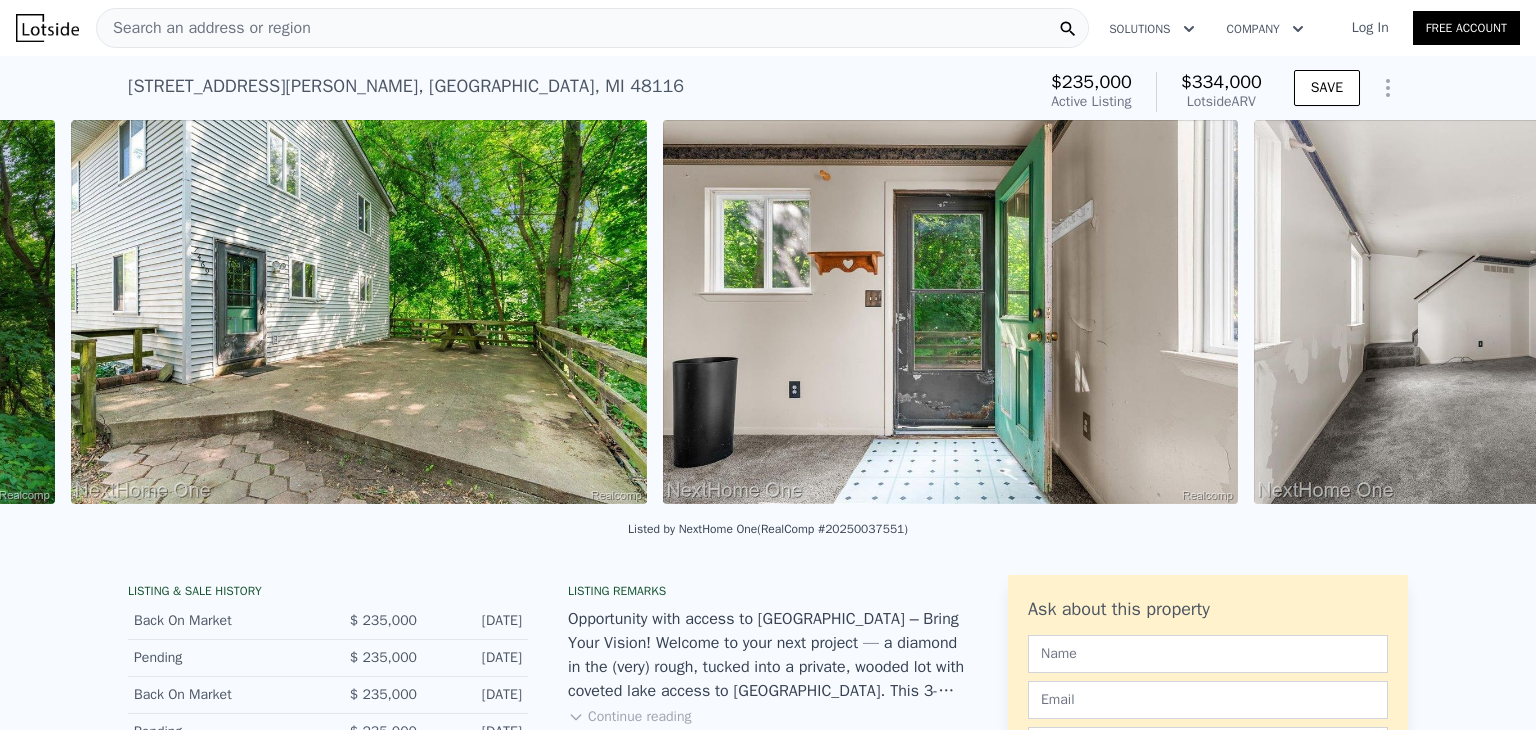scroll, scrollTop: 0, scrollLeft: 1507, axis: horizontal 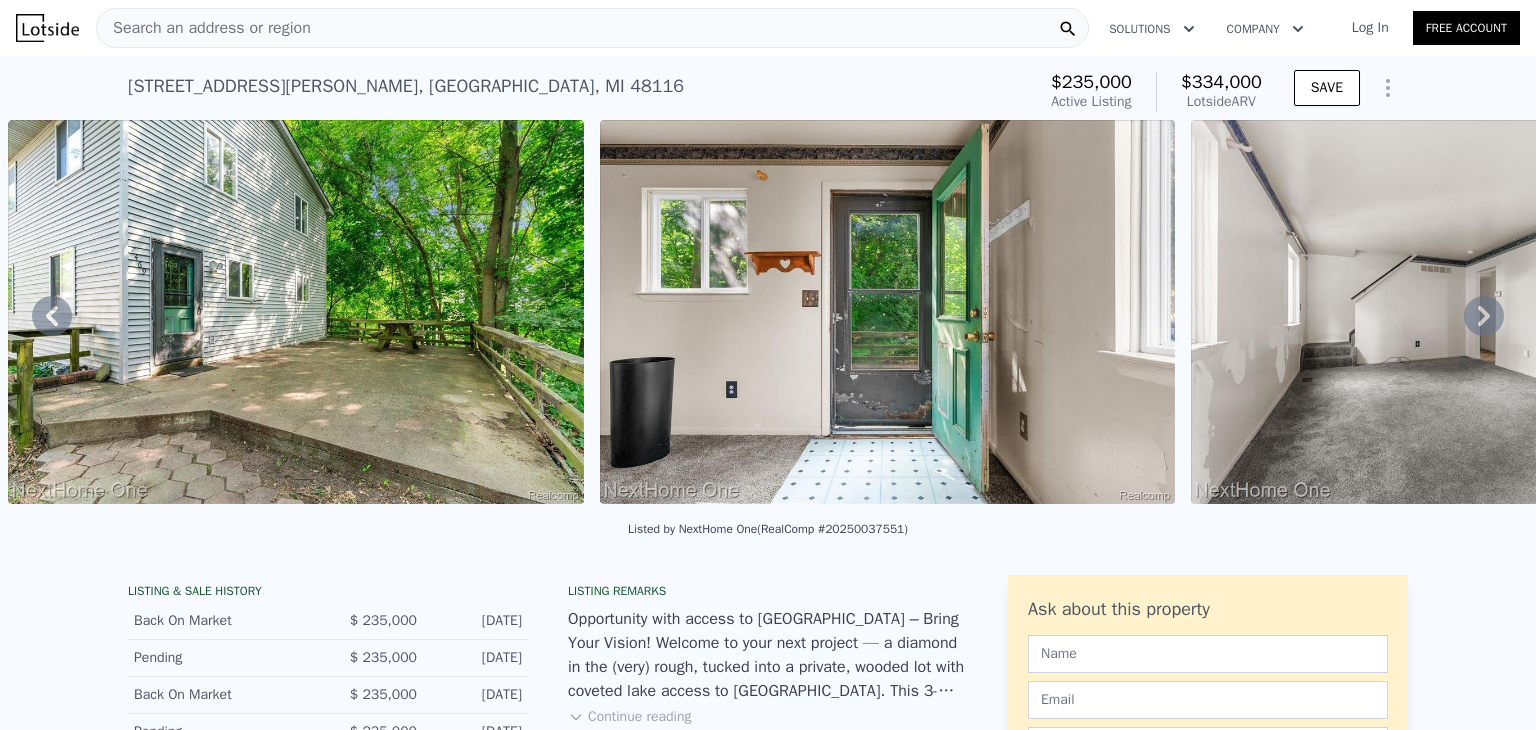 click 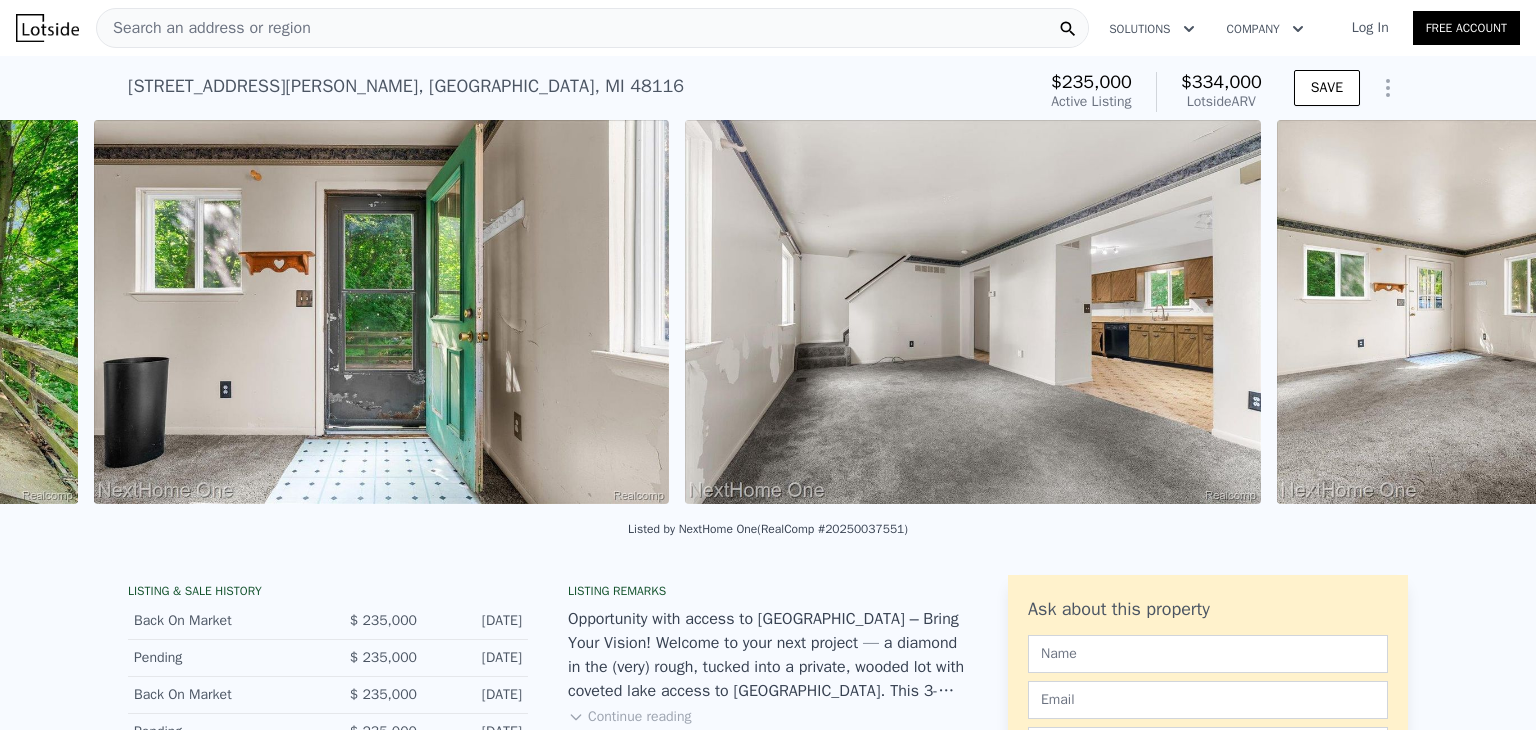 scroll, scrollTop: 0, scrollLeft: 2098, axis: horizontal 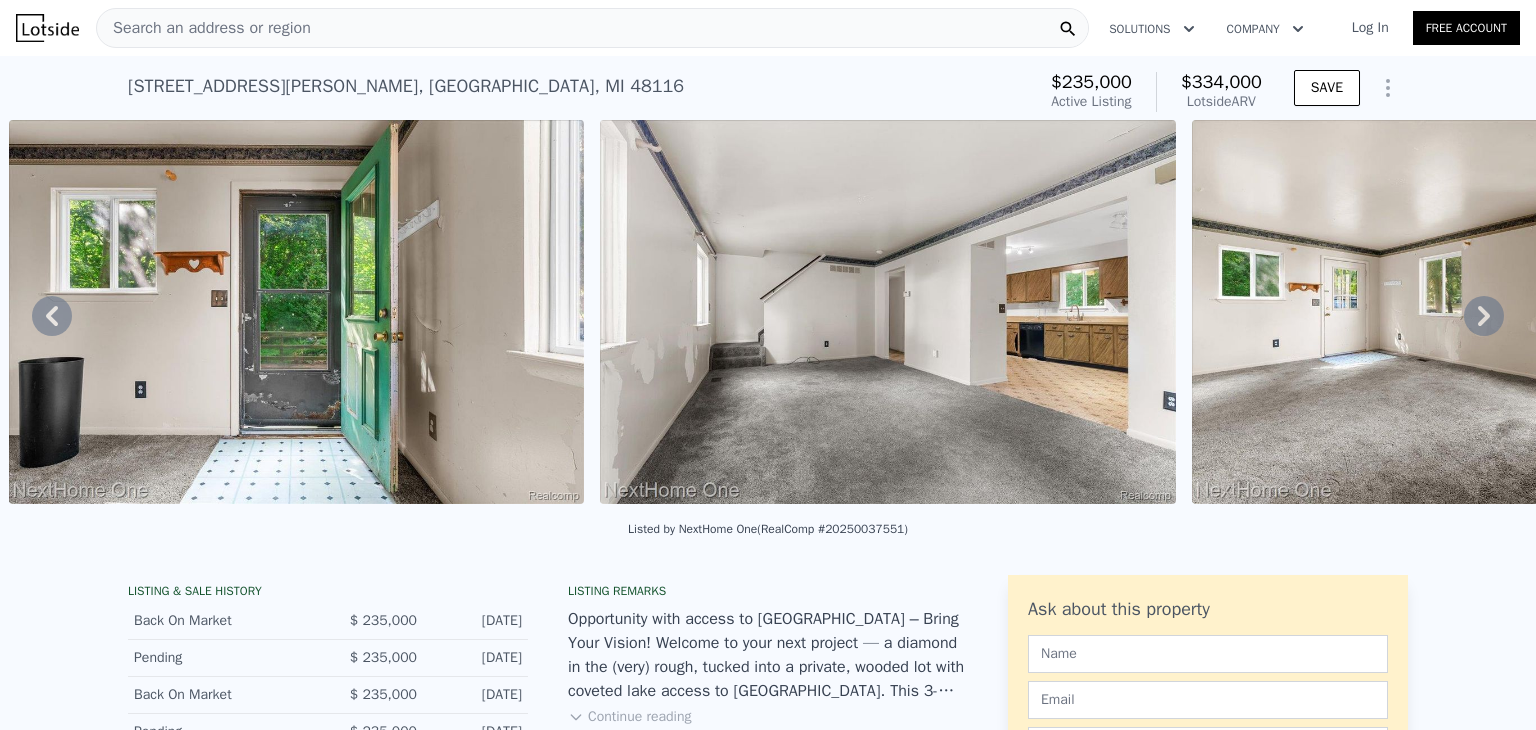 click 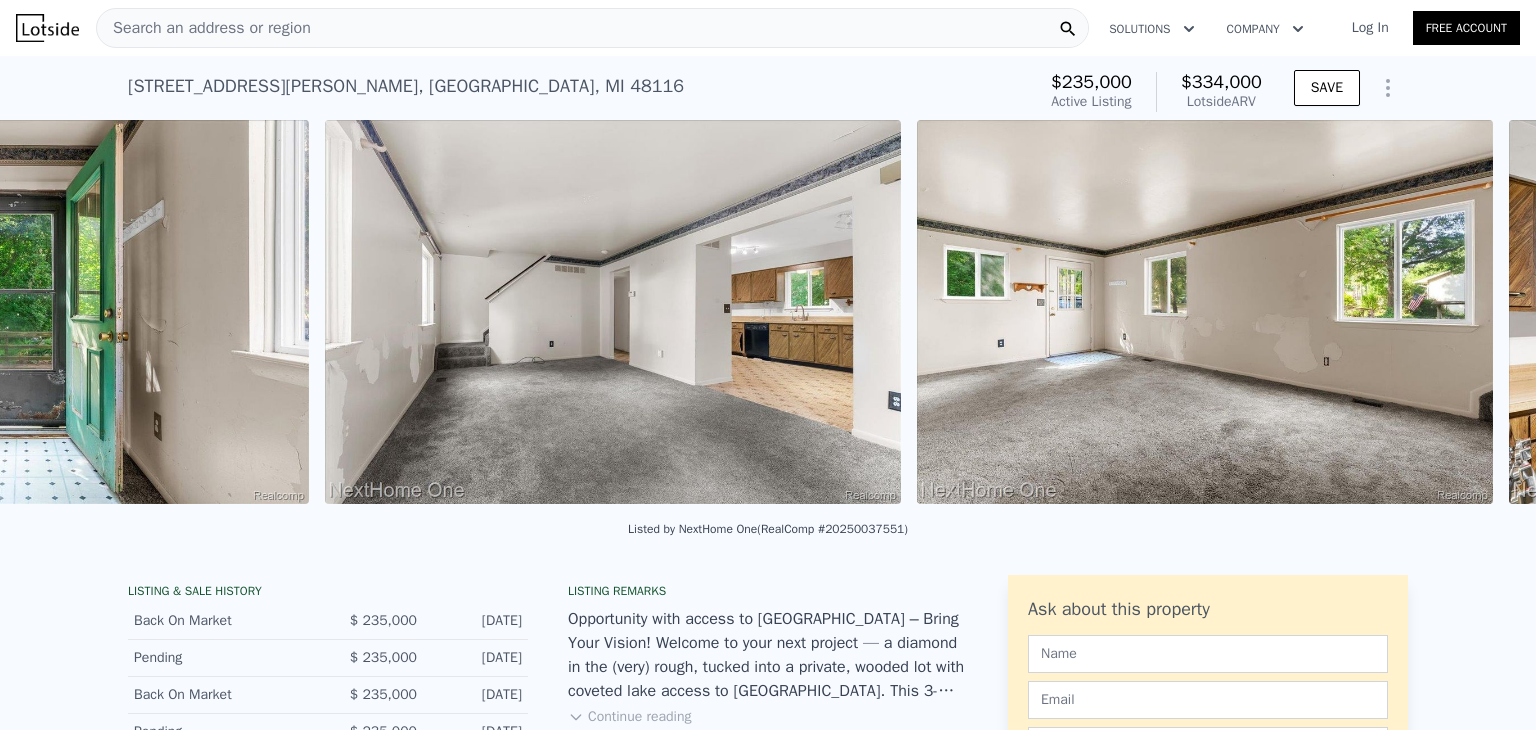 scroll, scrollTop: 0, scrollLeft: 2690, axis: horizontal 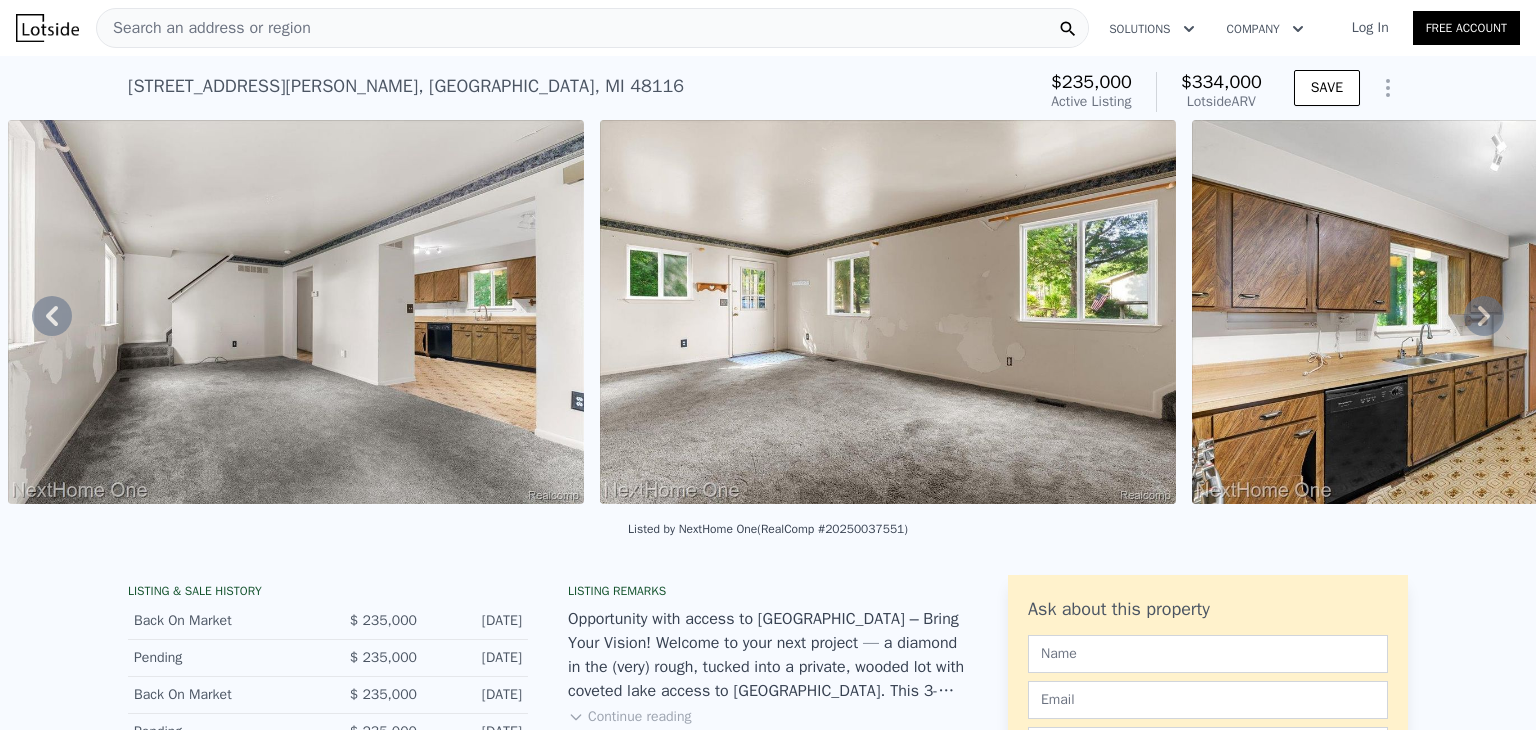 click 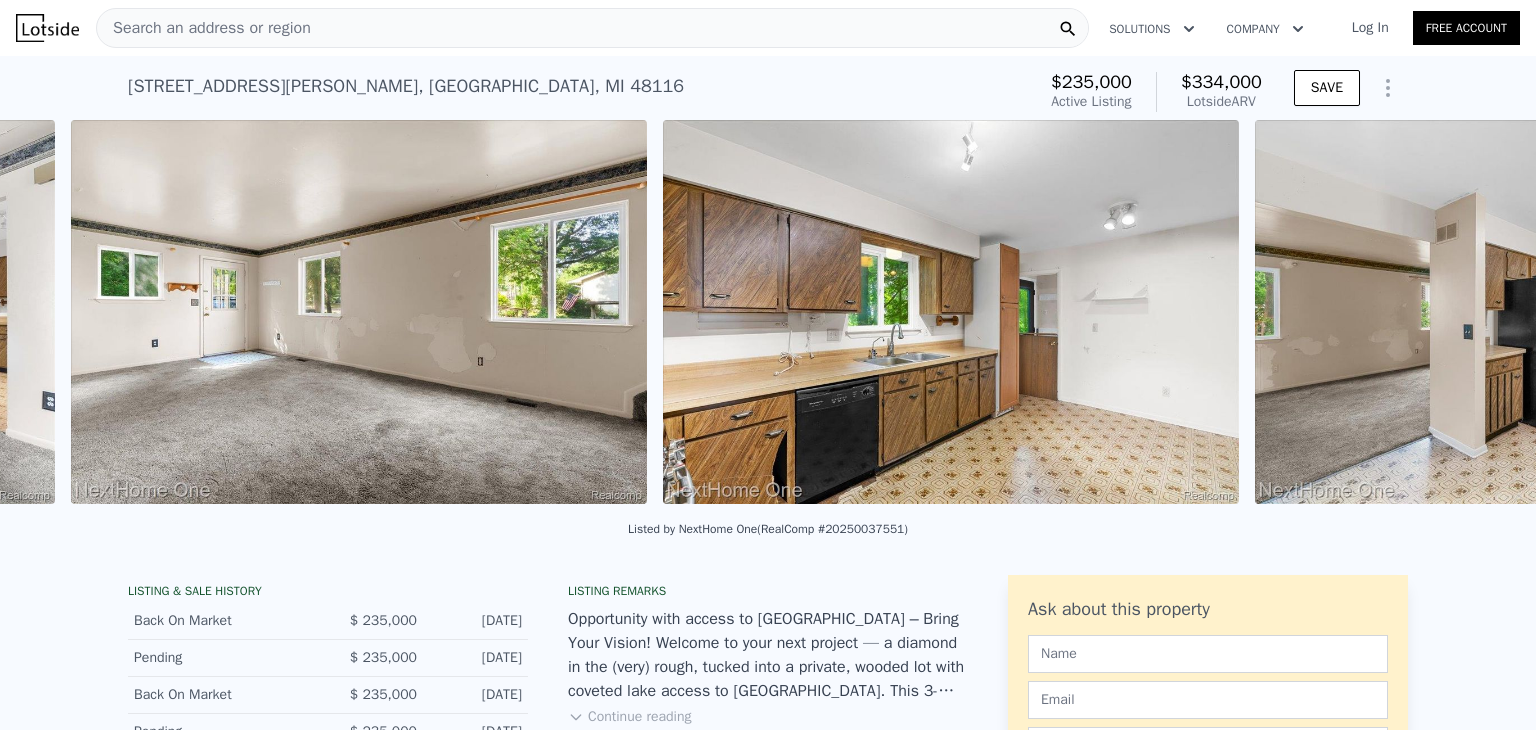scroll, scrollTop: 0, scrollLeft: 3282, axis: horizontal 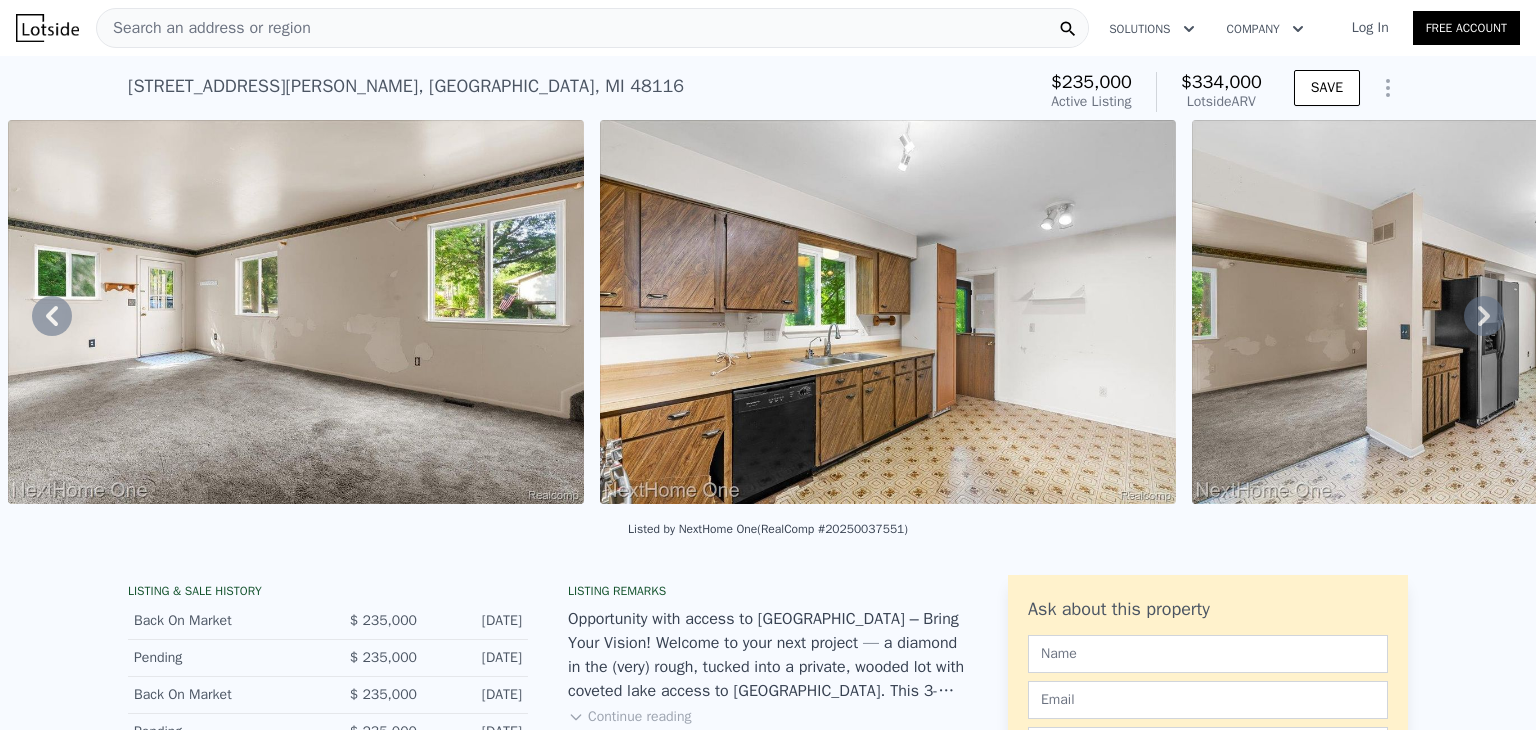 click 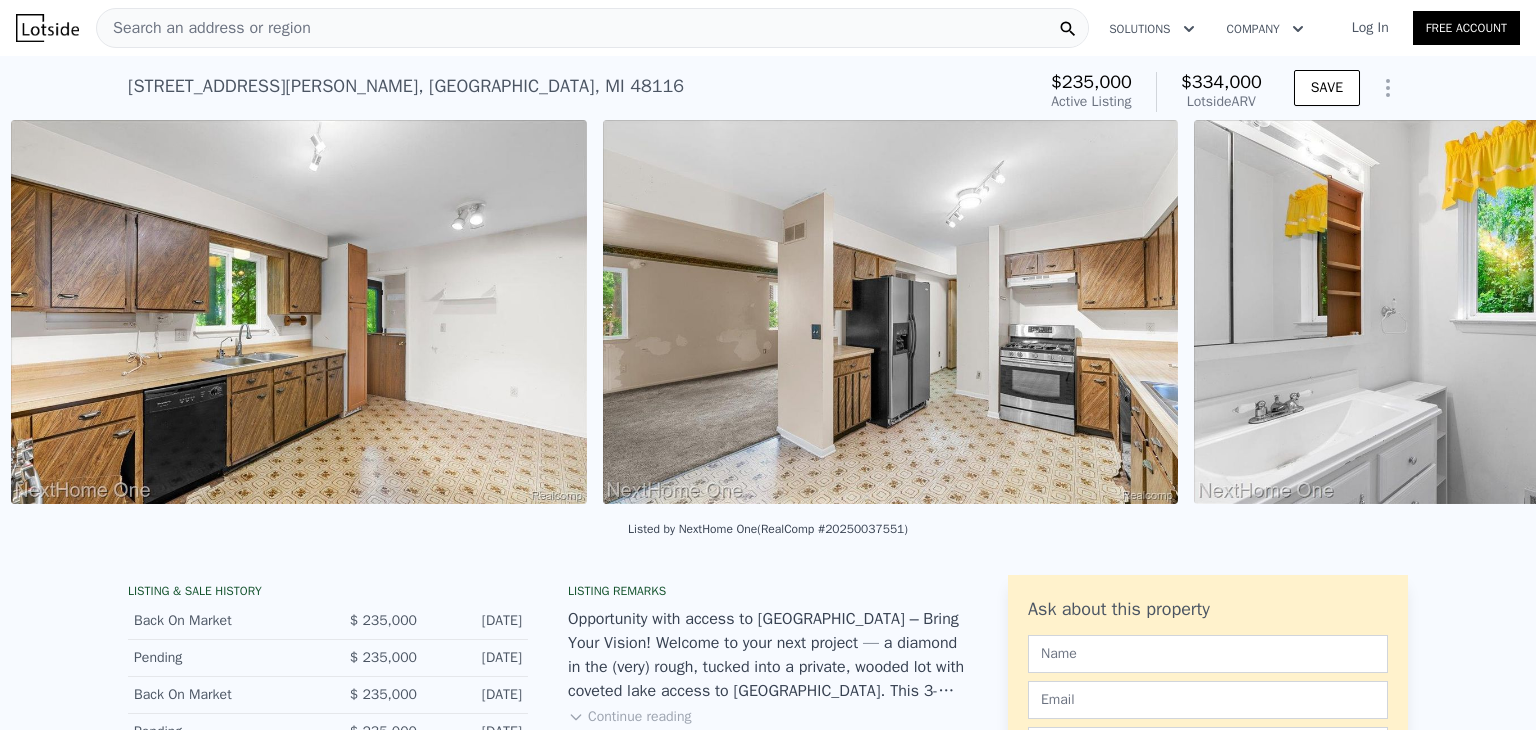 scroll, scrollTop: 0, scrollLeft: 3873, axis: horizontal 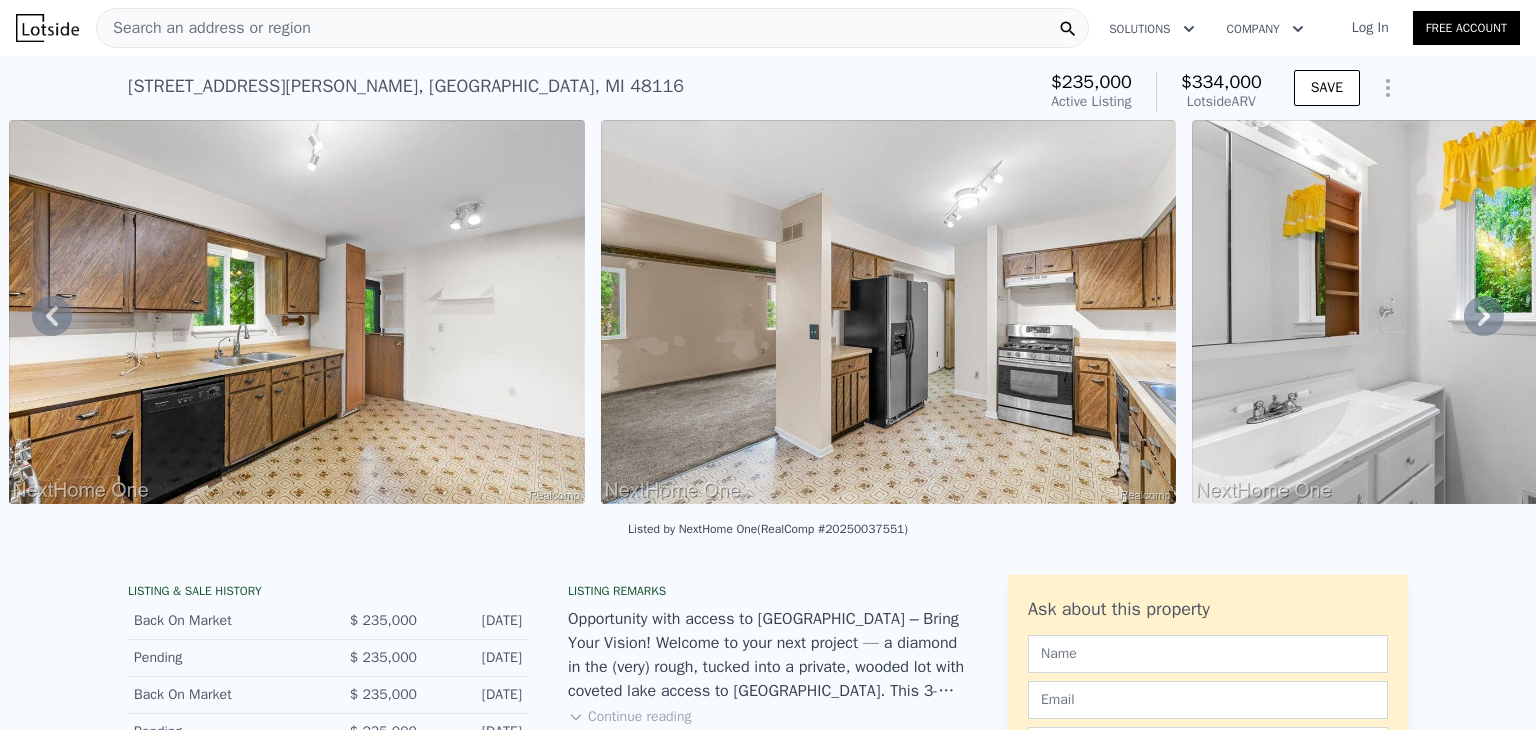 click 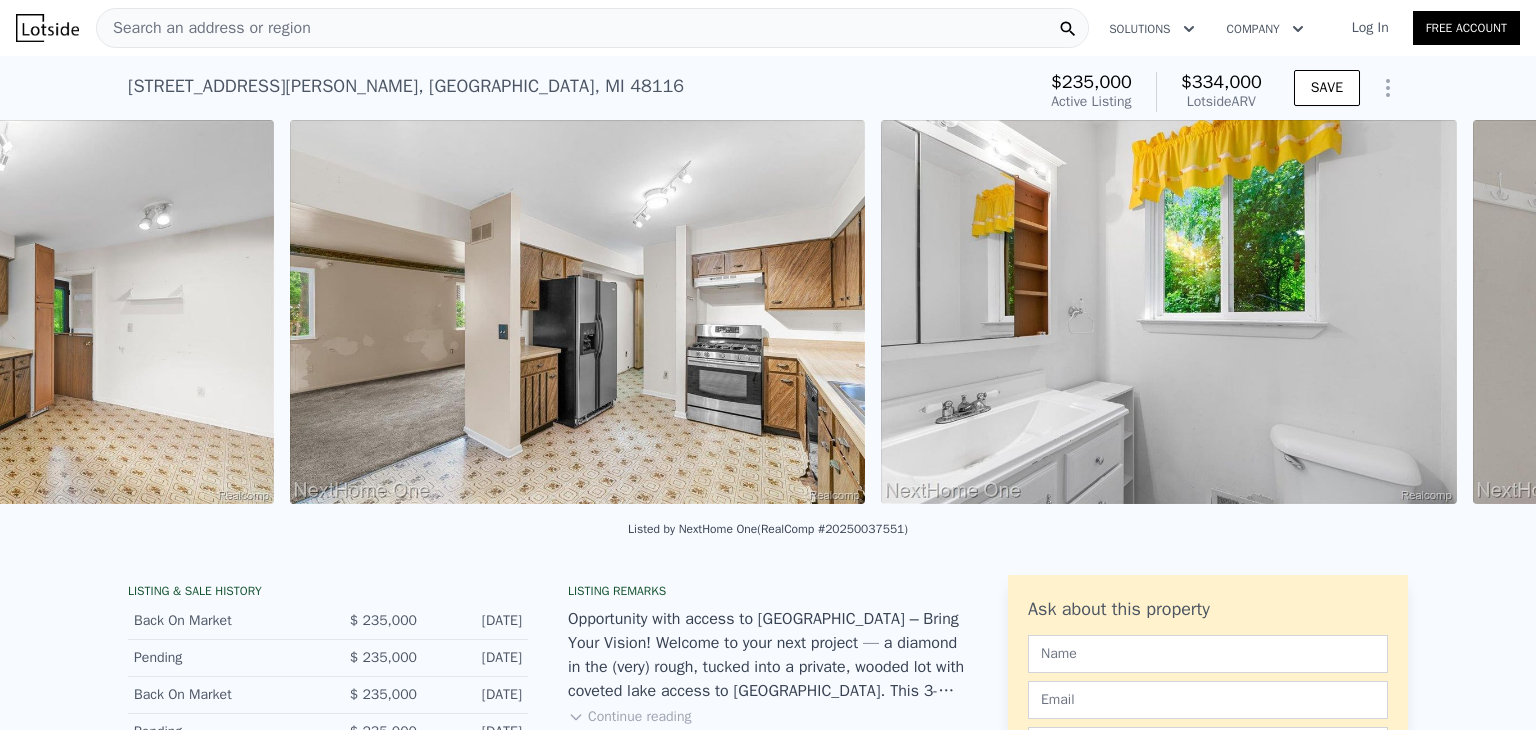scroll, scrollTop: 0, scrollLeft: 4465, axis: horizontal 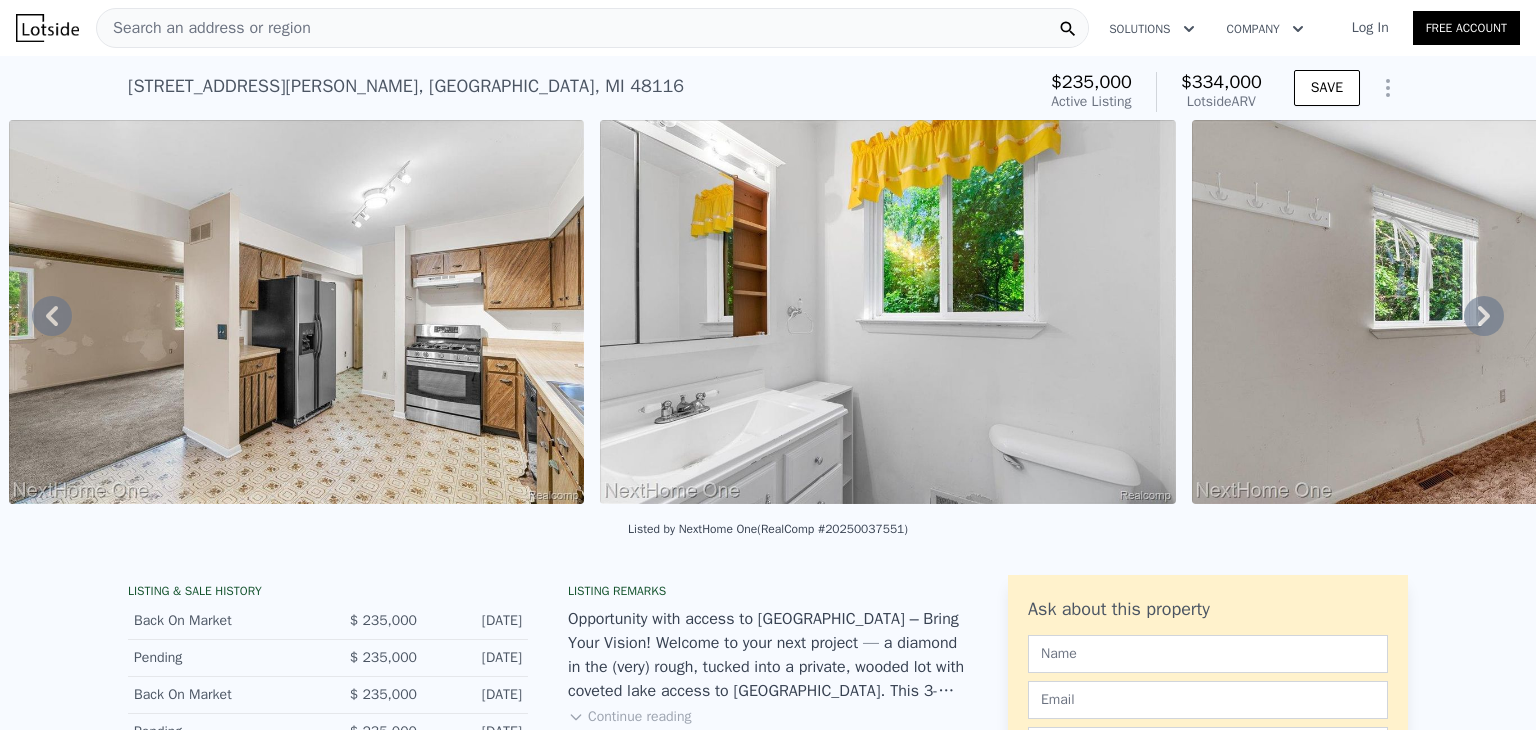 click 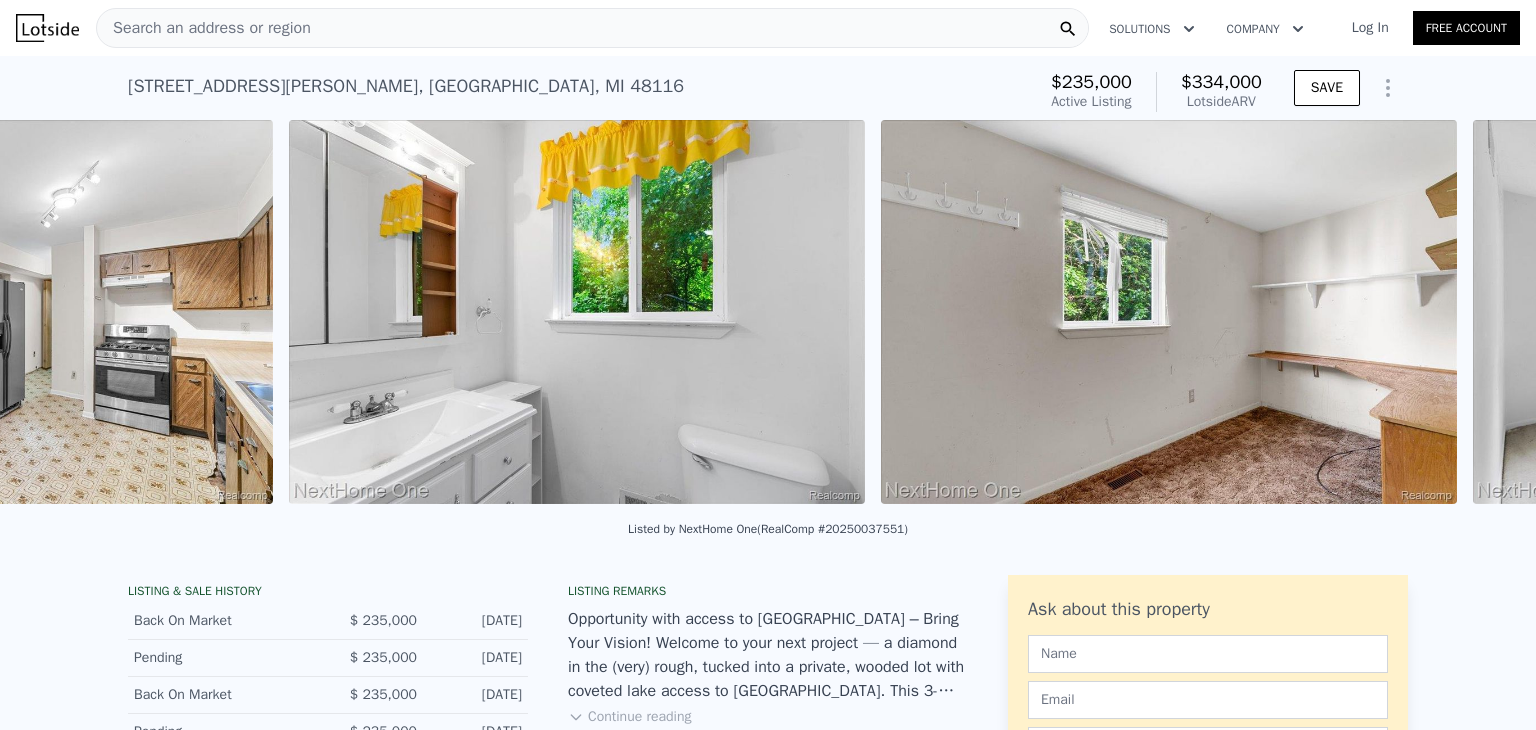 scroll, scrollTop: 0, scrollLeft: 5056, axis: horizontal 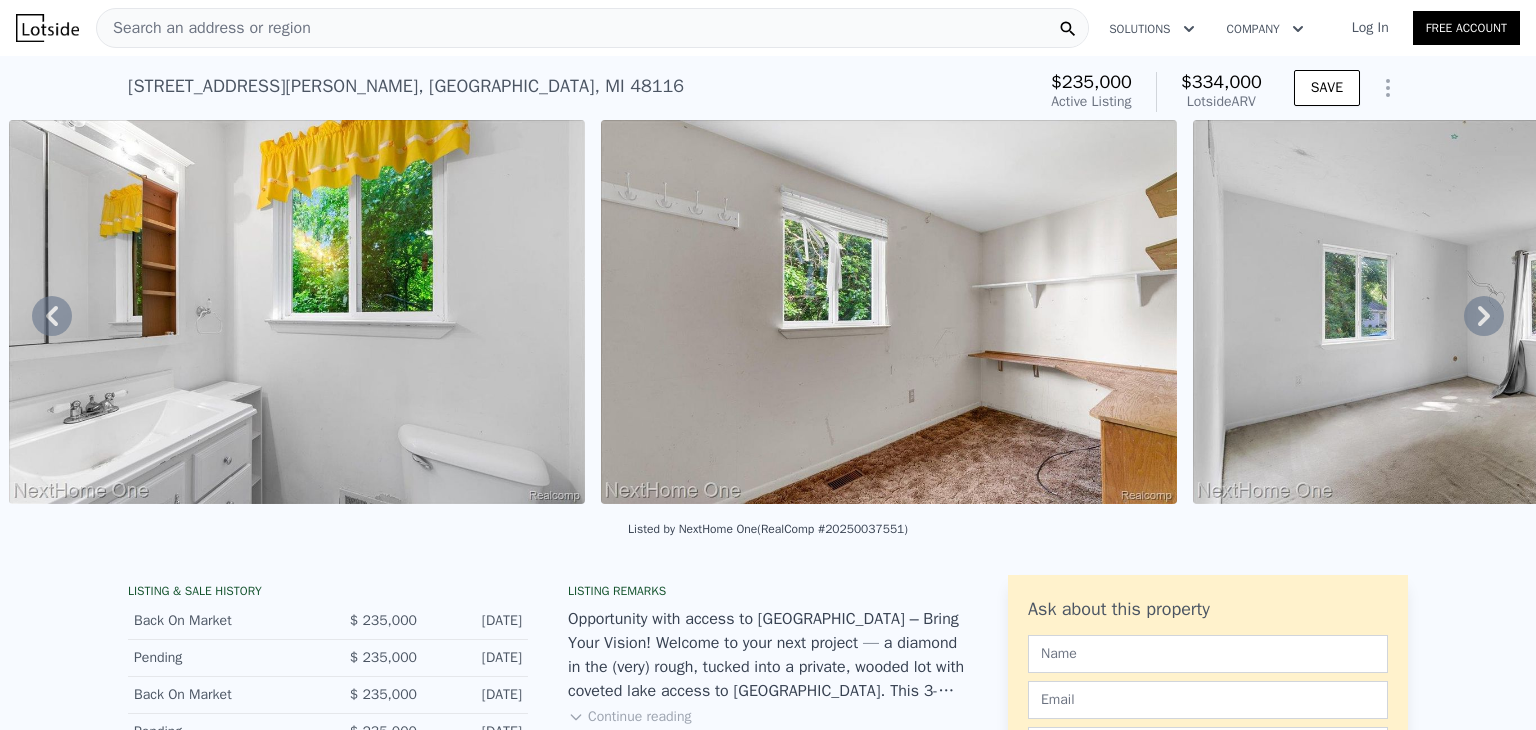 click 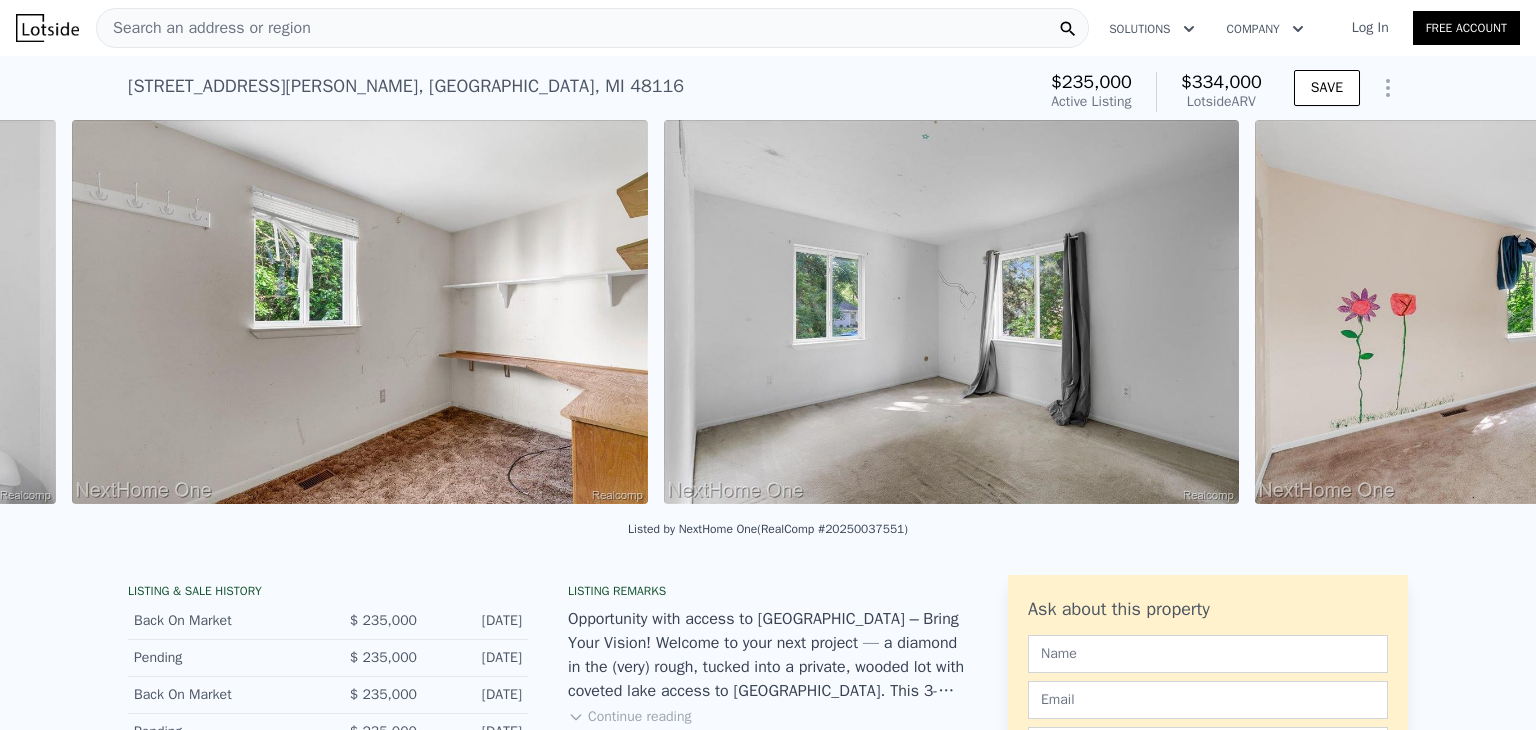 scroll, scrollTop: 0, scrollLeft: 5648, axis: horizontal 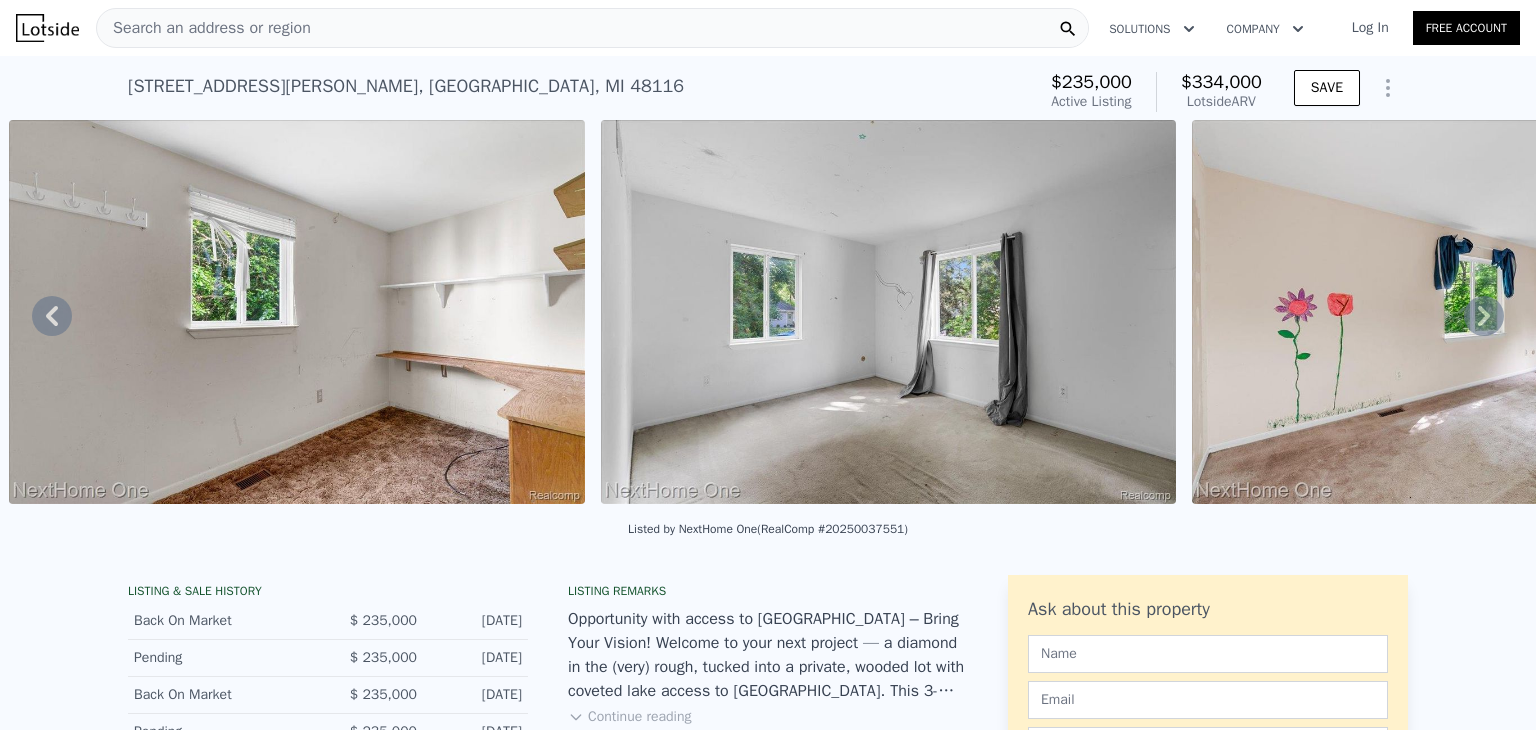 click 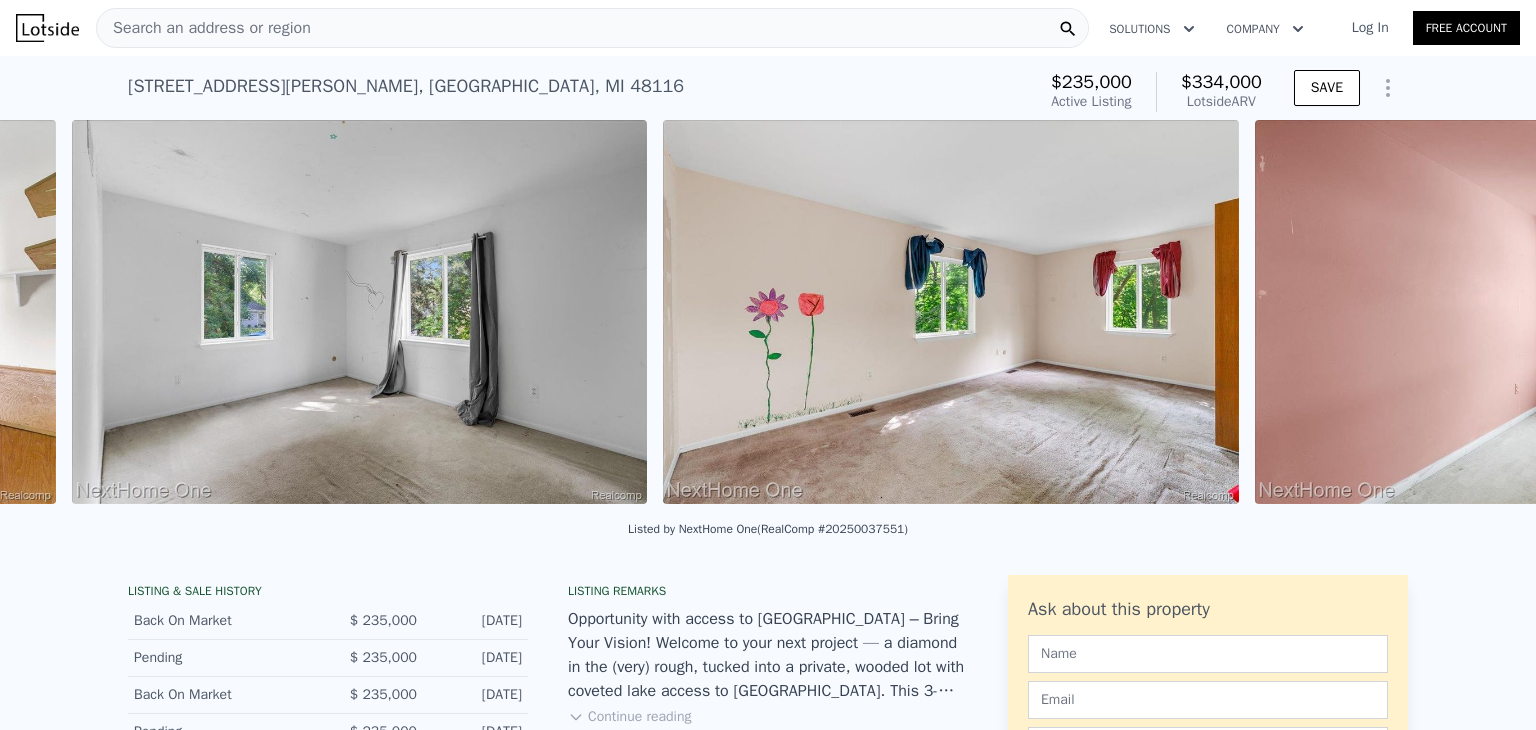 scroll, scrollTop: 0, scrollLeft: 6240, axis: horizontal 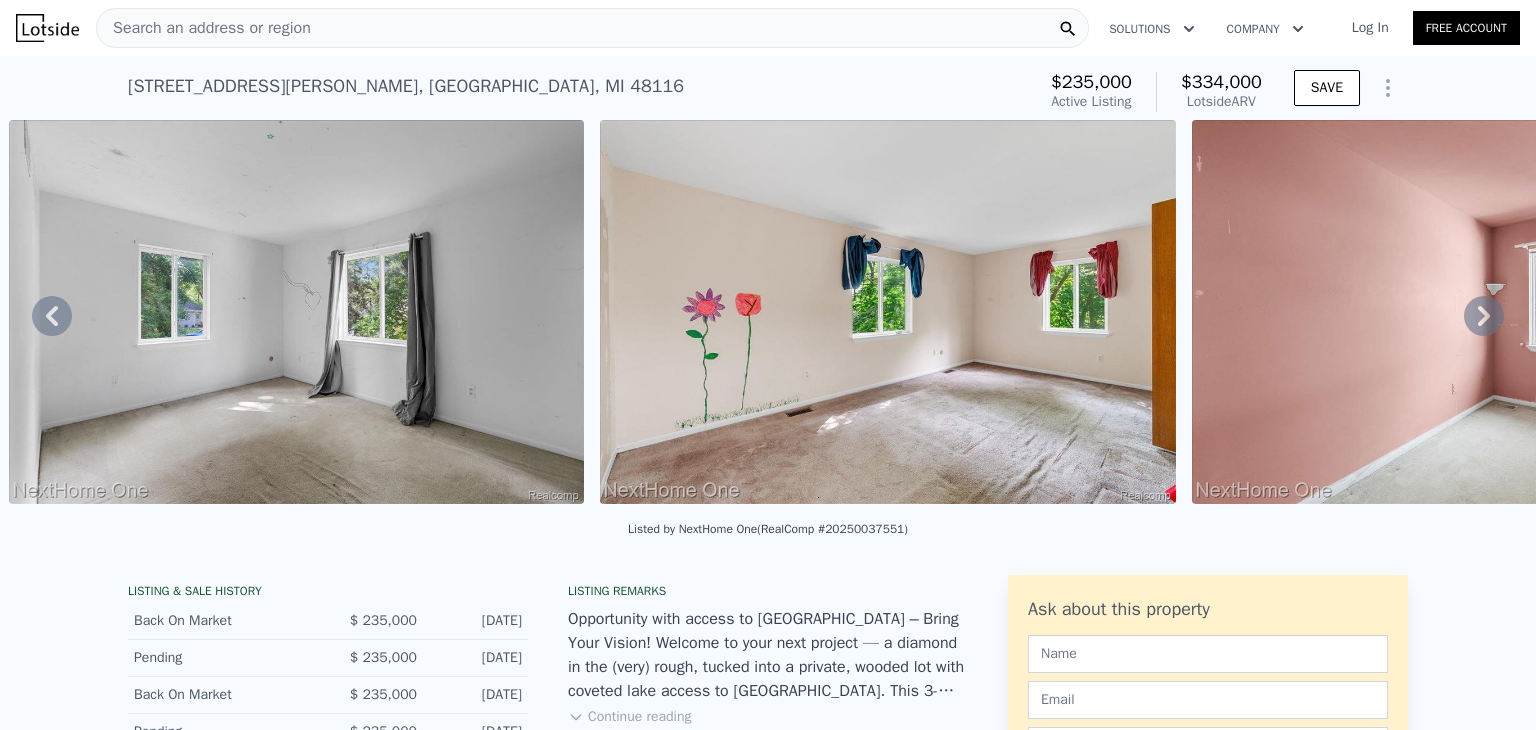click 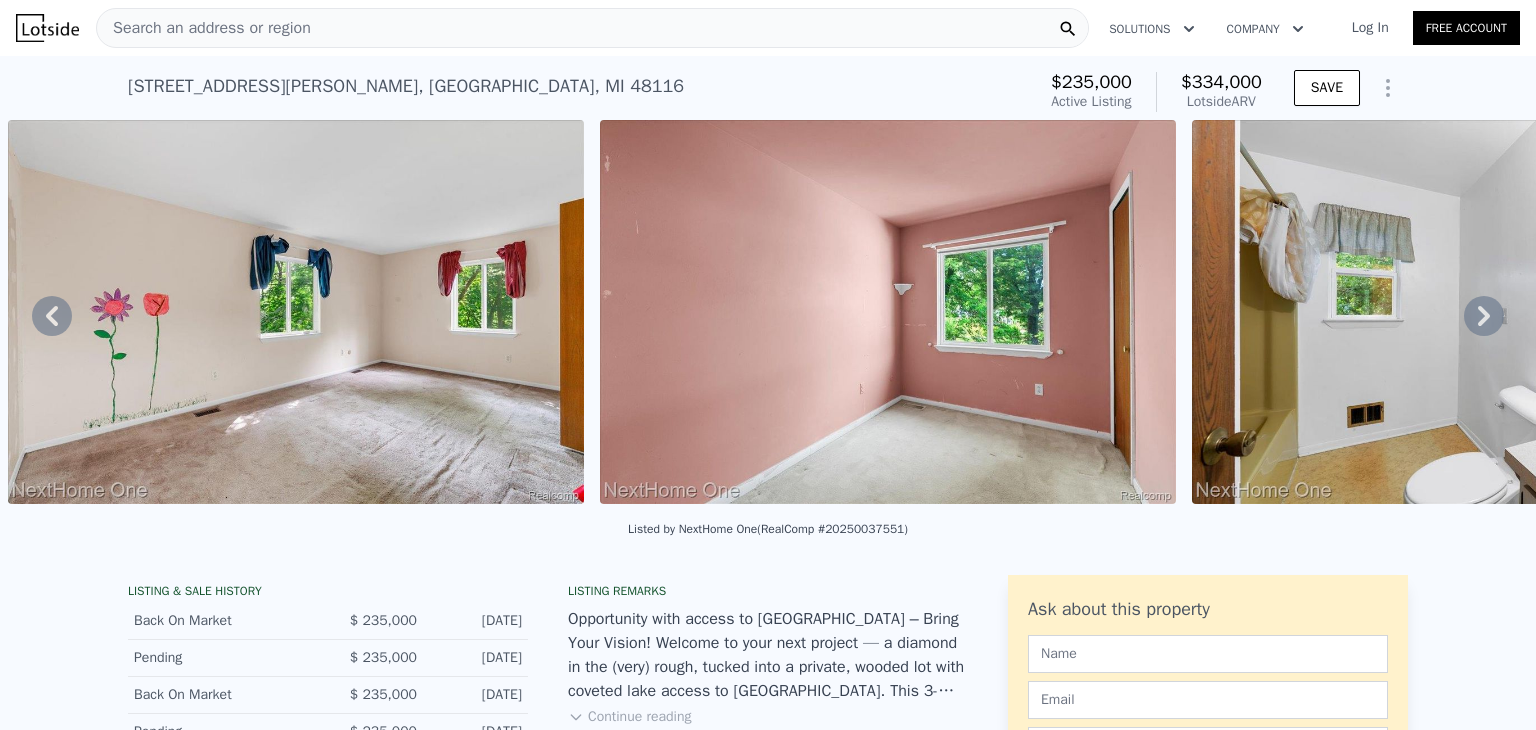 click 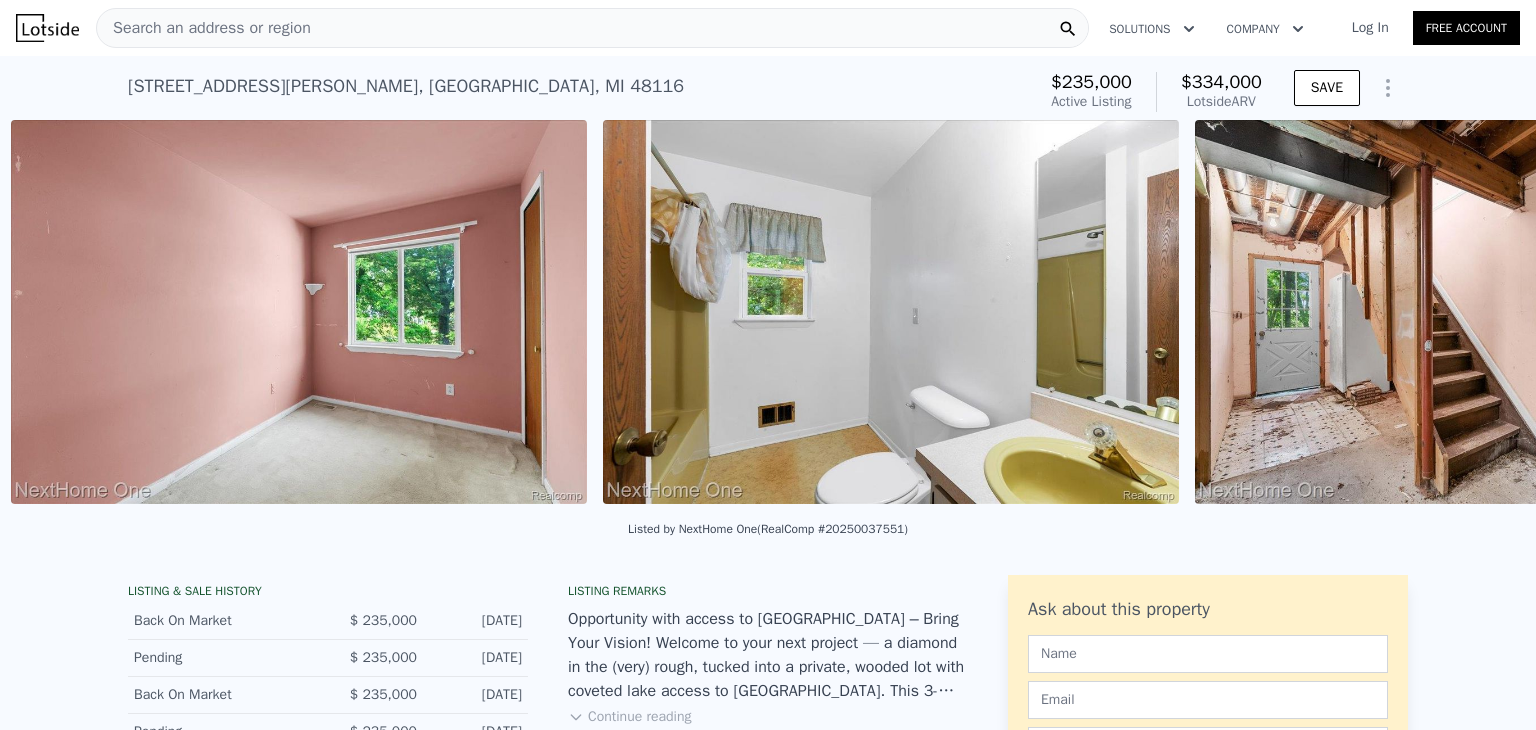 scroll, scrollTop: 0, scrollLeft: 7424, axis: horizontal 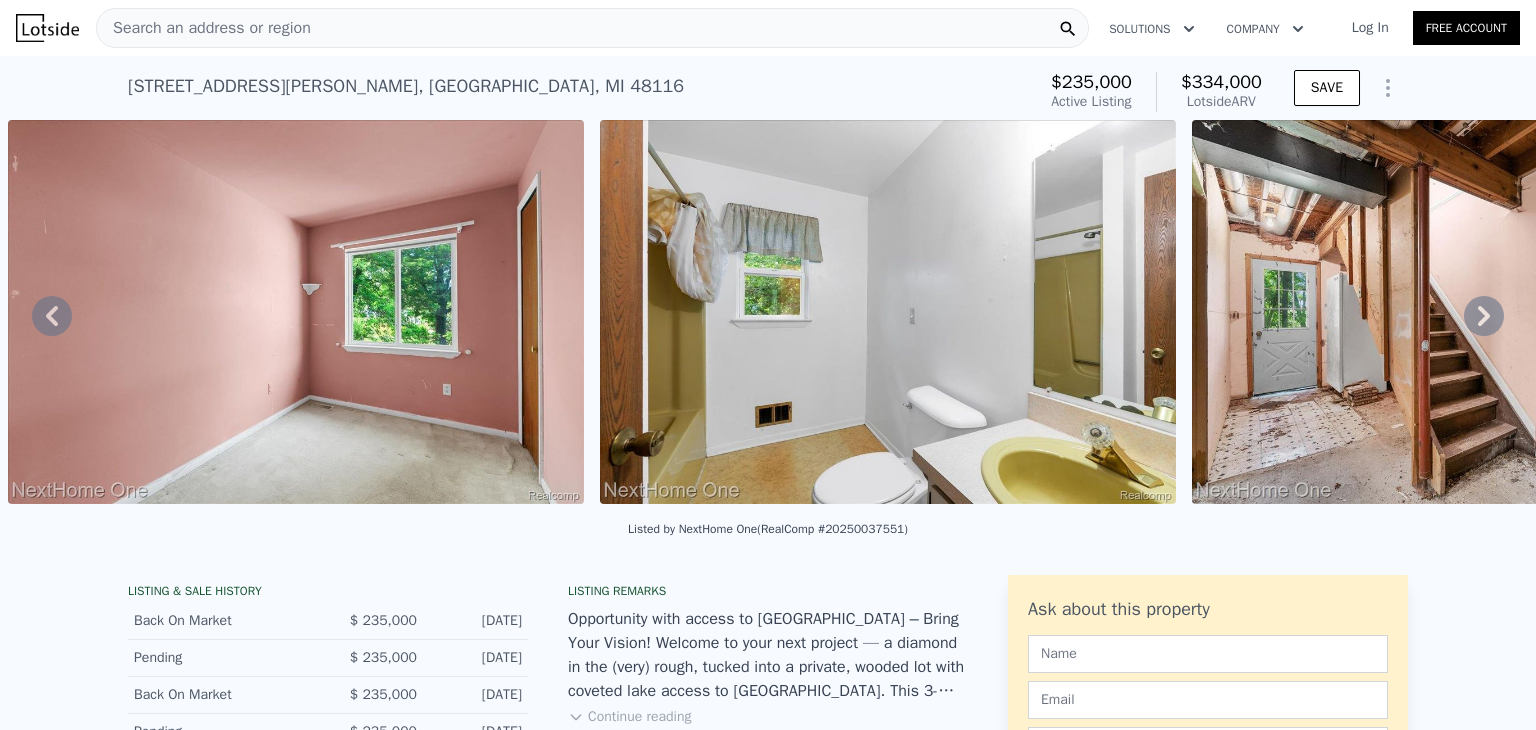click 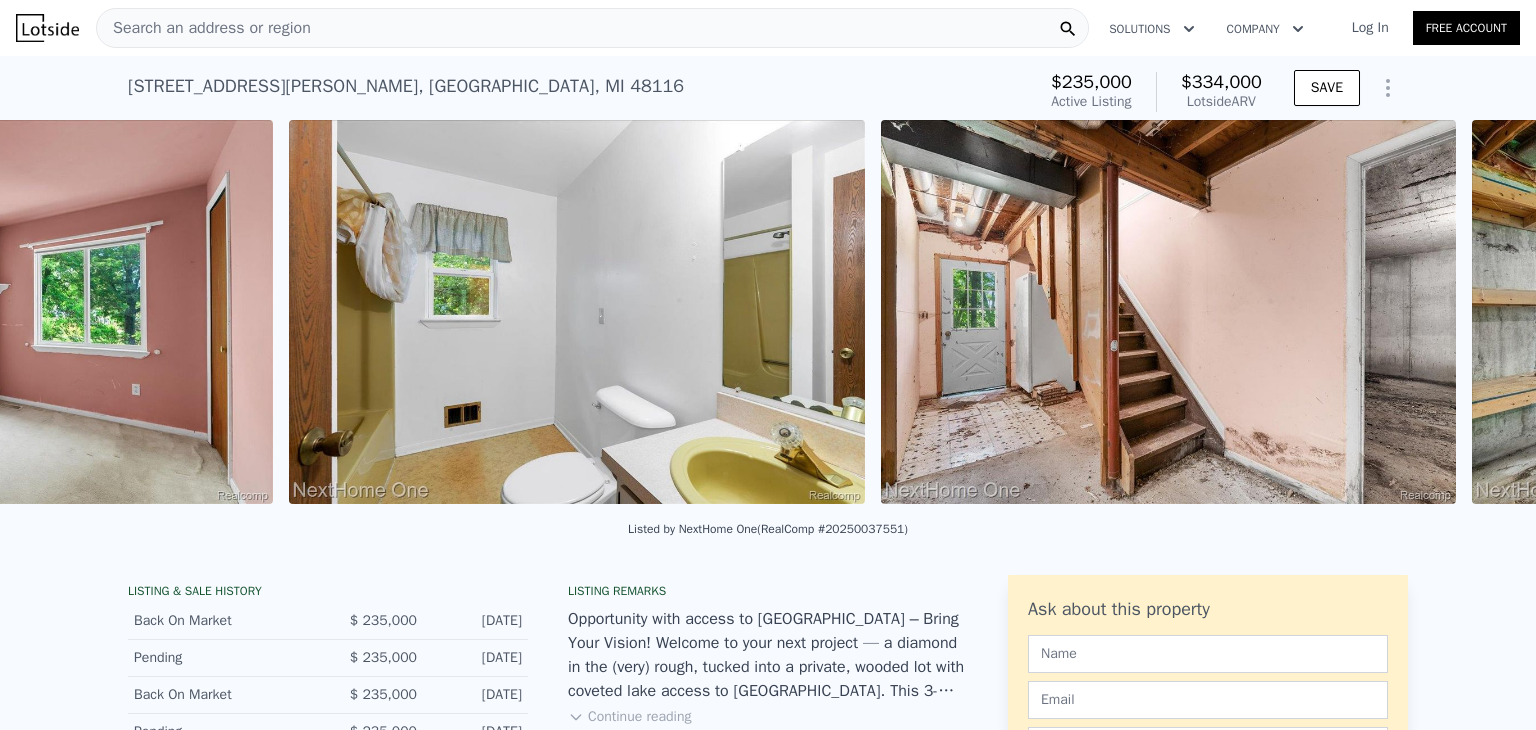 scroll, scrollTop: 0, scrollLeft: 8016, axis: horizontal 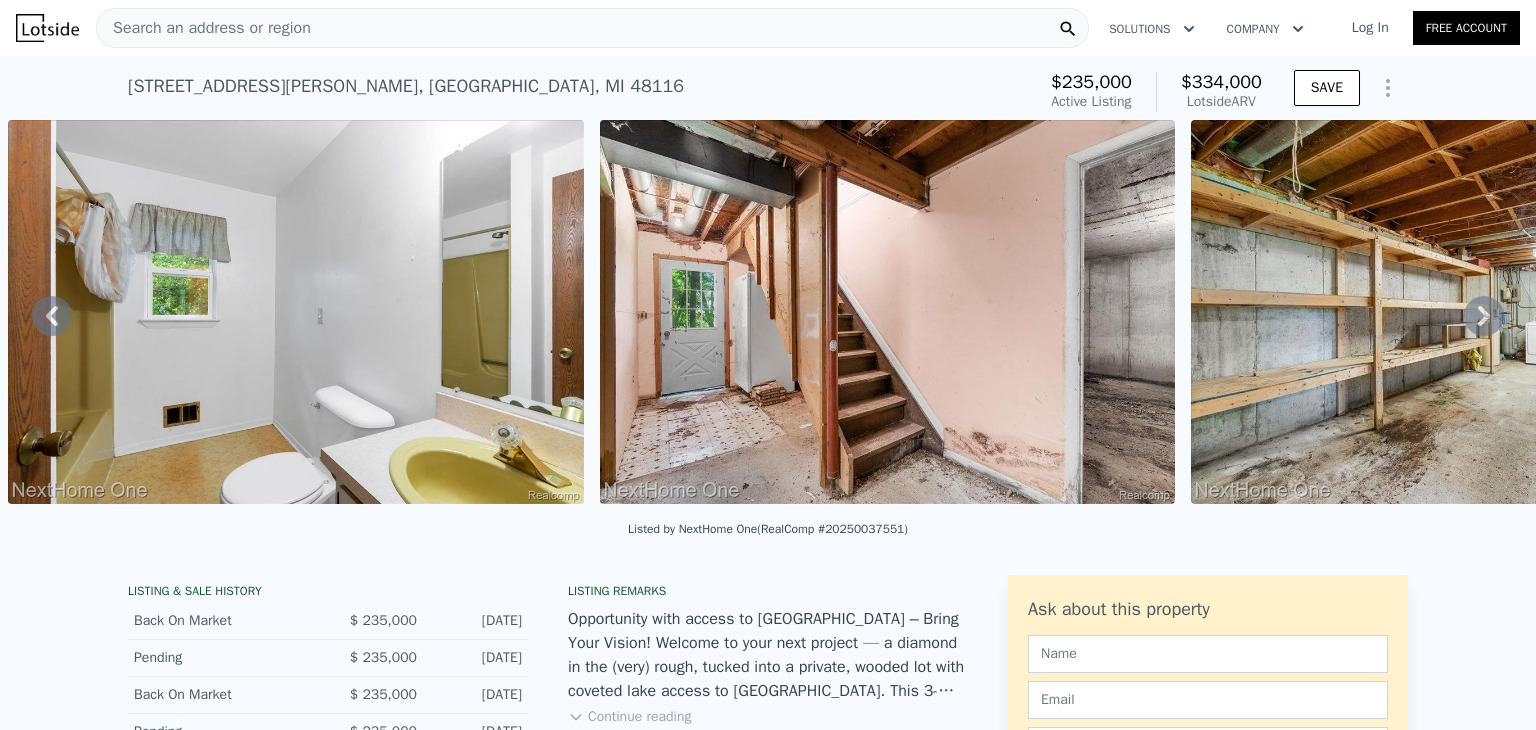click 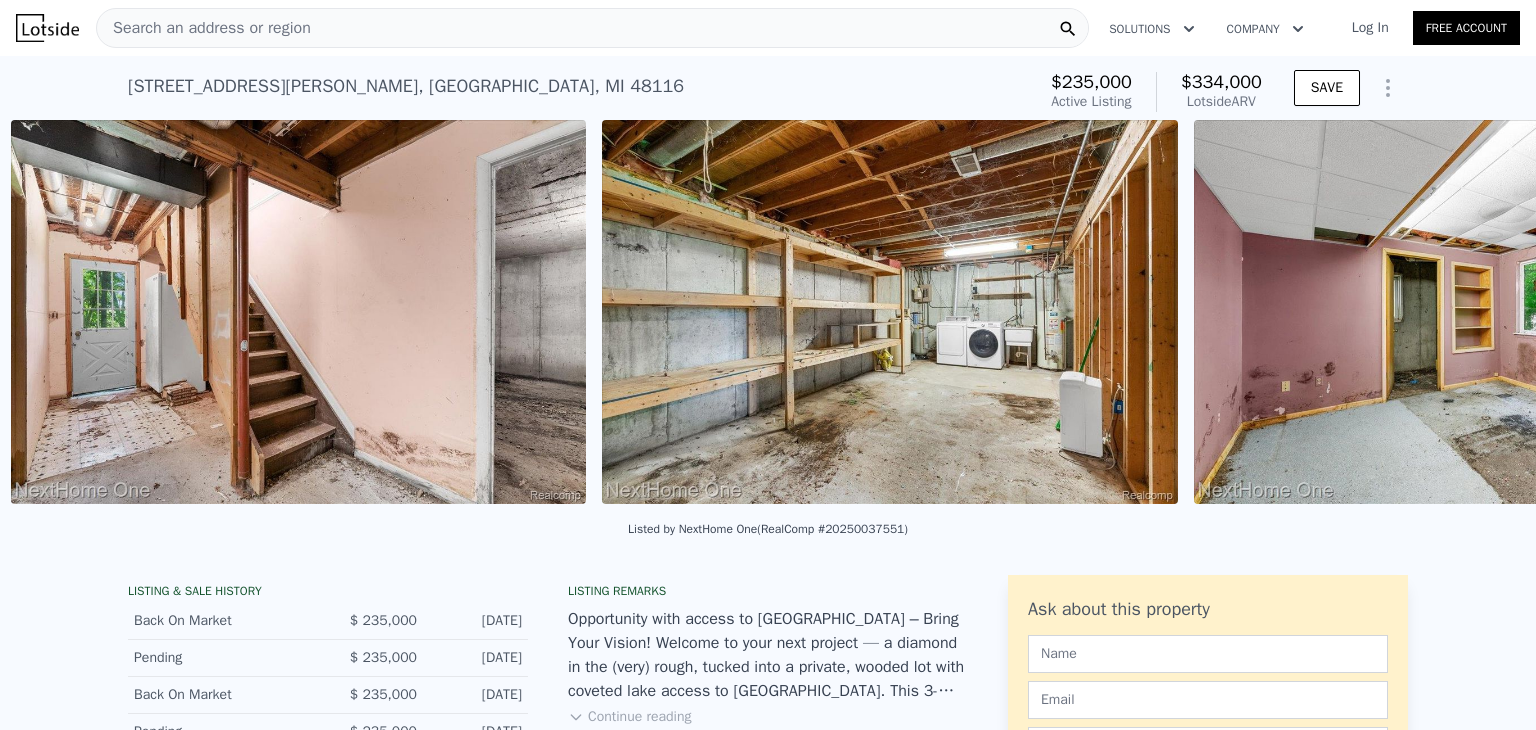 scroll, scrollTop: 0, scrollLeft: 8607, axis: horizontal 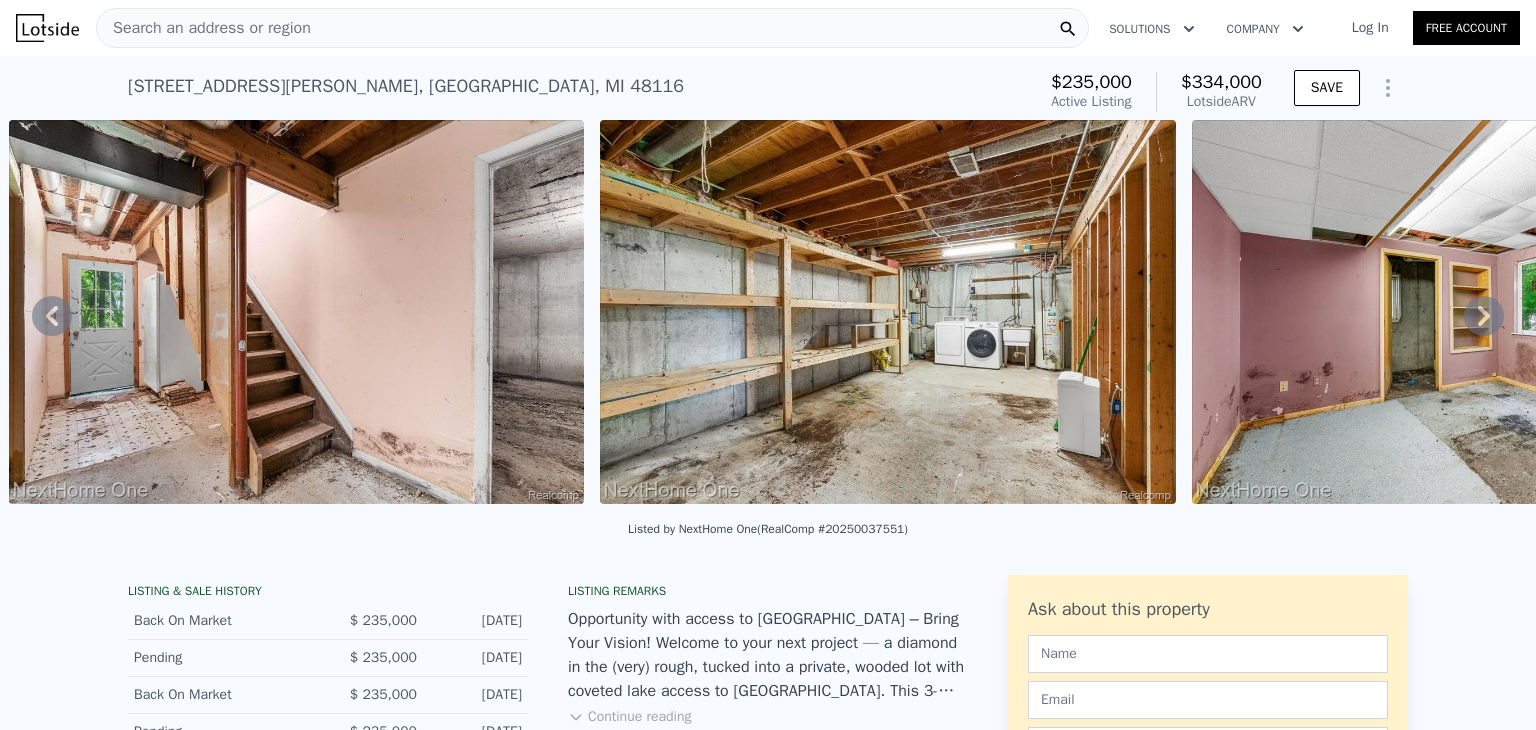 click 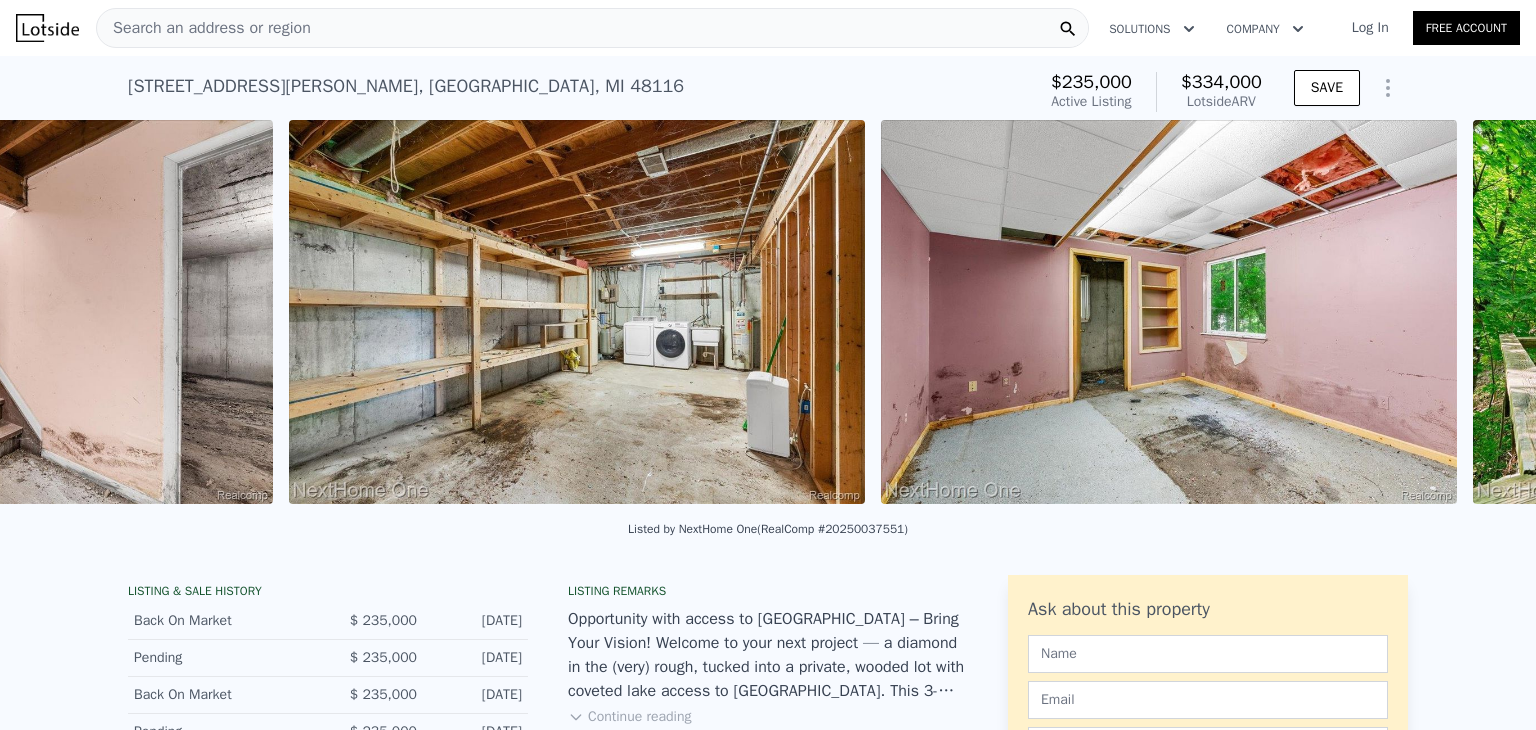 scroll, scrollTop: 0, scrollLeft: 9199, axis: horizontal 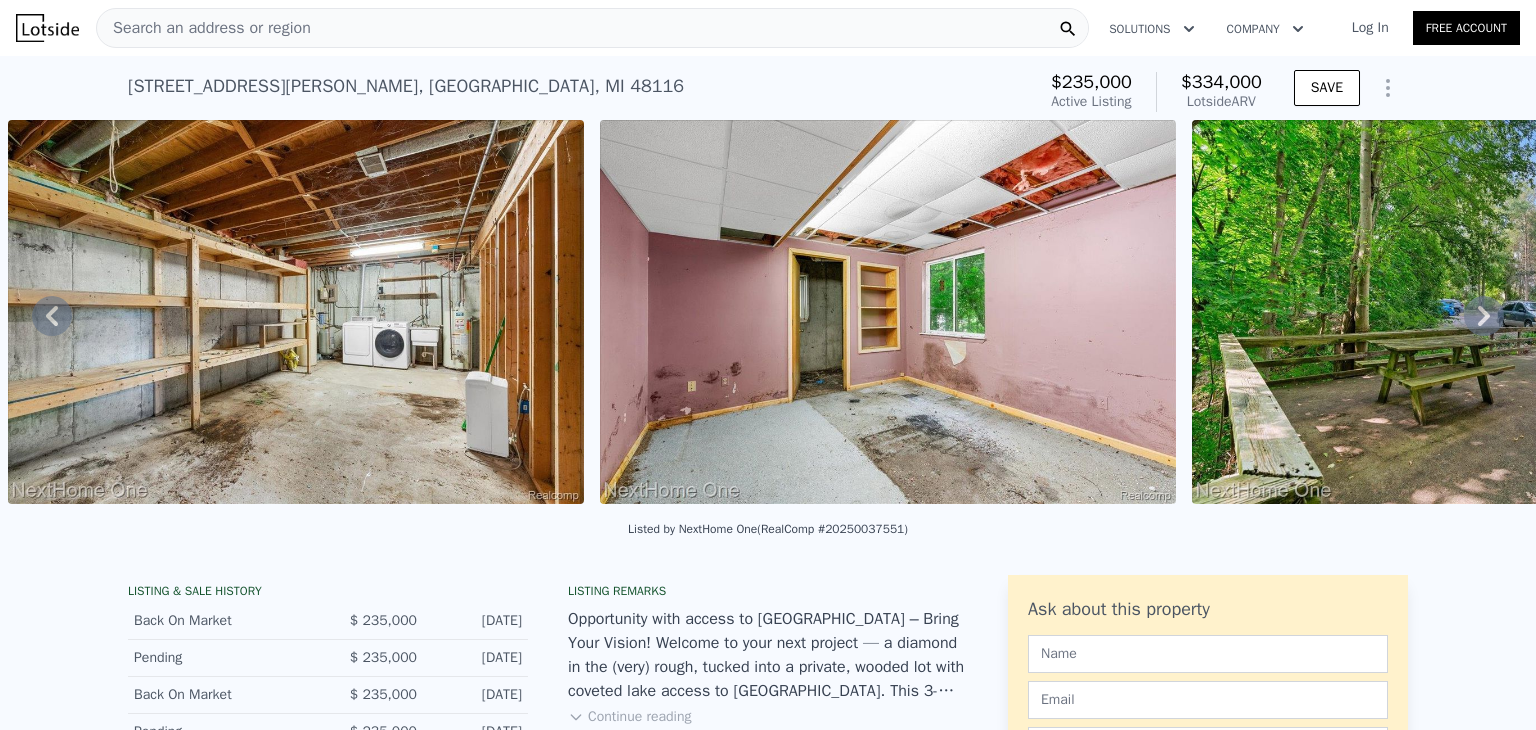 click at bounding box center (888, 312) 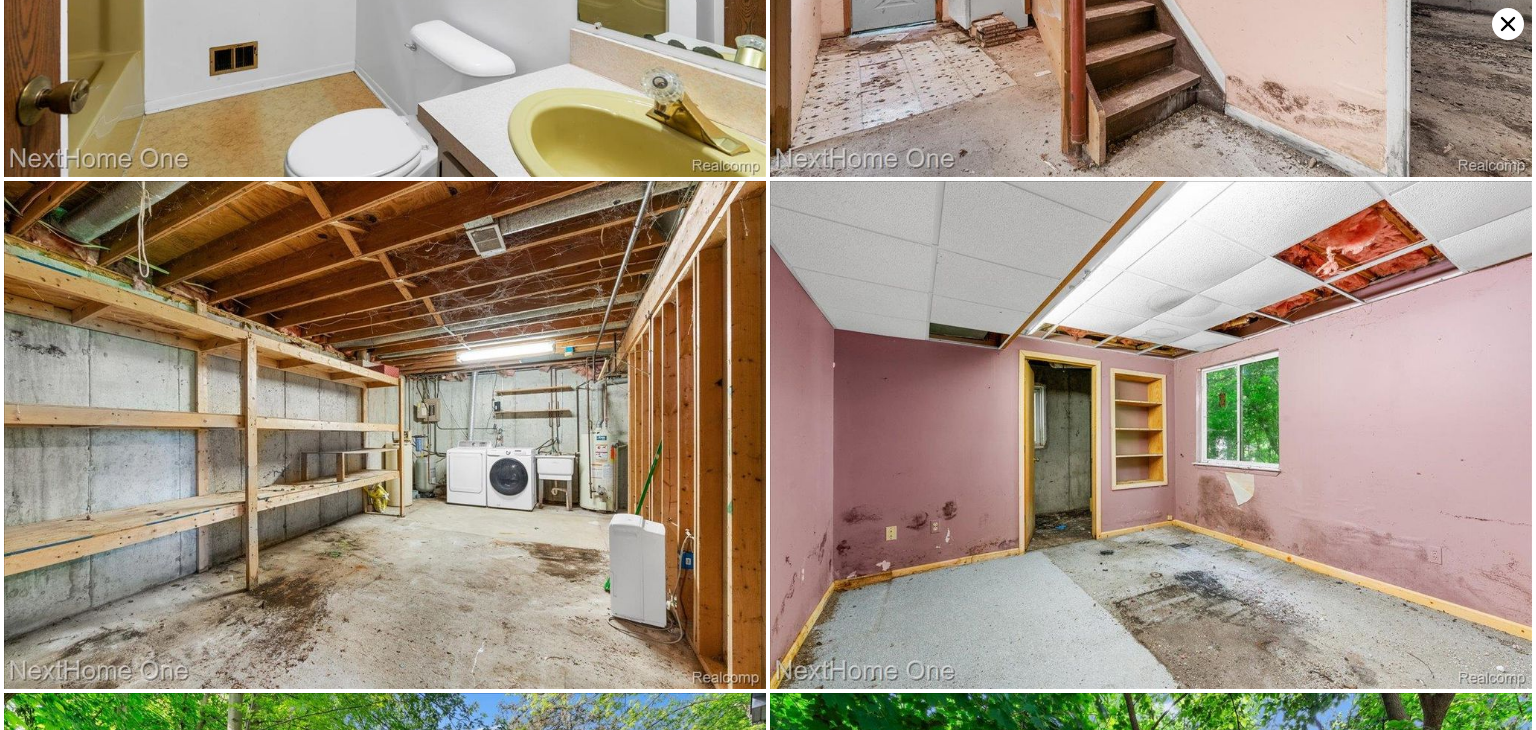 scroll, scrollTop: 3550, scrollLeft: 0, axis: vertical 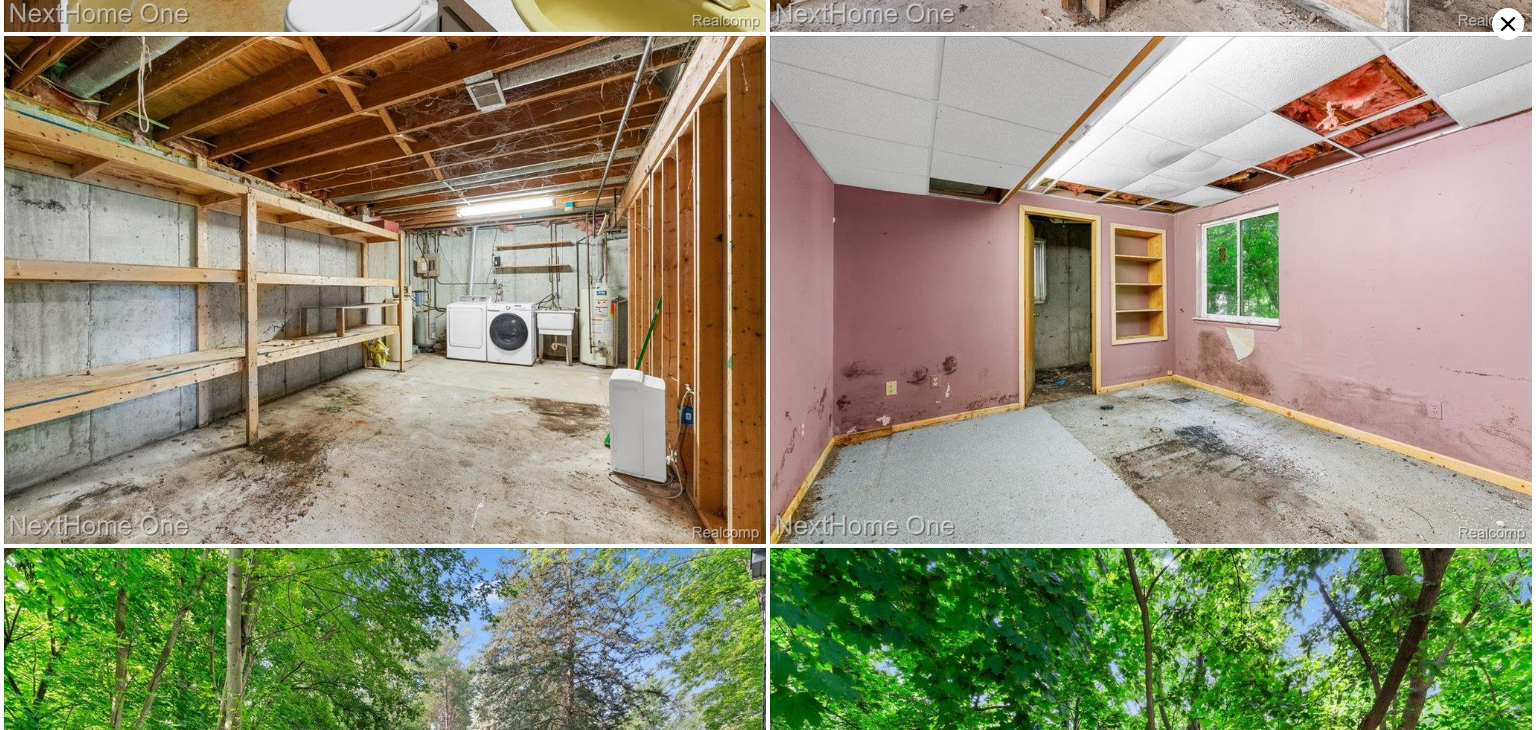 click at bounding box center [1151, 290] 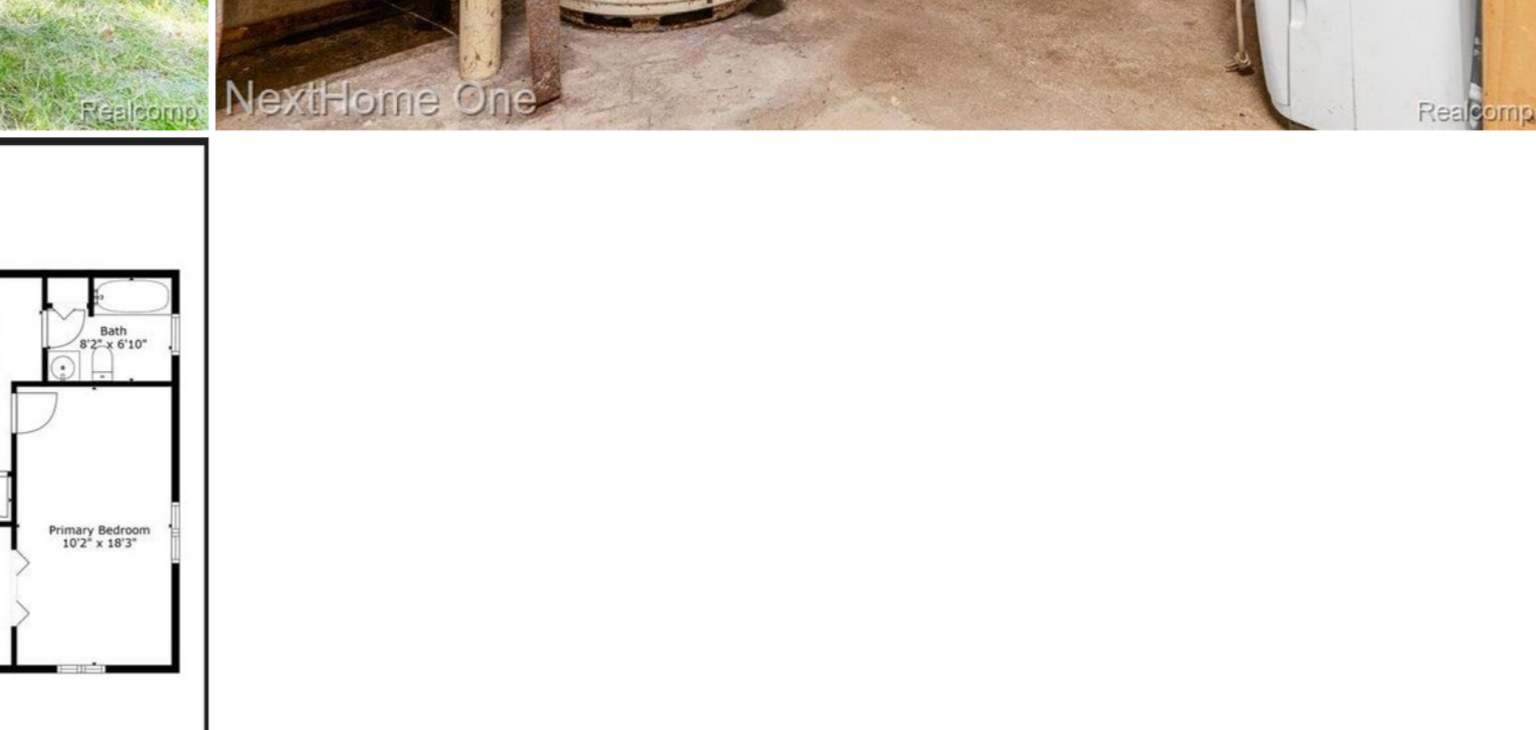 scroll, scrollTop: 4907, scrollLeft: 0, axis: vertical 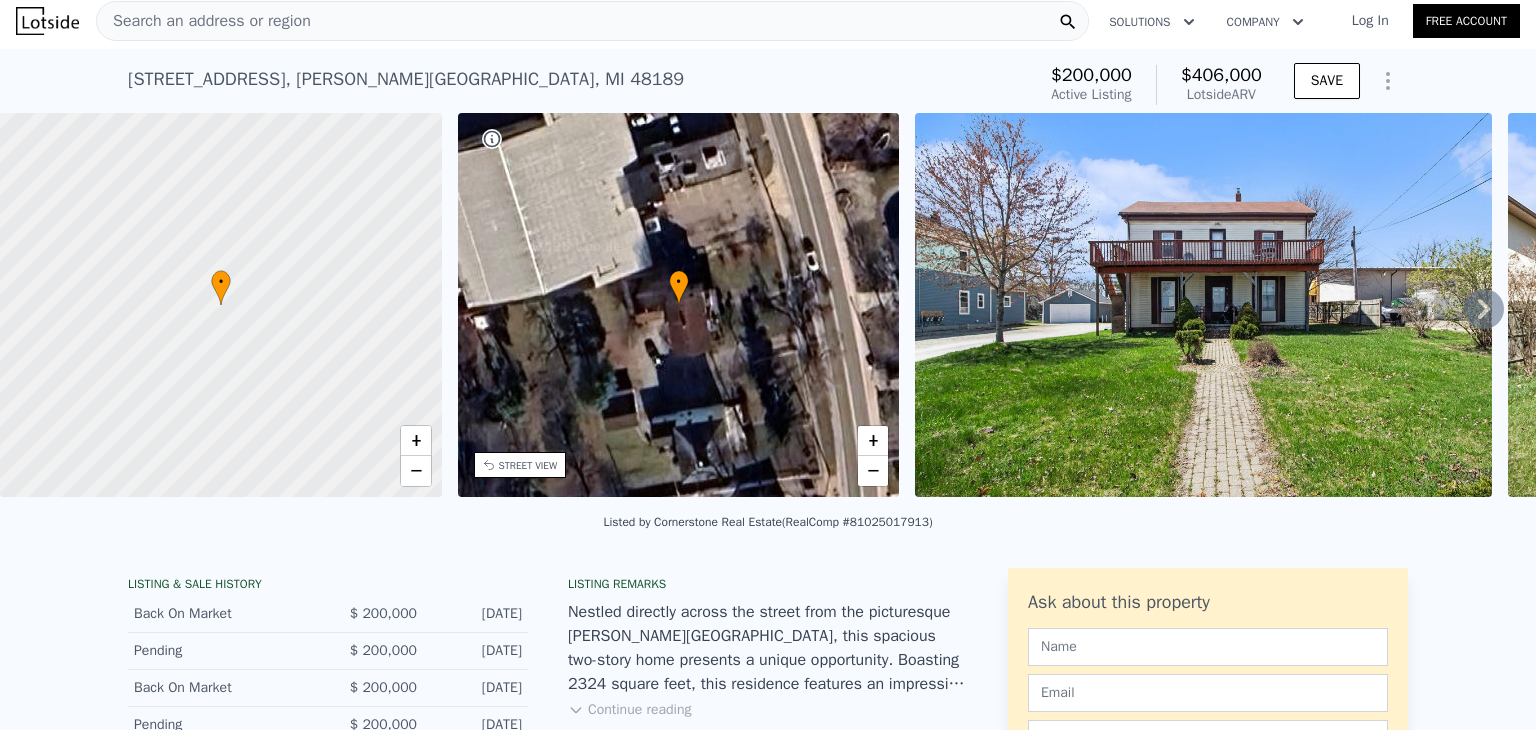 click 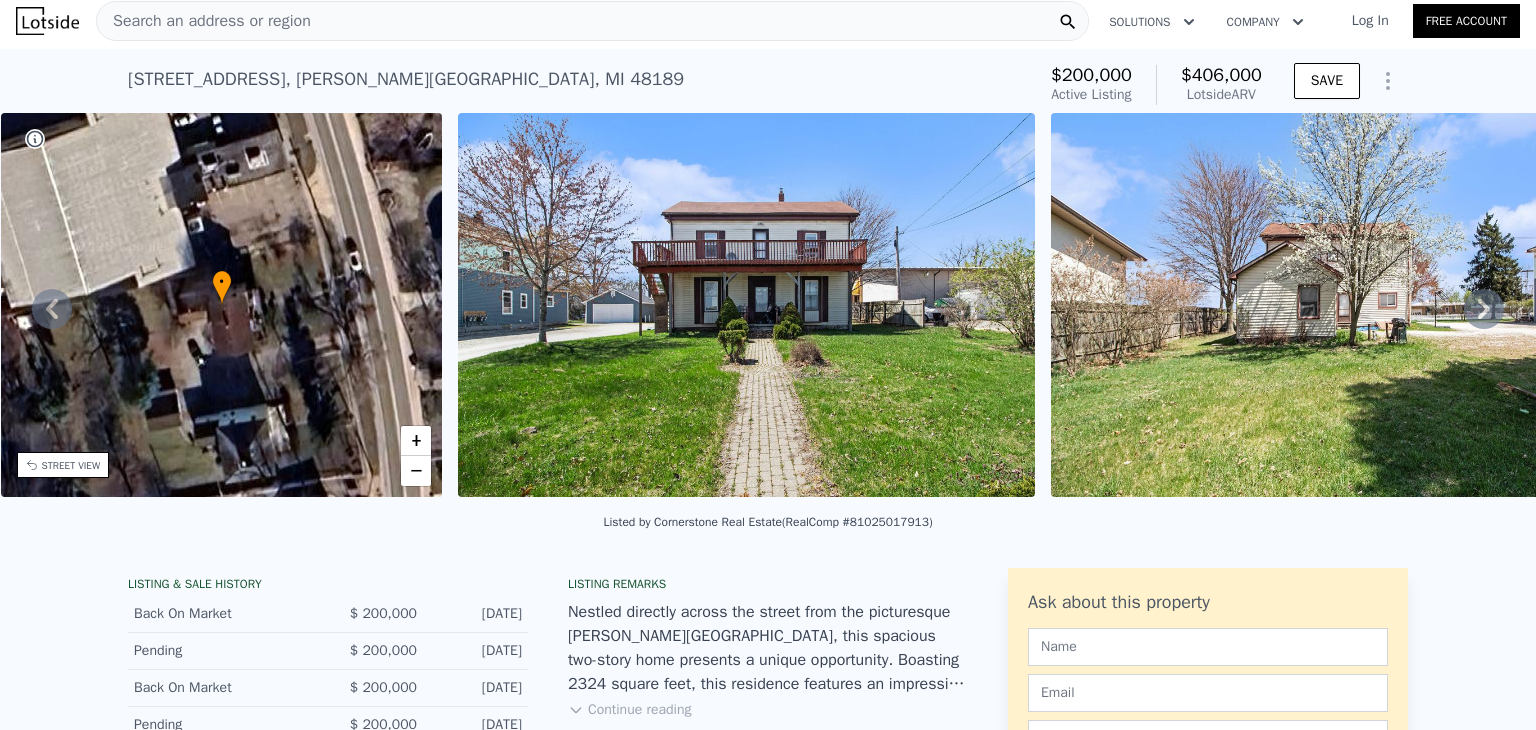 click 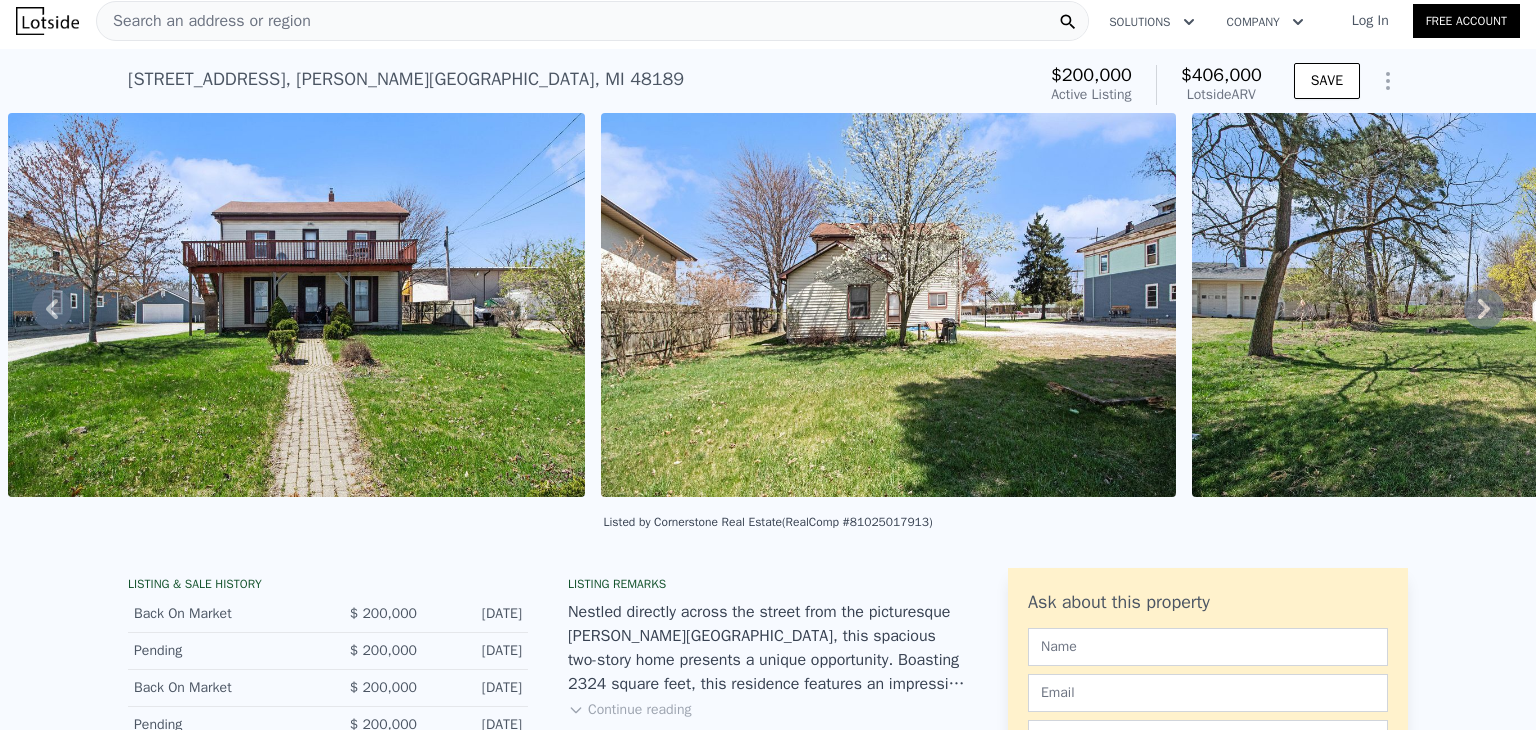 click 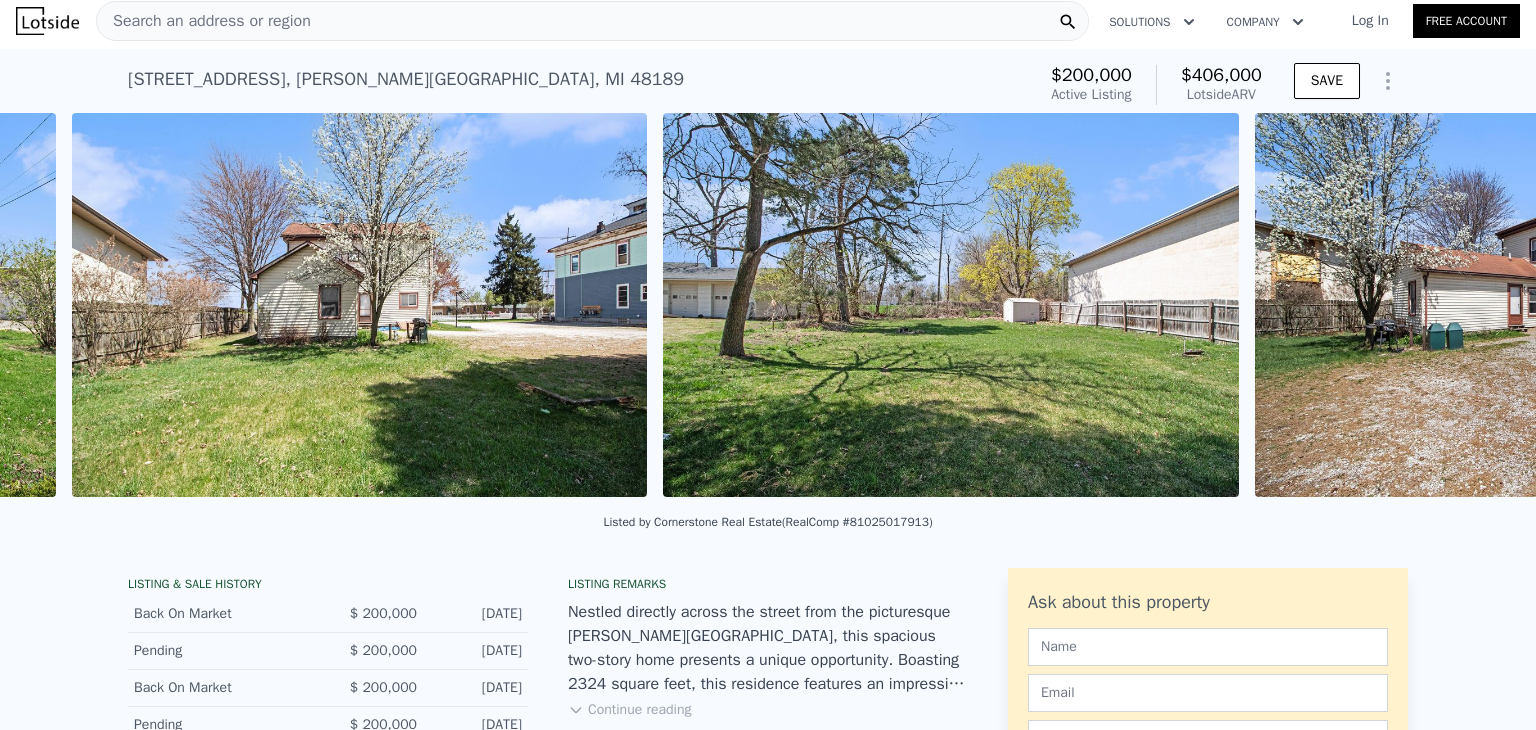 scroll, scrollTop: 0, scrollLeft: 1508, axis: horizontal 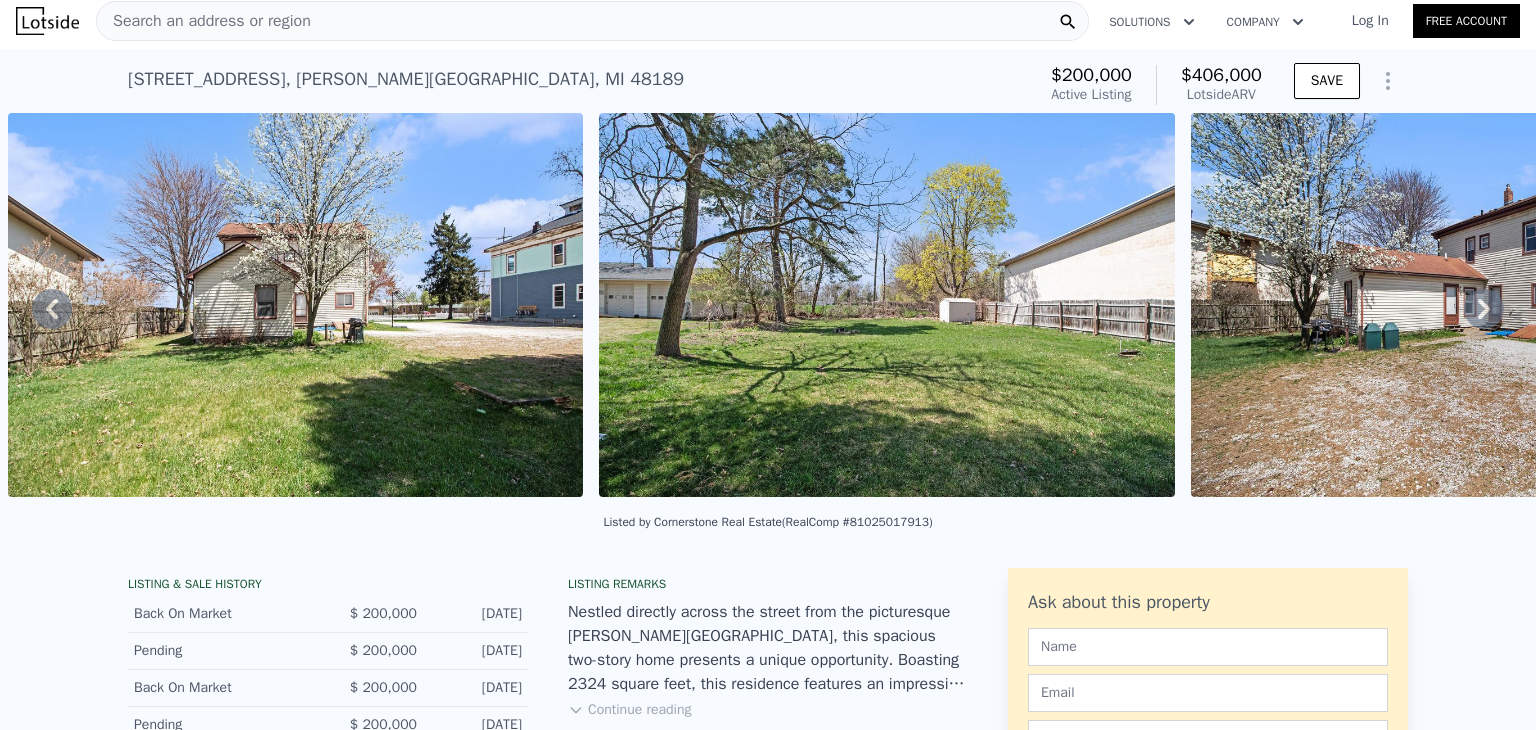 click 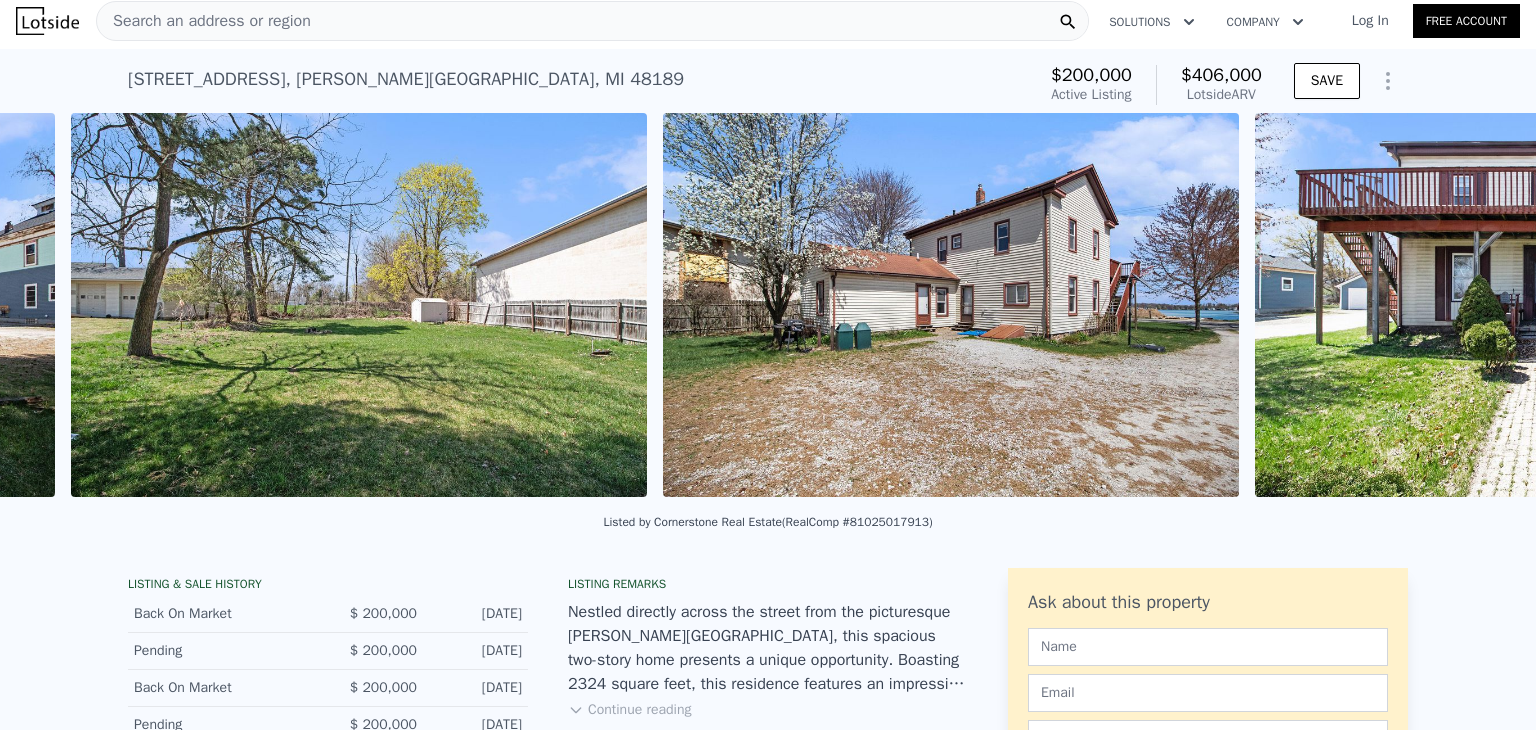 scroll, scrollTop: 0, scrollLeft: 2099, axis: horizontal 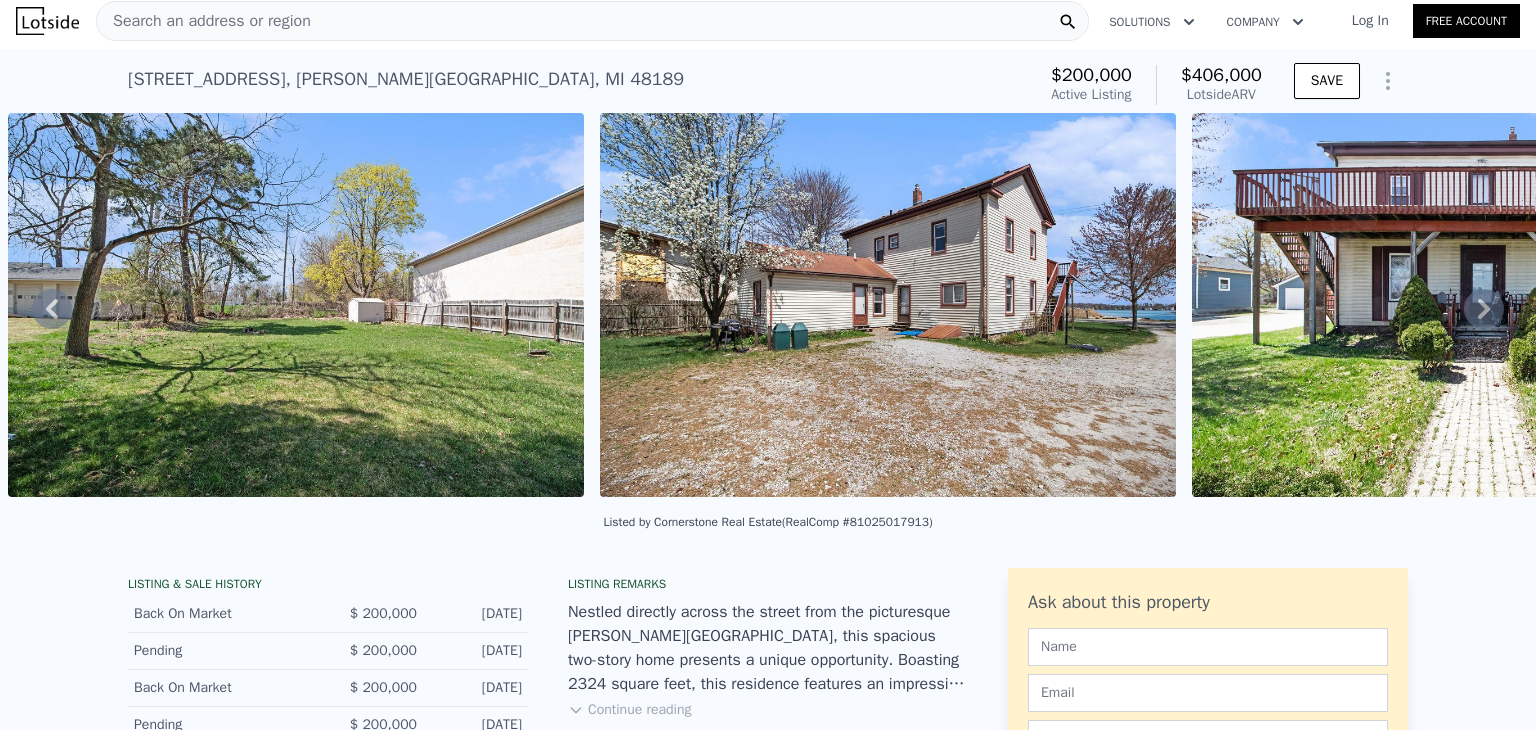 click 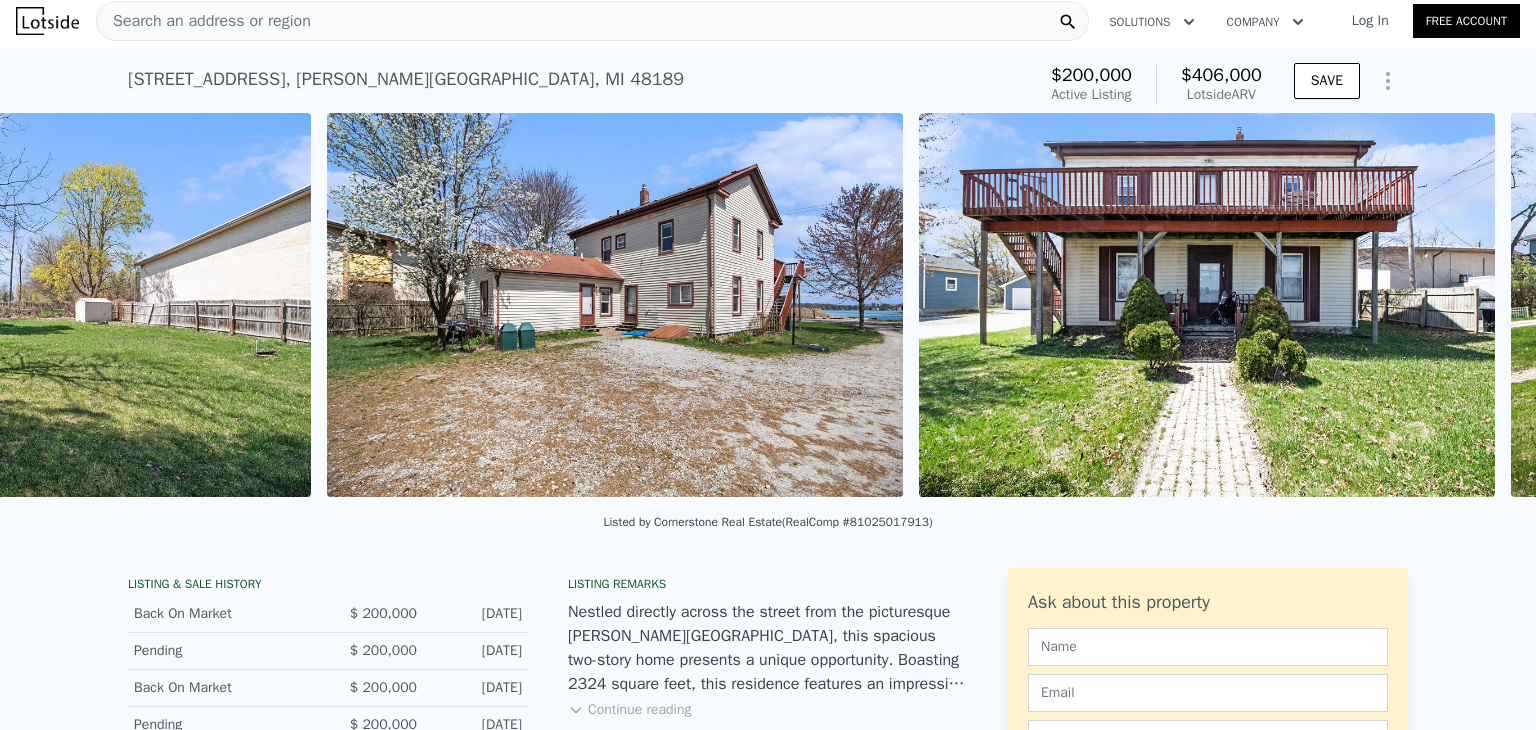 scroll, scrollTop: 0, scrollLeft: 2691, axis: horizontal 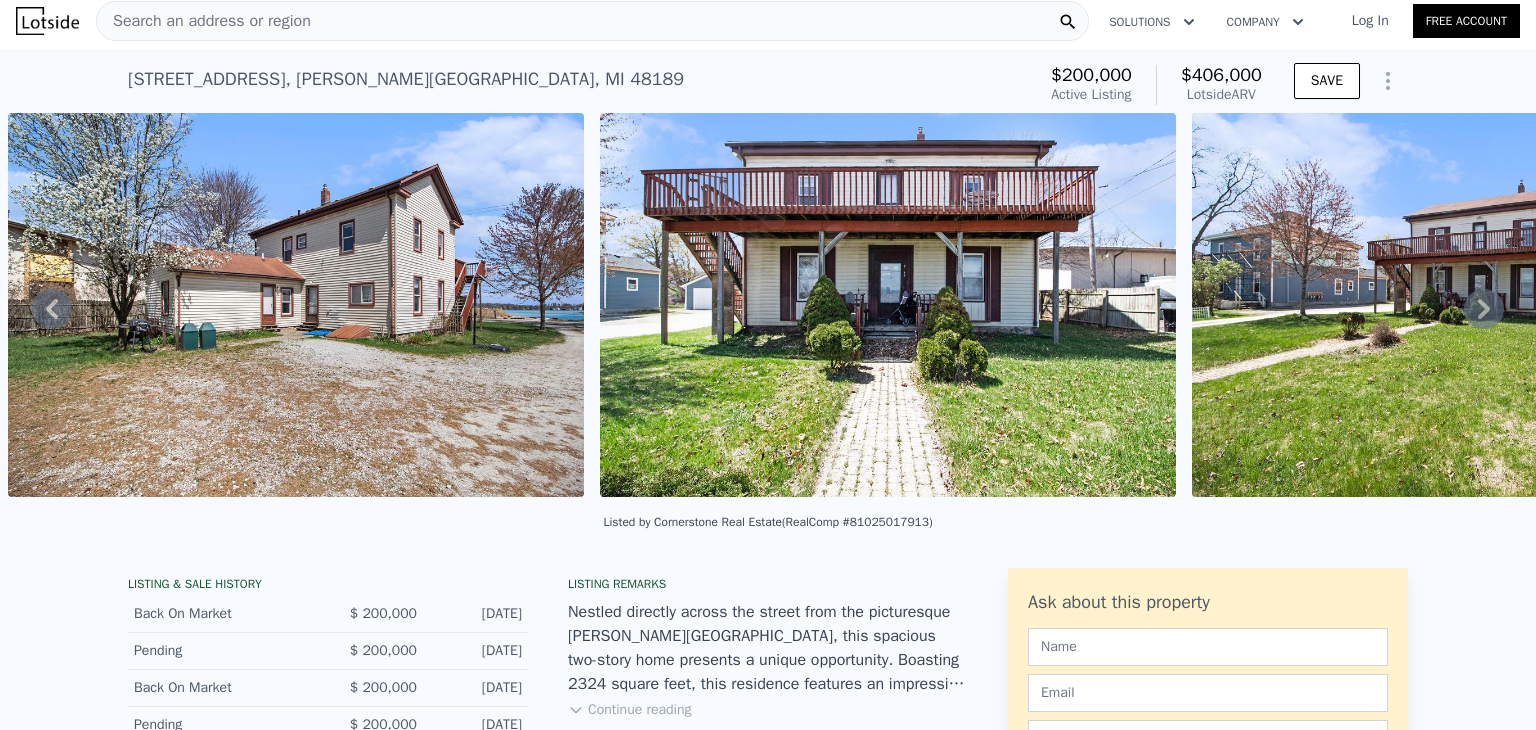 click 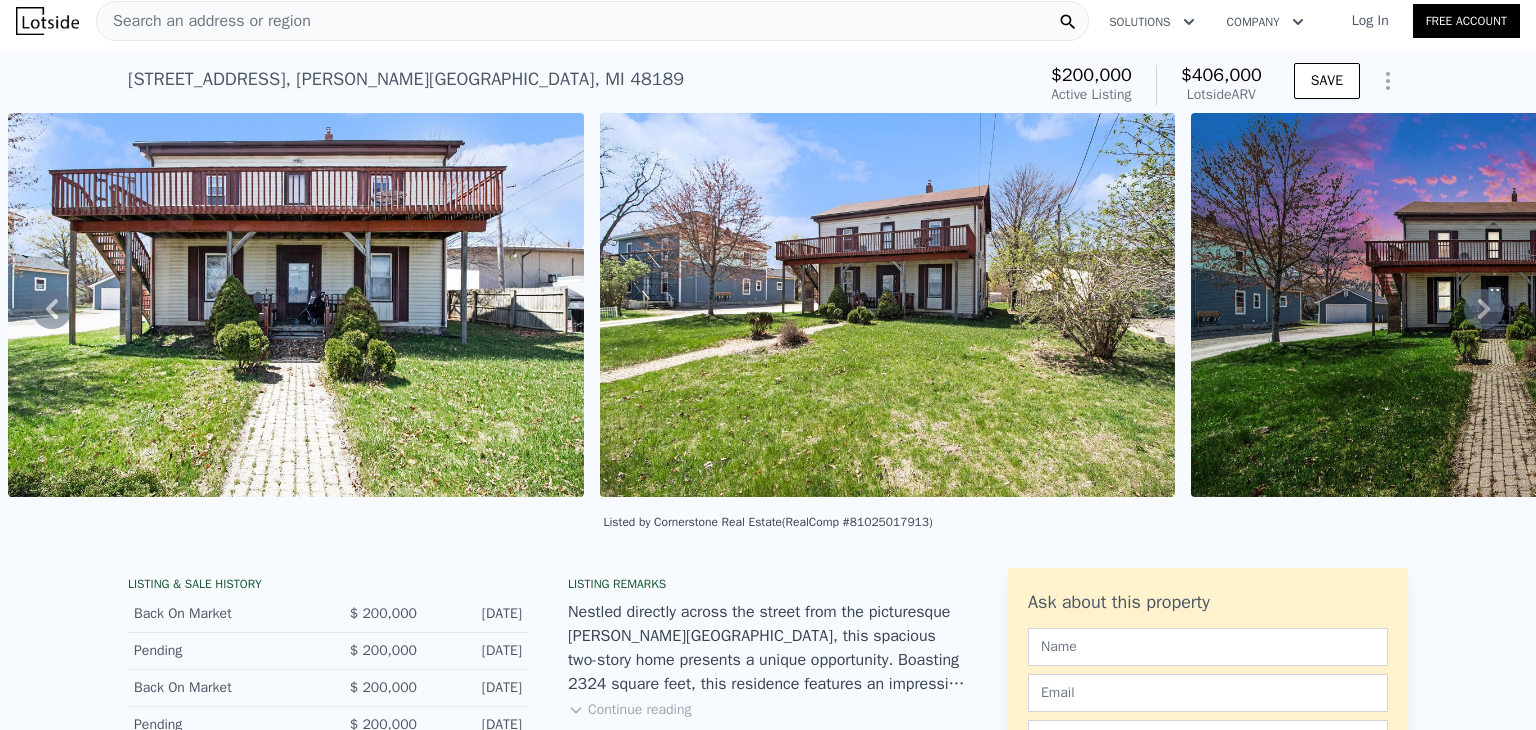 click 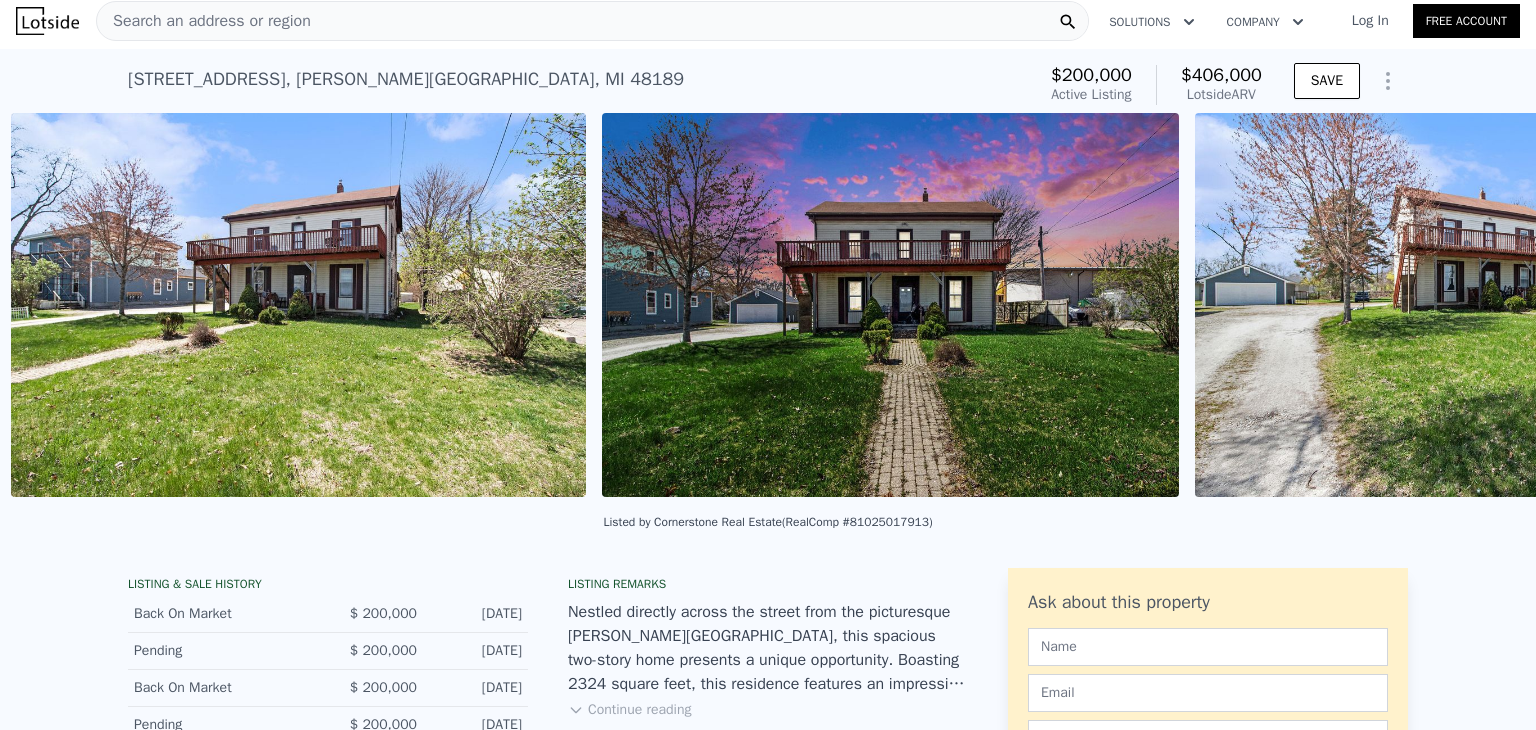 scroll, scrollTop: 0, scrollLeft: 3874, axis: horizontal 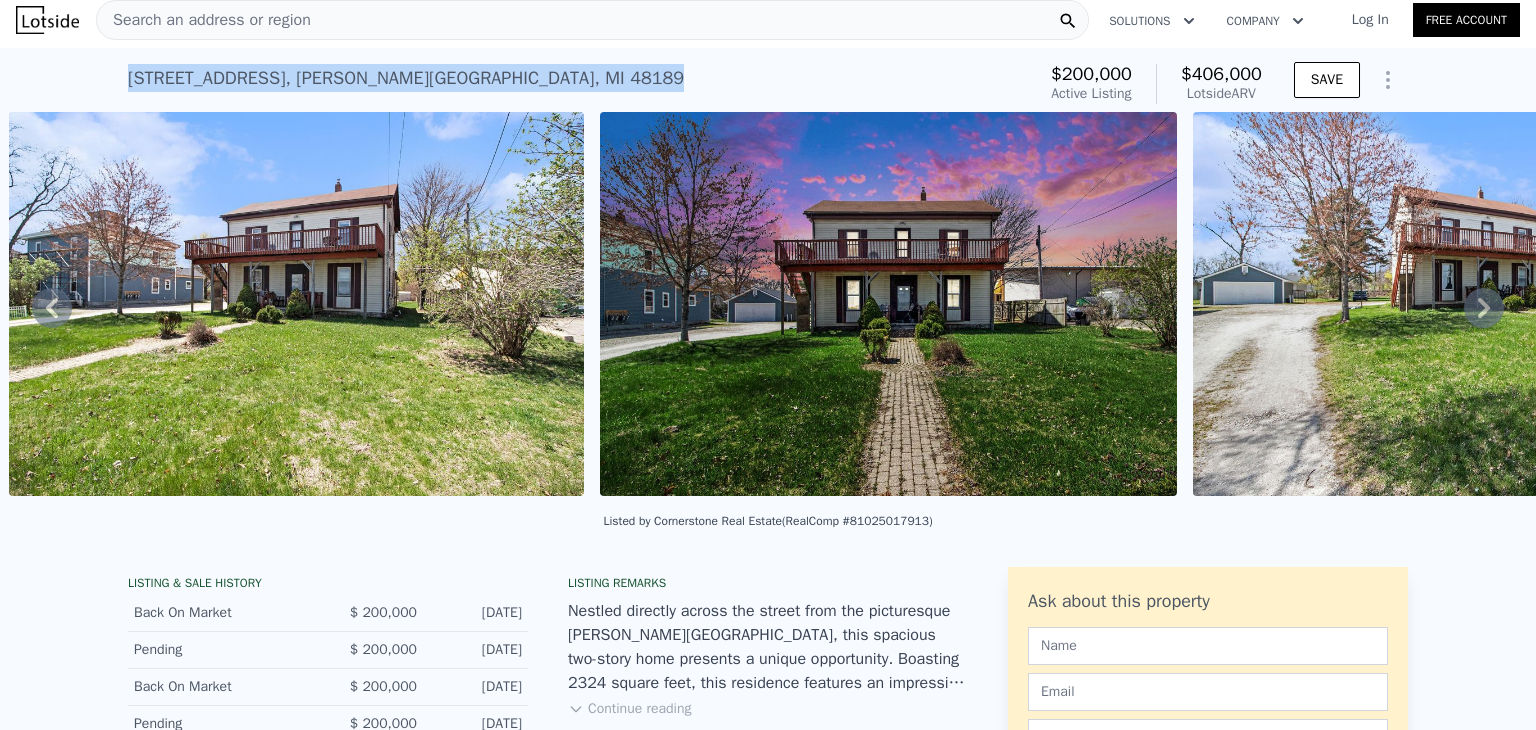 drag, startPoint x: 117, startPoint y: 75, endPoint x: 450, endPoint y: 78, distance: 333.01352 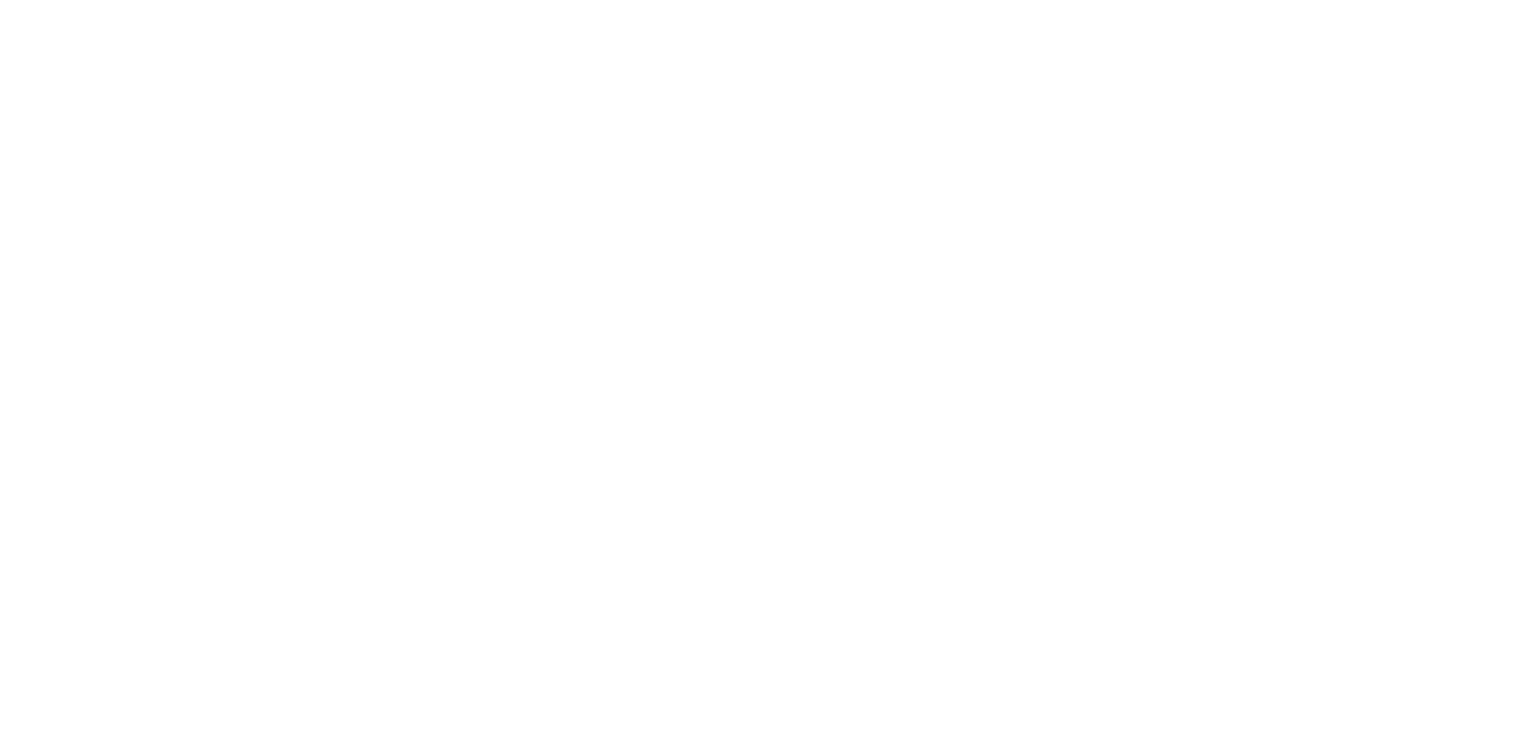 scroll, scrollTop: 0, scrollLeft: 0, axis: both 